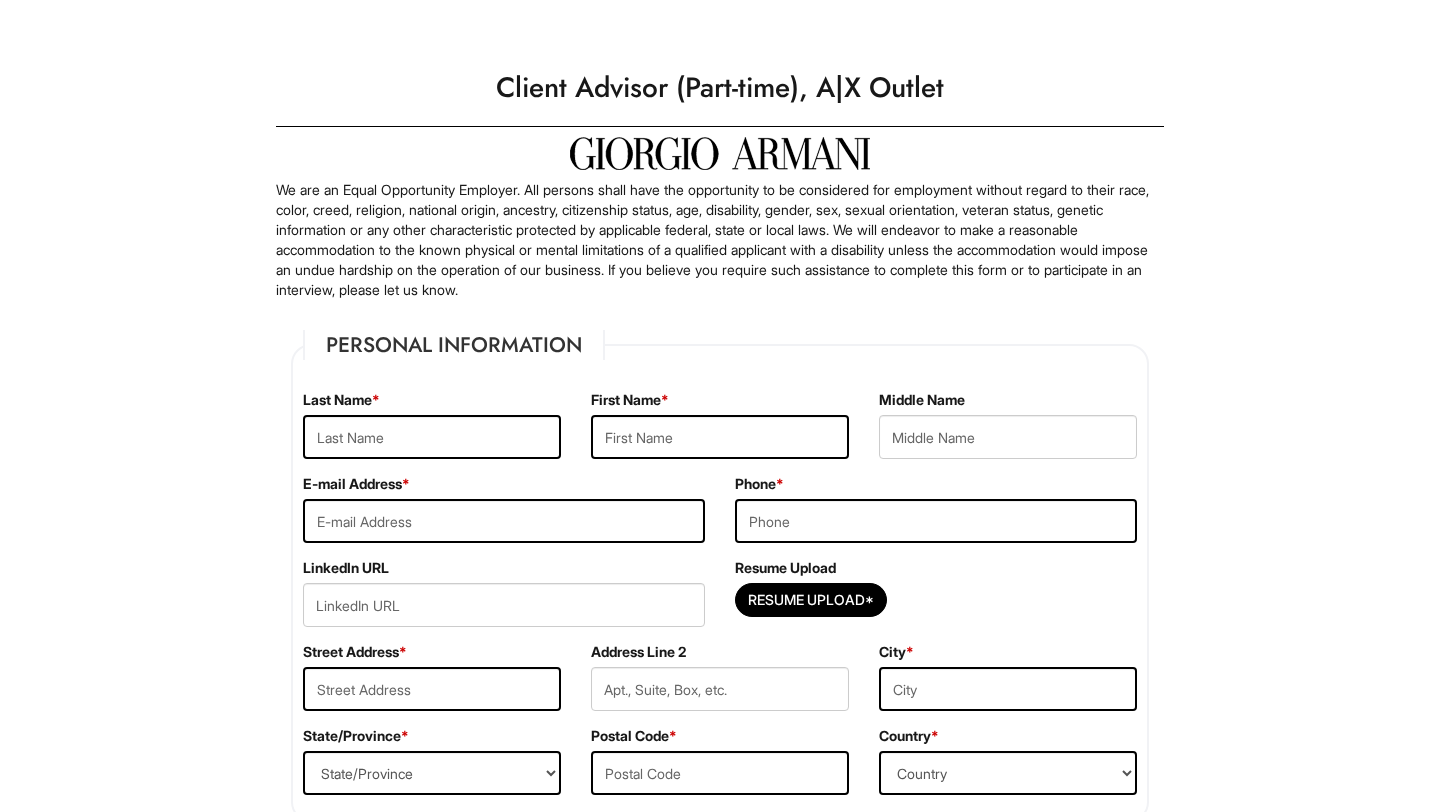 scroll, scrollTop: 0, scrollLeft: 0, axis: both 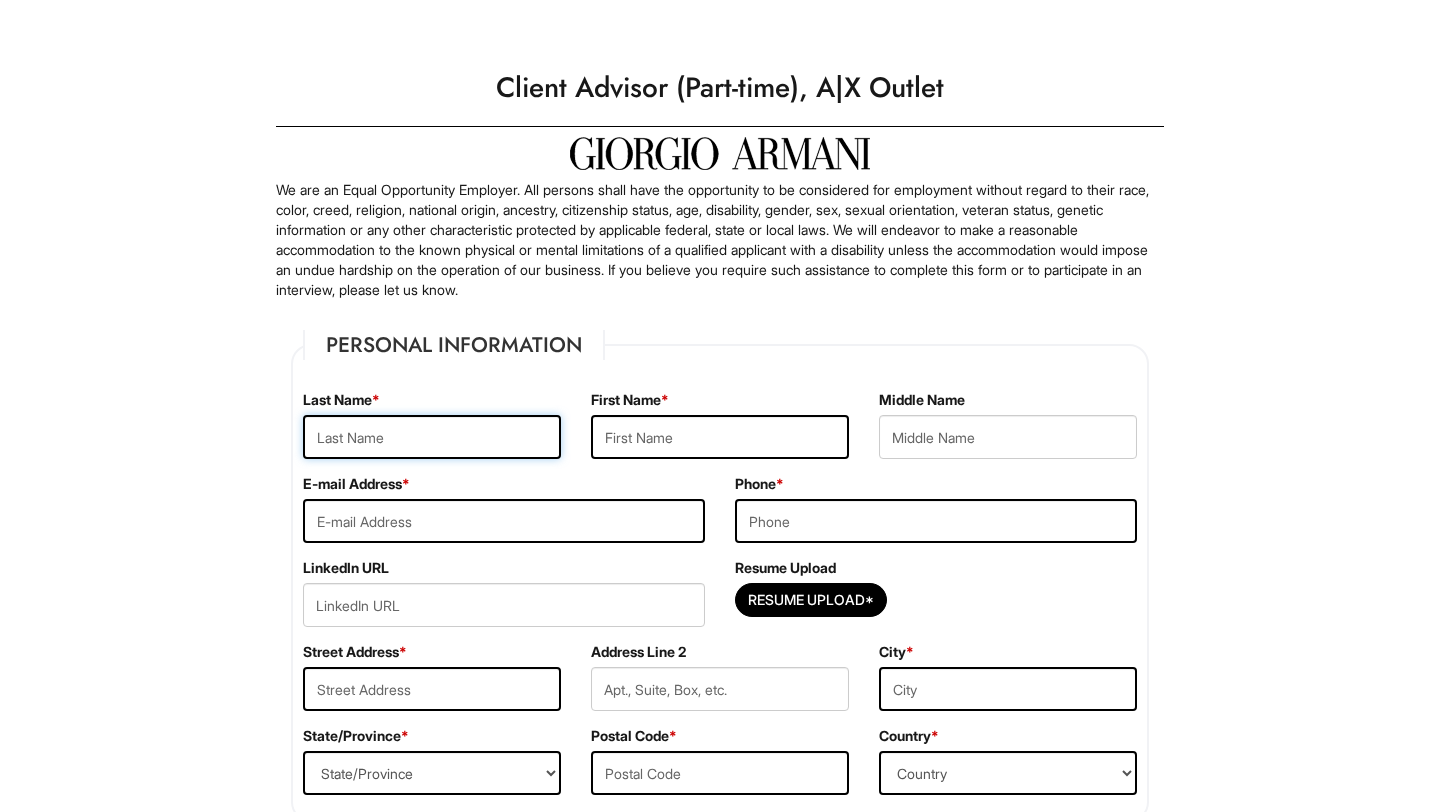 click at bounding box center [432, 437] 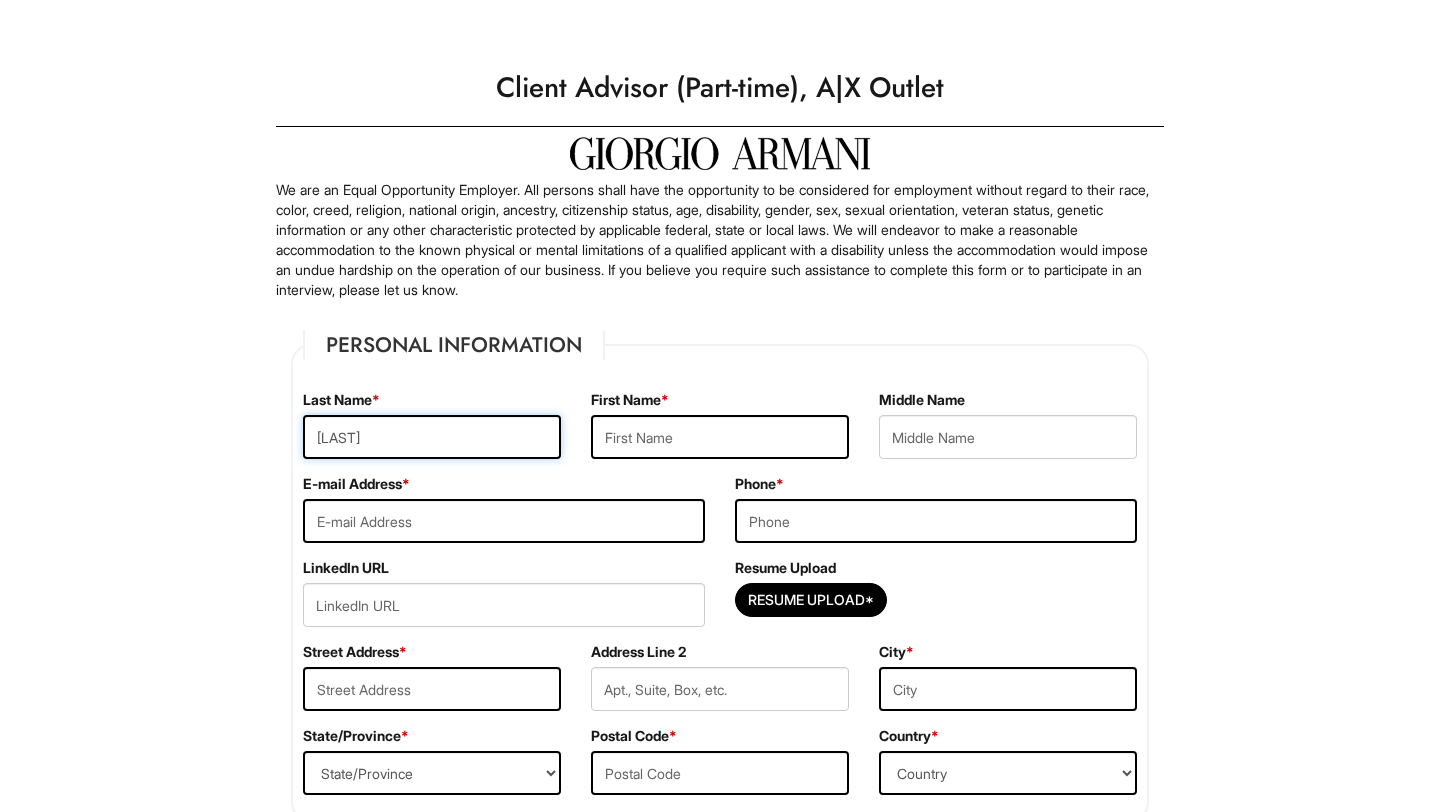 type on "[LAST]" 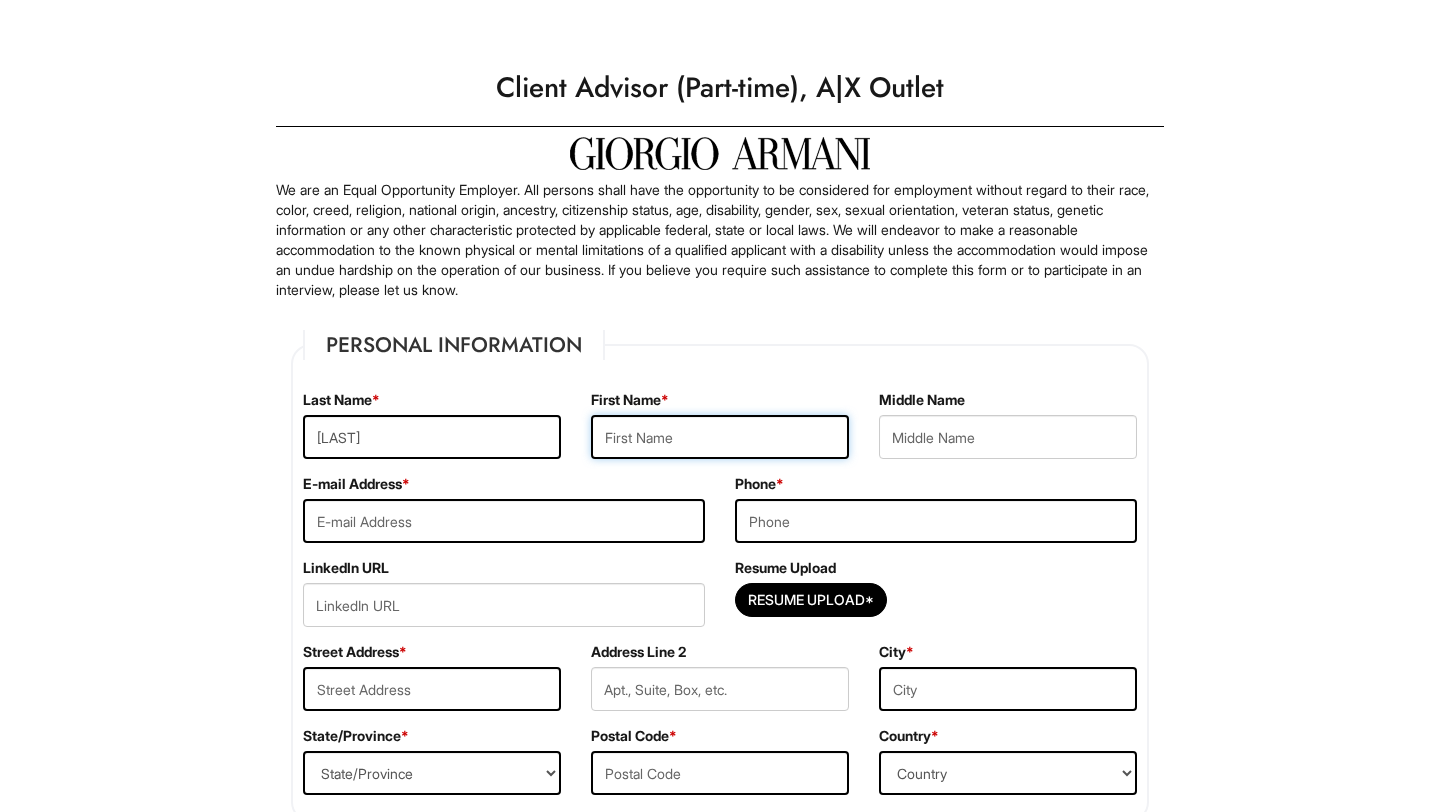 click at bounding box center [720, 437] 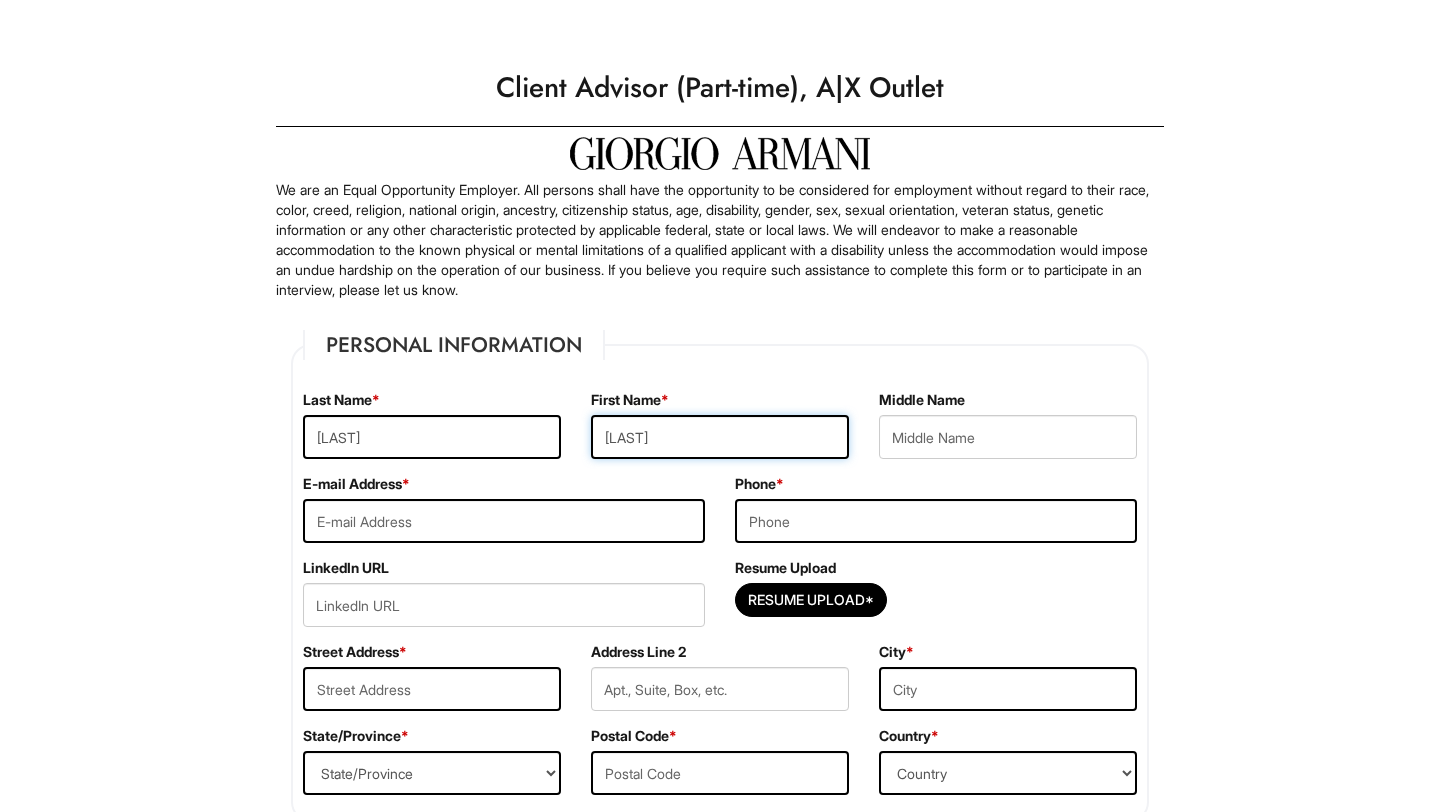 type on "[LAST]" 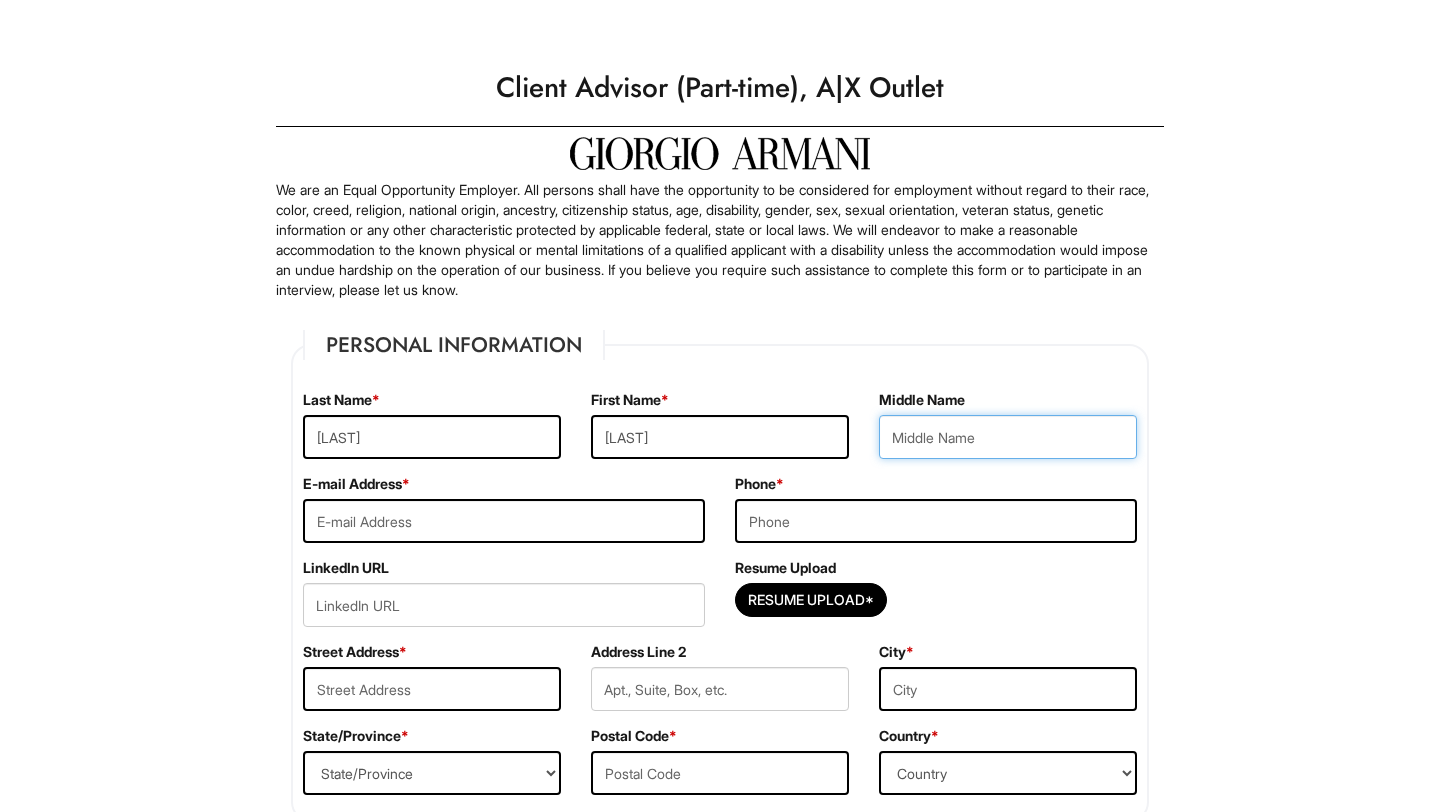 click at bounding box center (1008, 437) 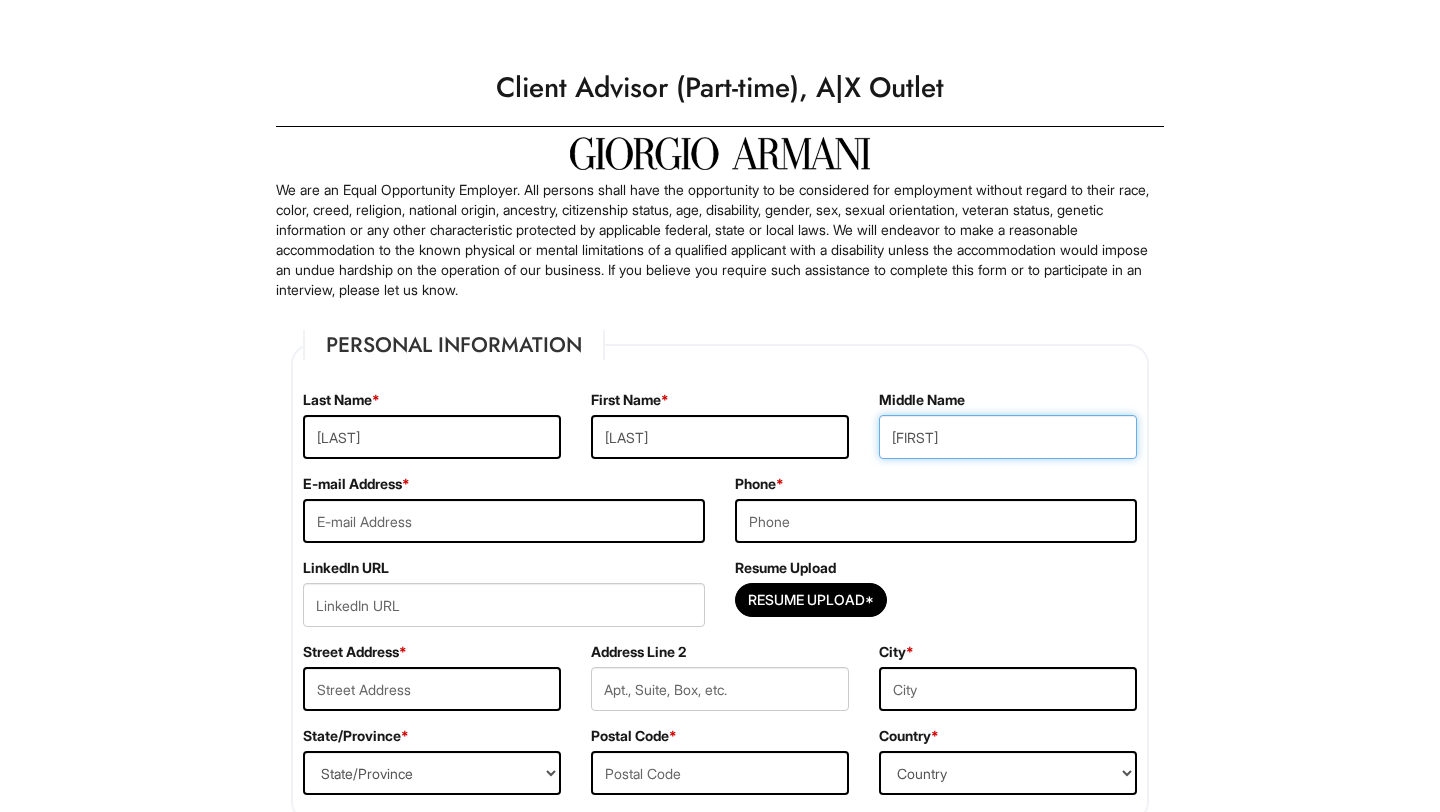 type on "A" 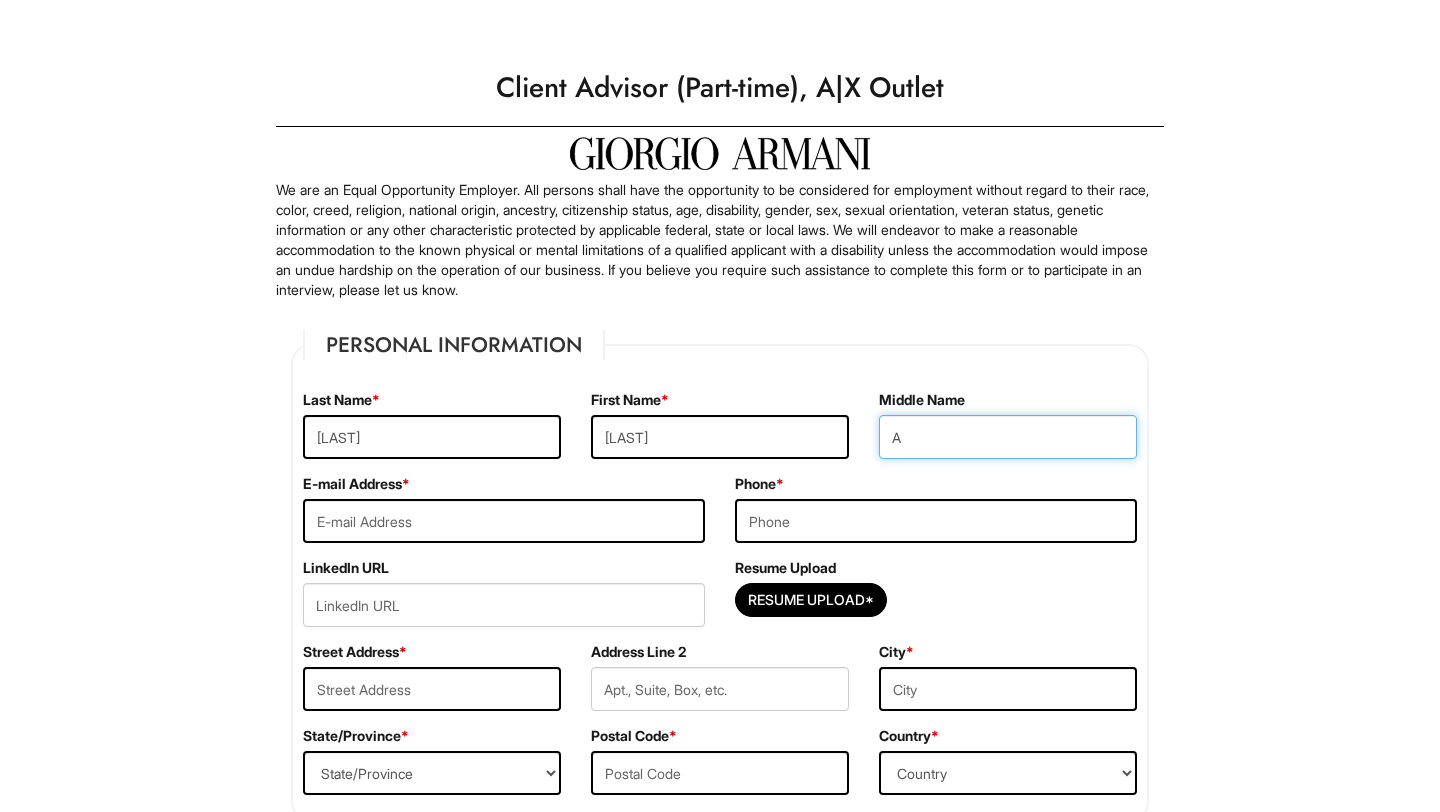 type 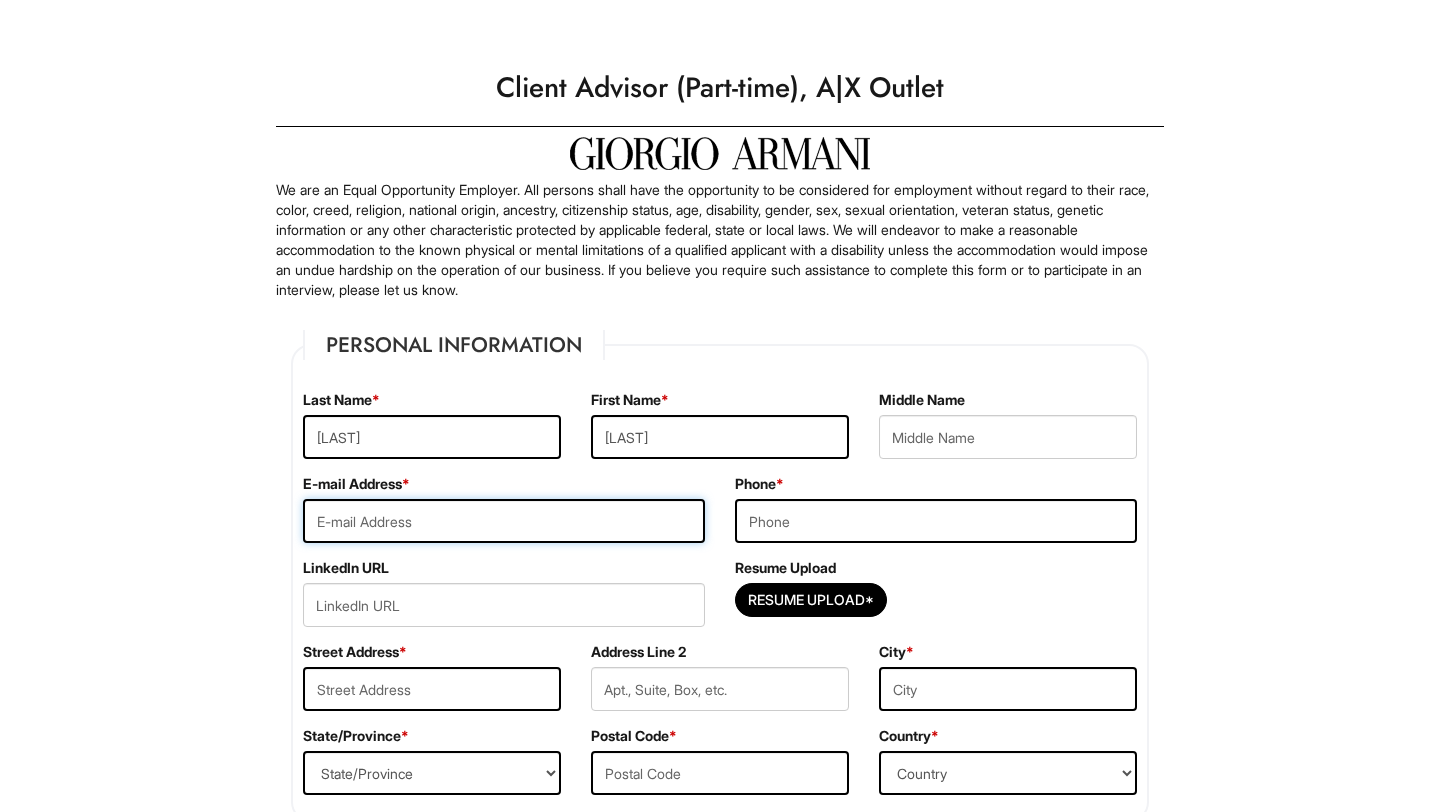 click at bounding box center [504, 521] 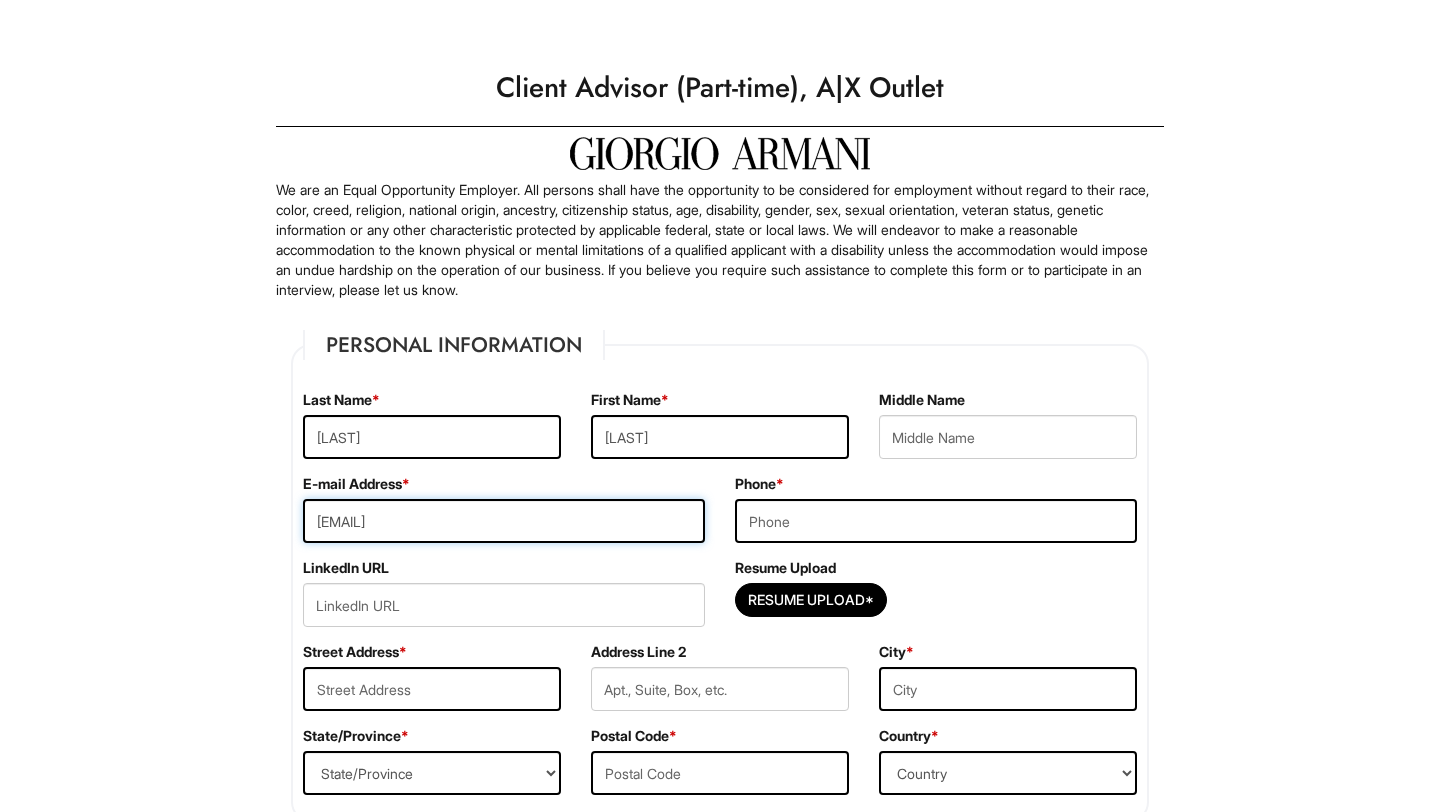 type on "[EMAIL]" 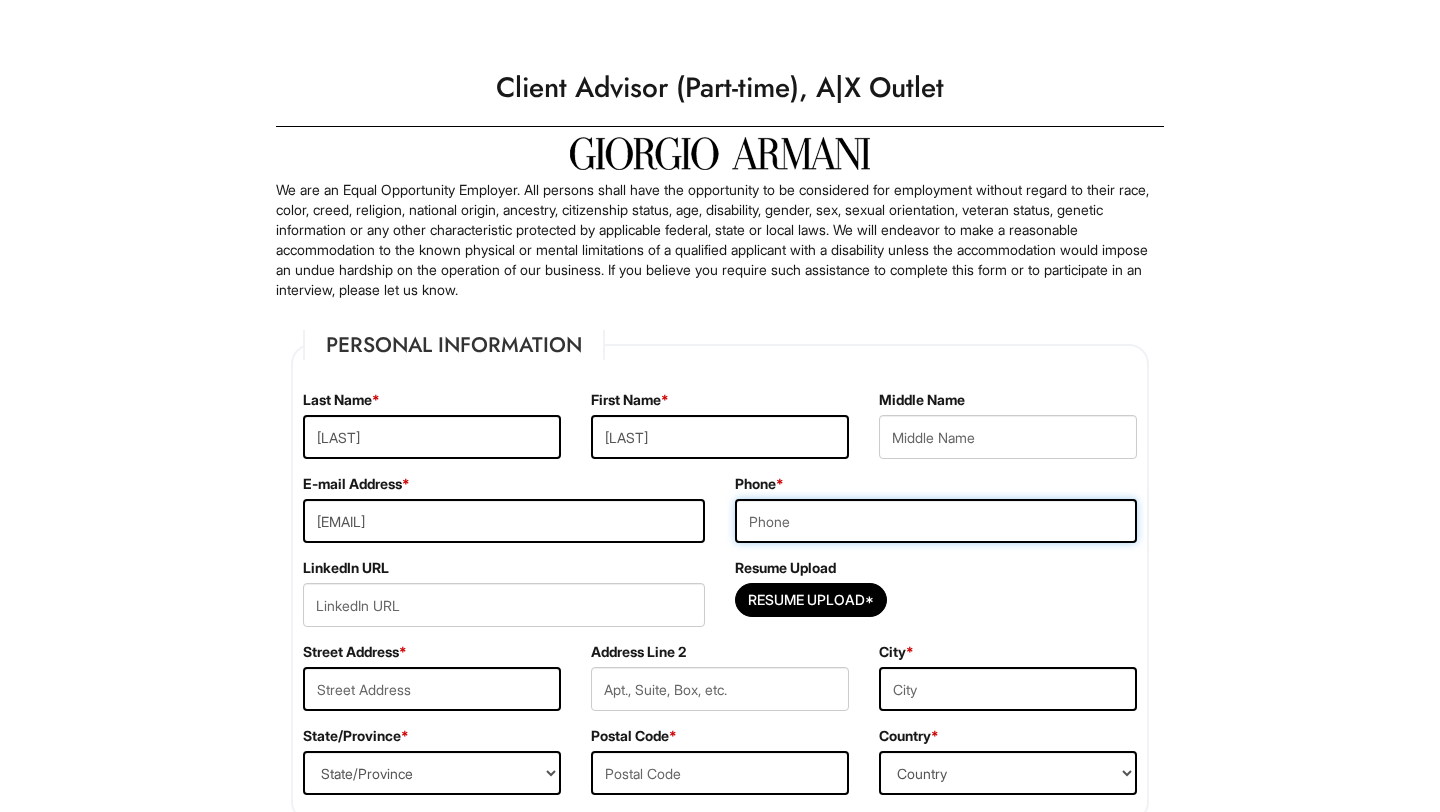 click at bounding box center (936, 521) 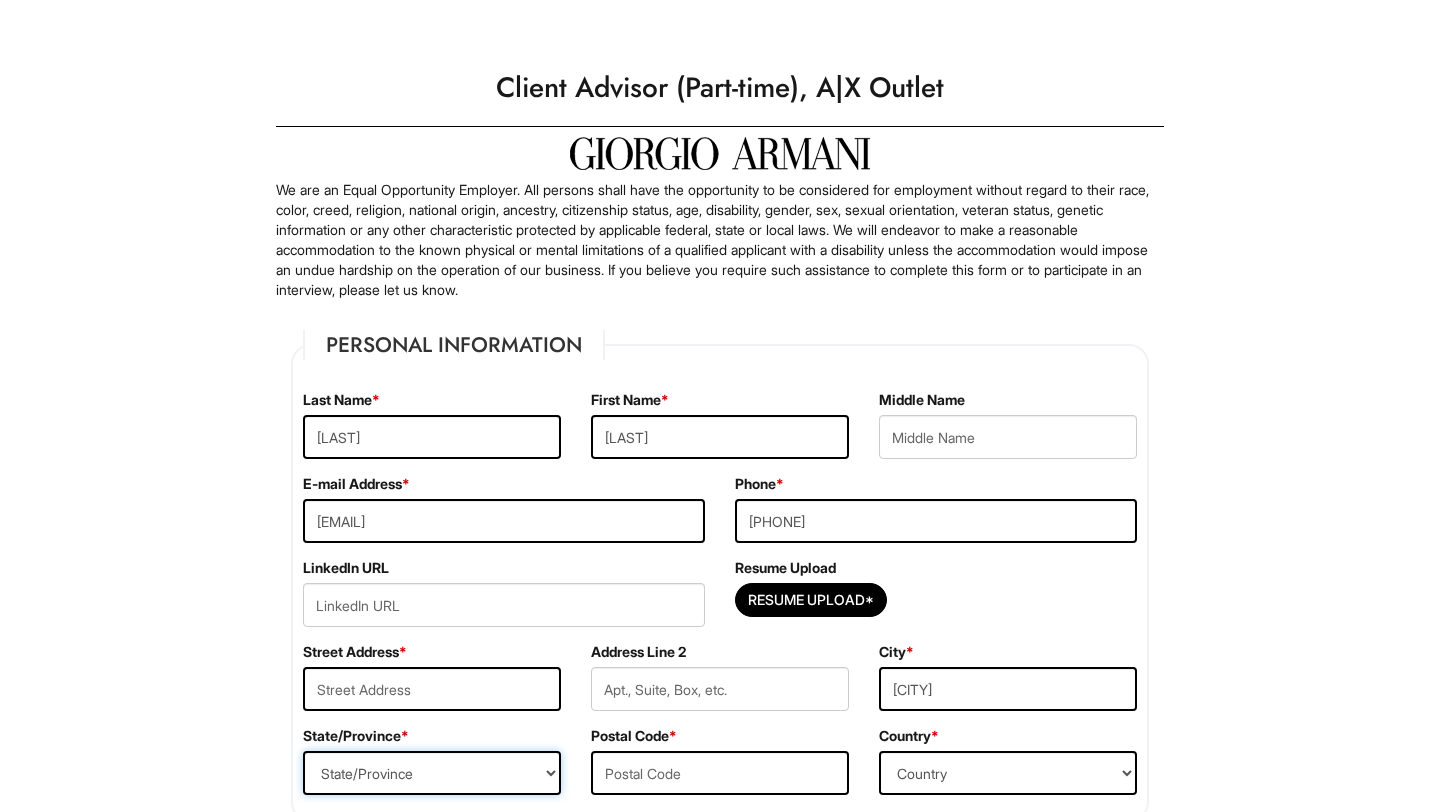select on "[STATE]" 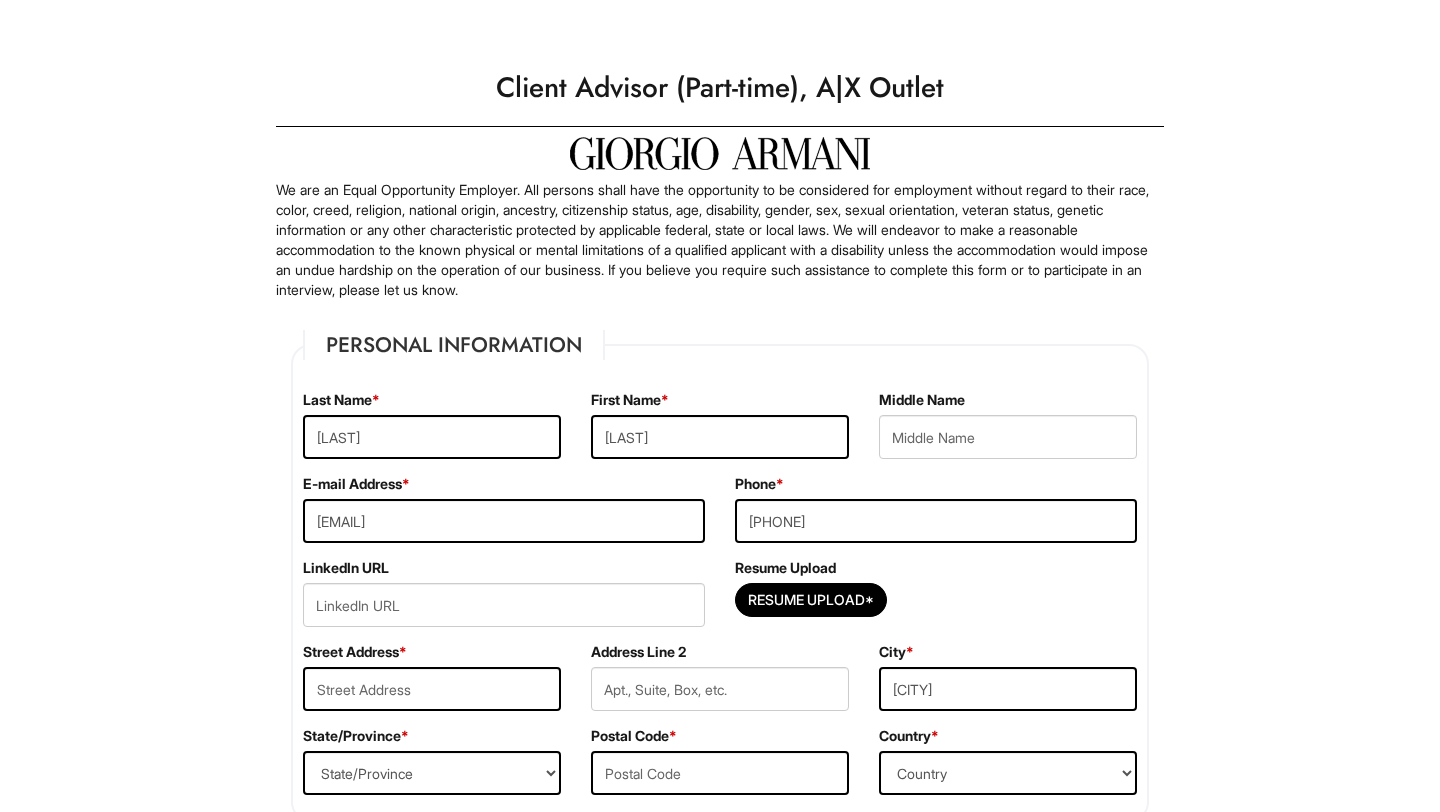 type on "[POSTAL_CODE]" 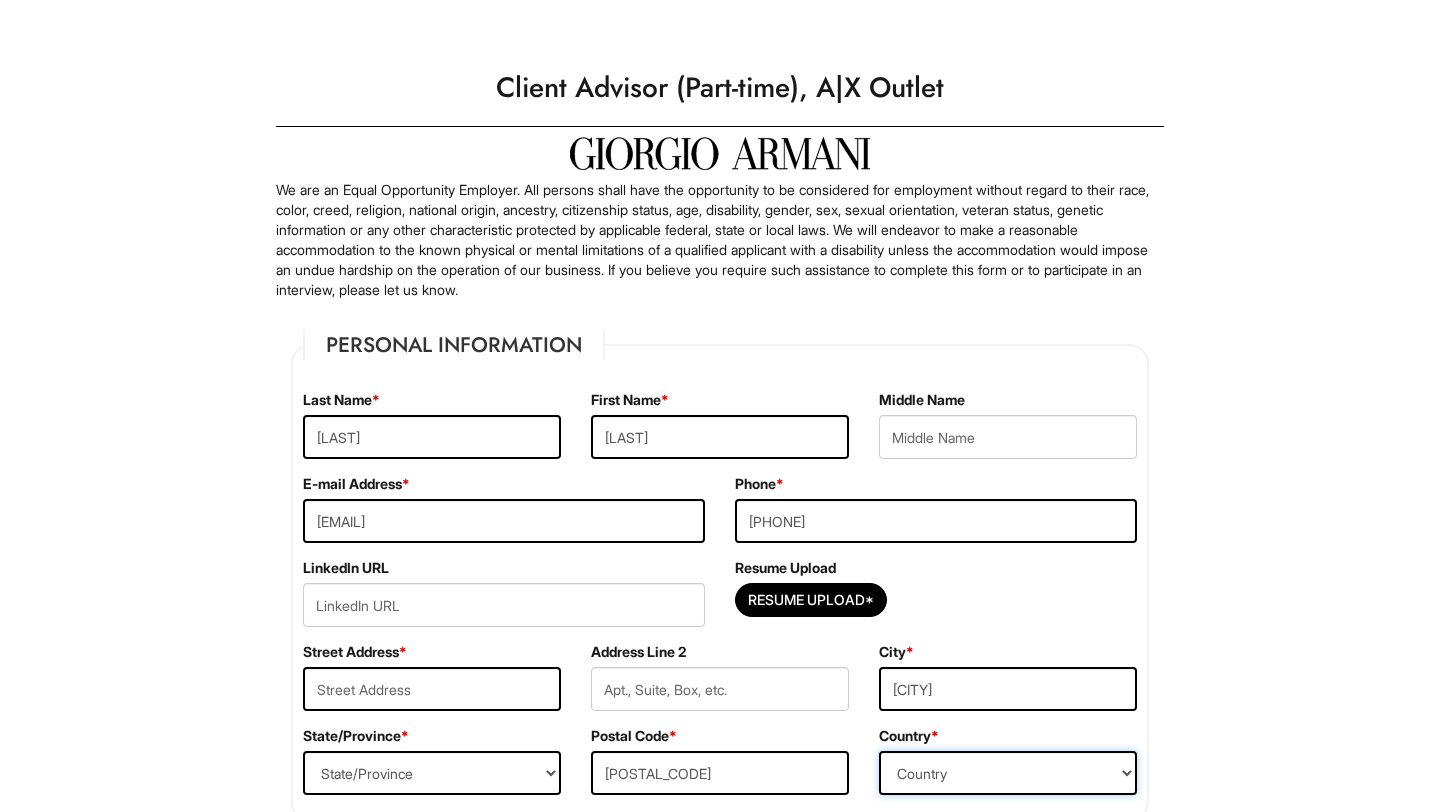 select on "United States of America" 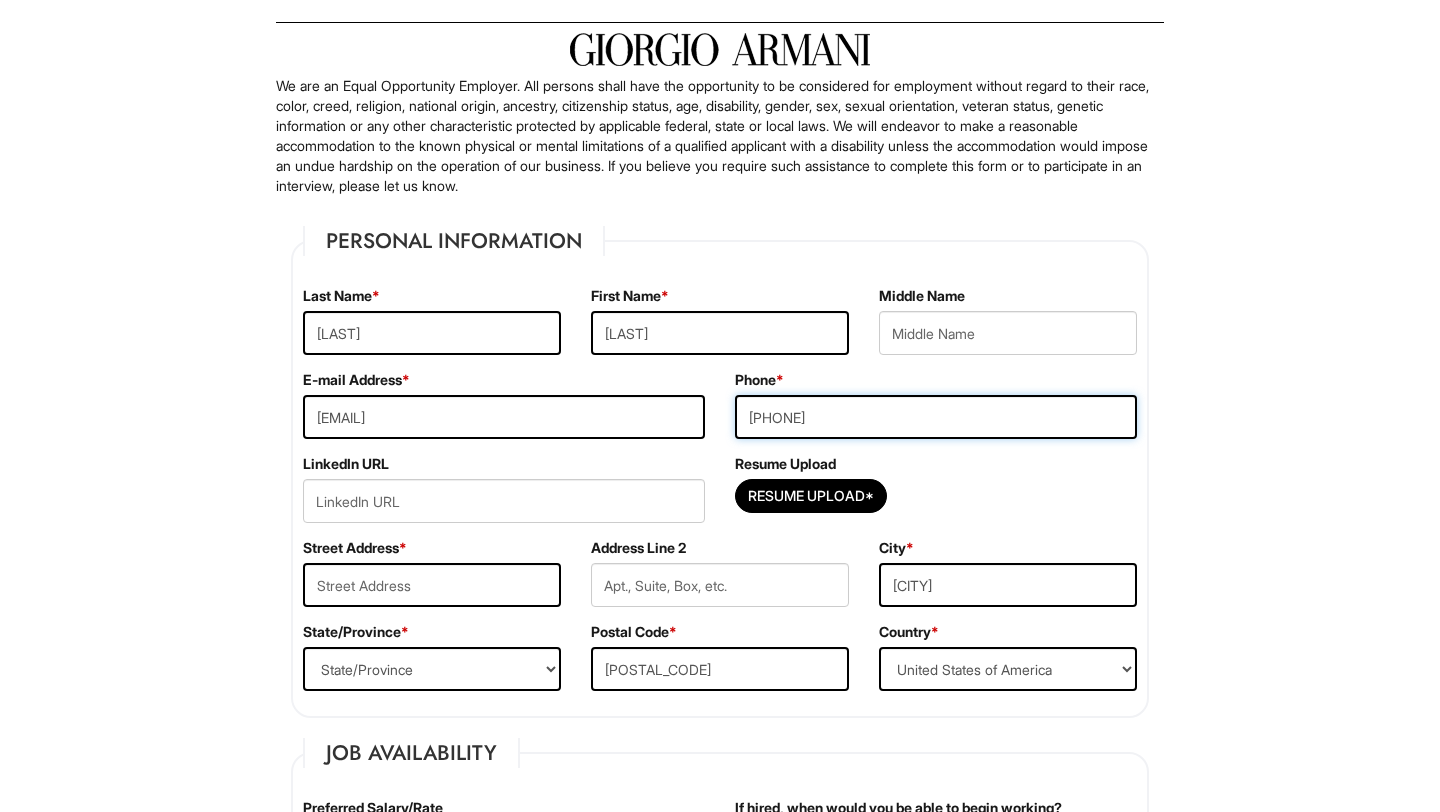 scroll, scrollTop: 115, scrollLeft: 0, axis: vertical 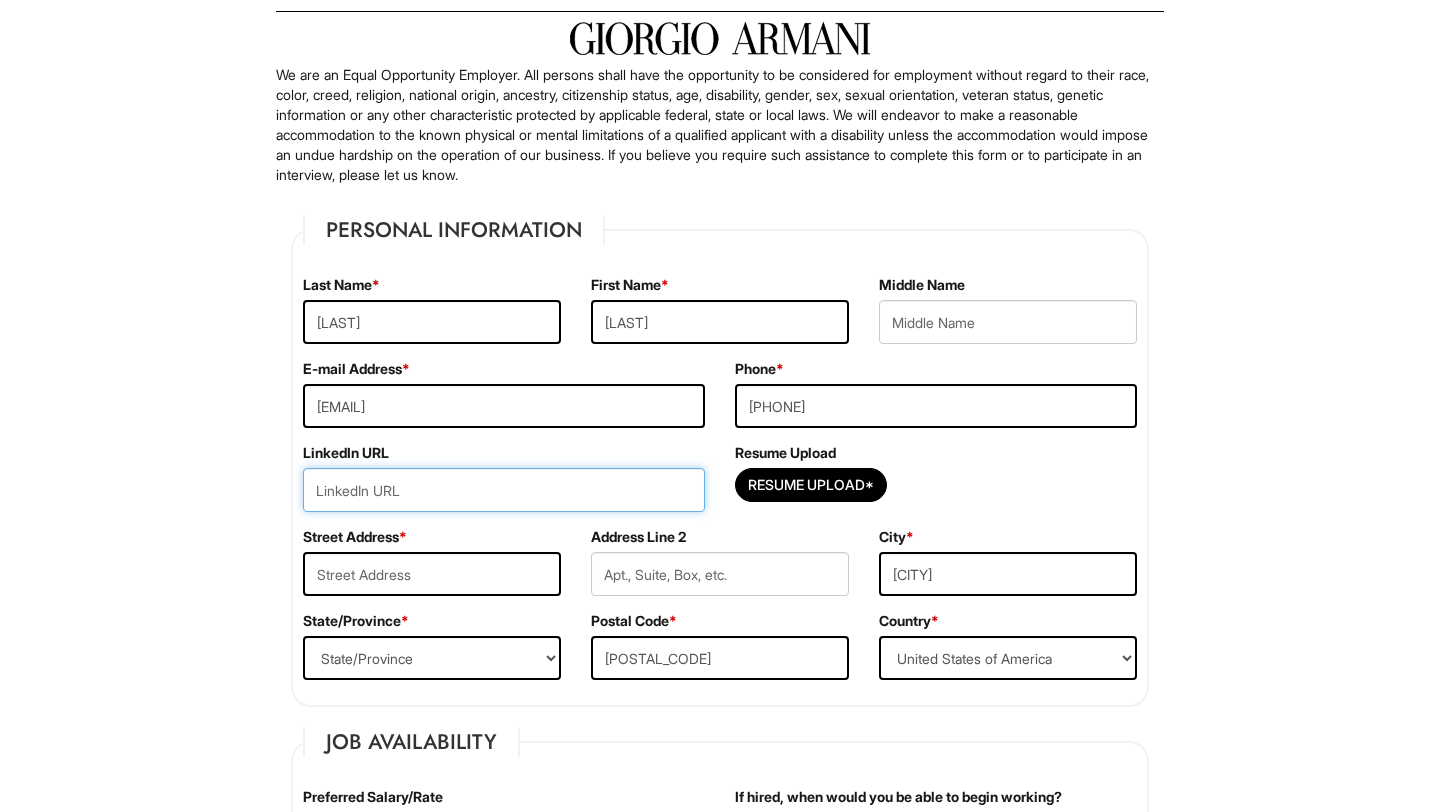 click at bounding box center [504, 490] 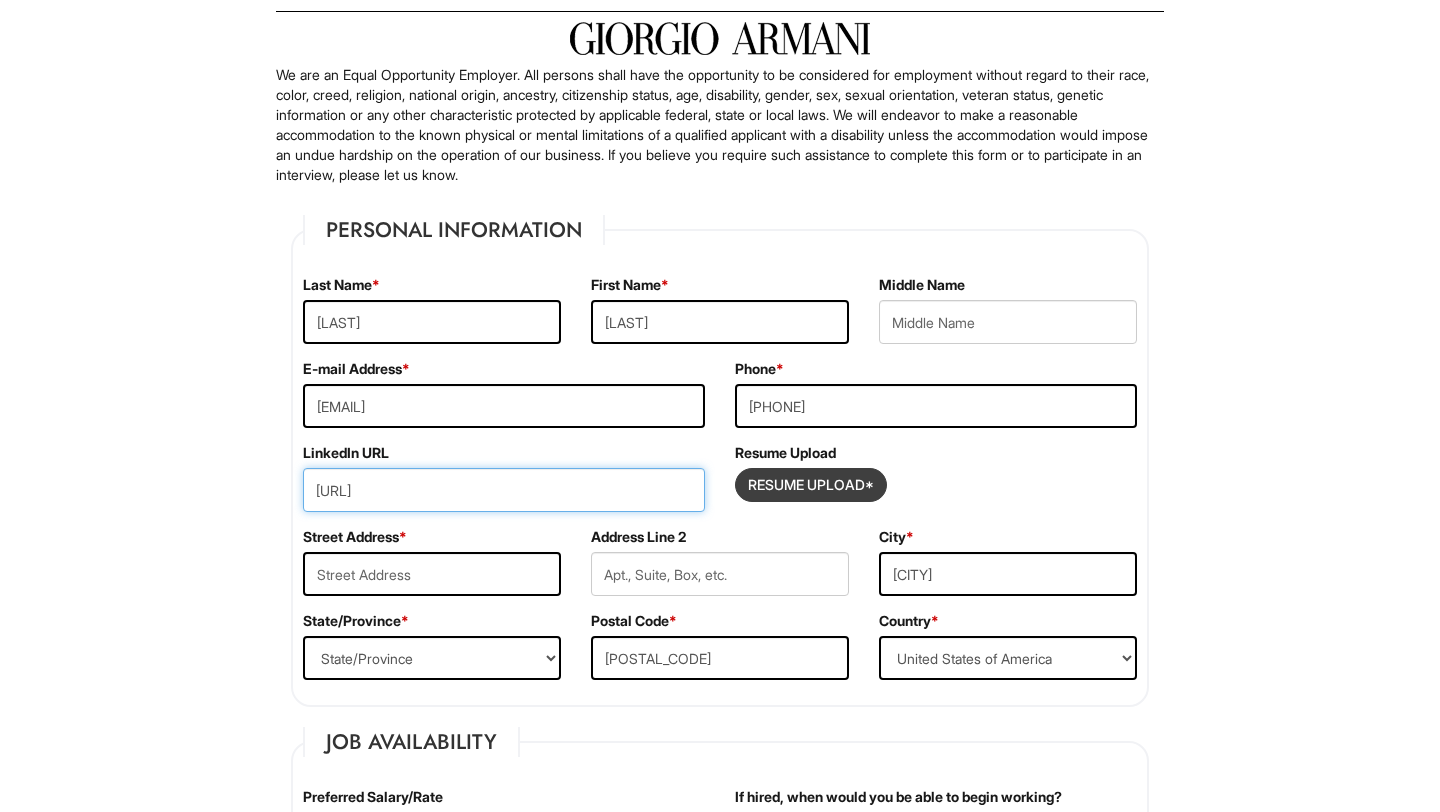 type on "[URL]" 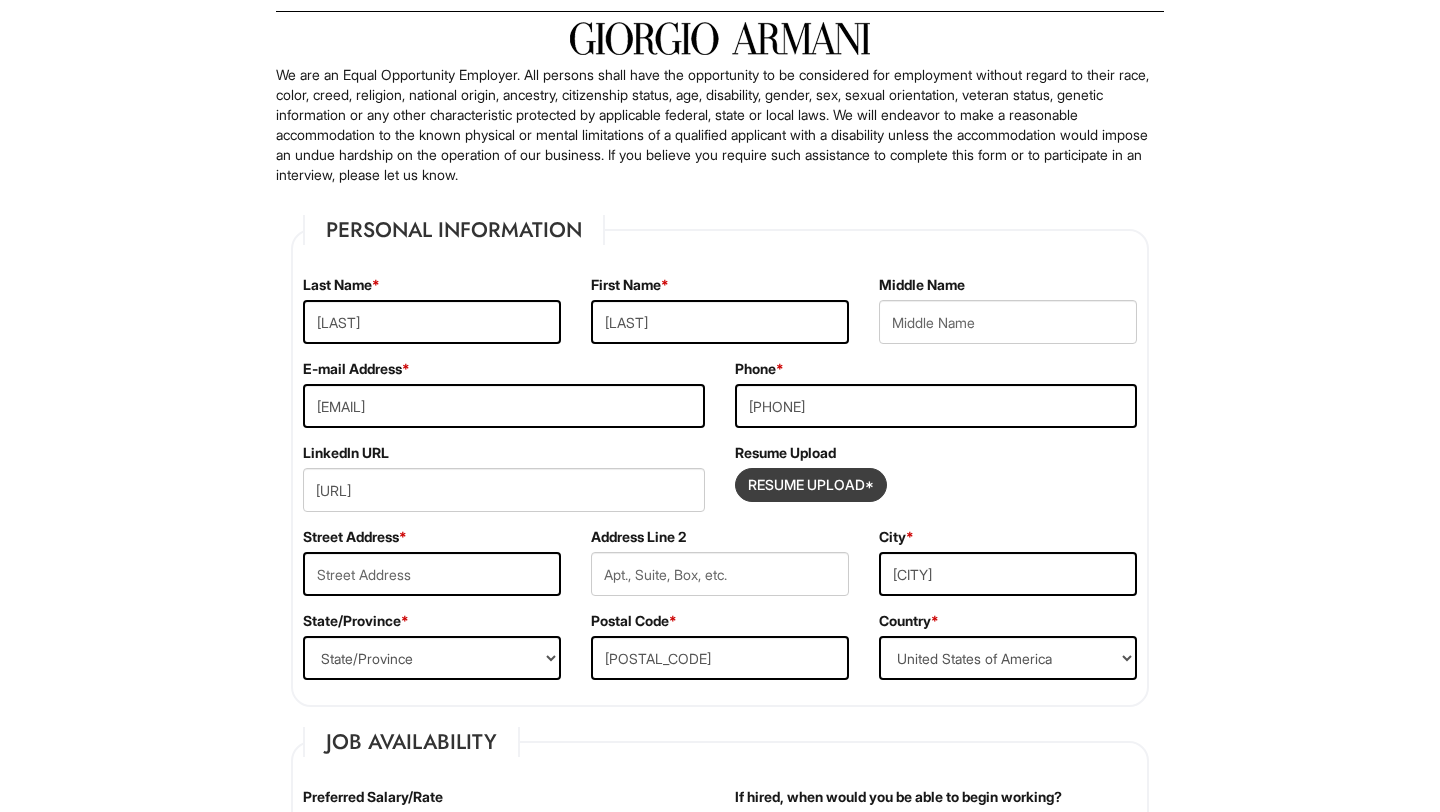 click at bounding box center [811, 485] 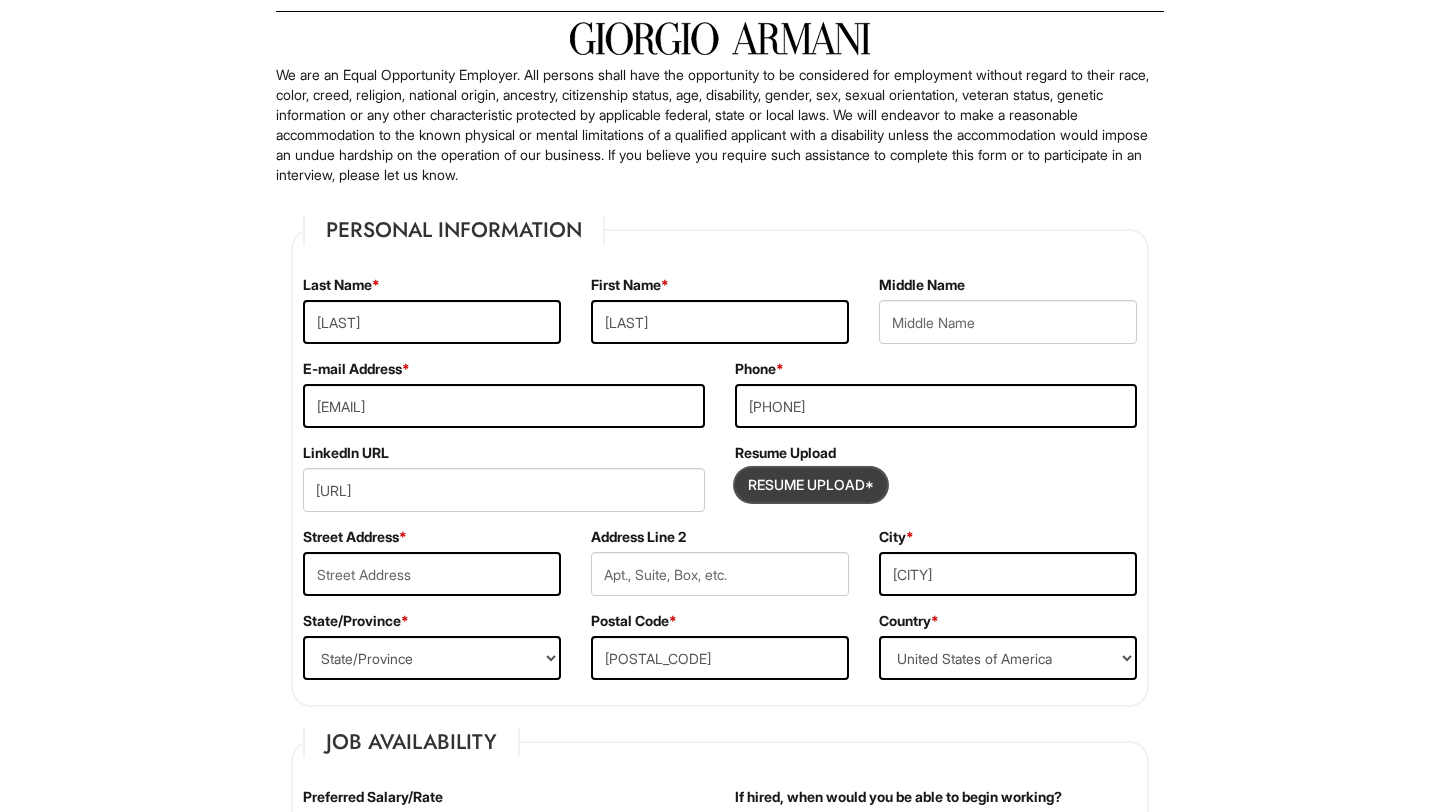type on "C:\fakepath\[FILENAME]" 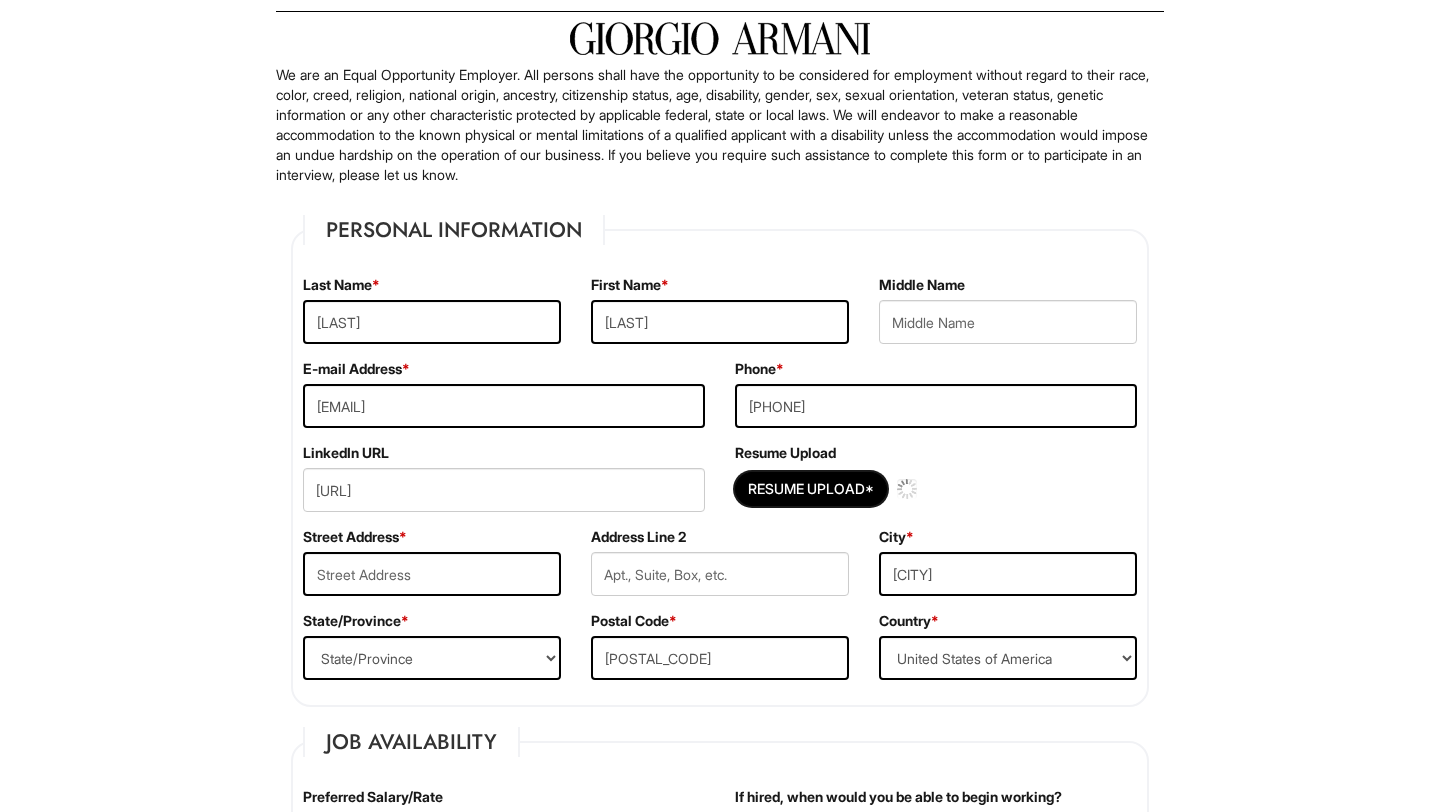 type 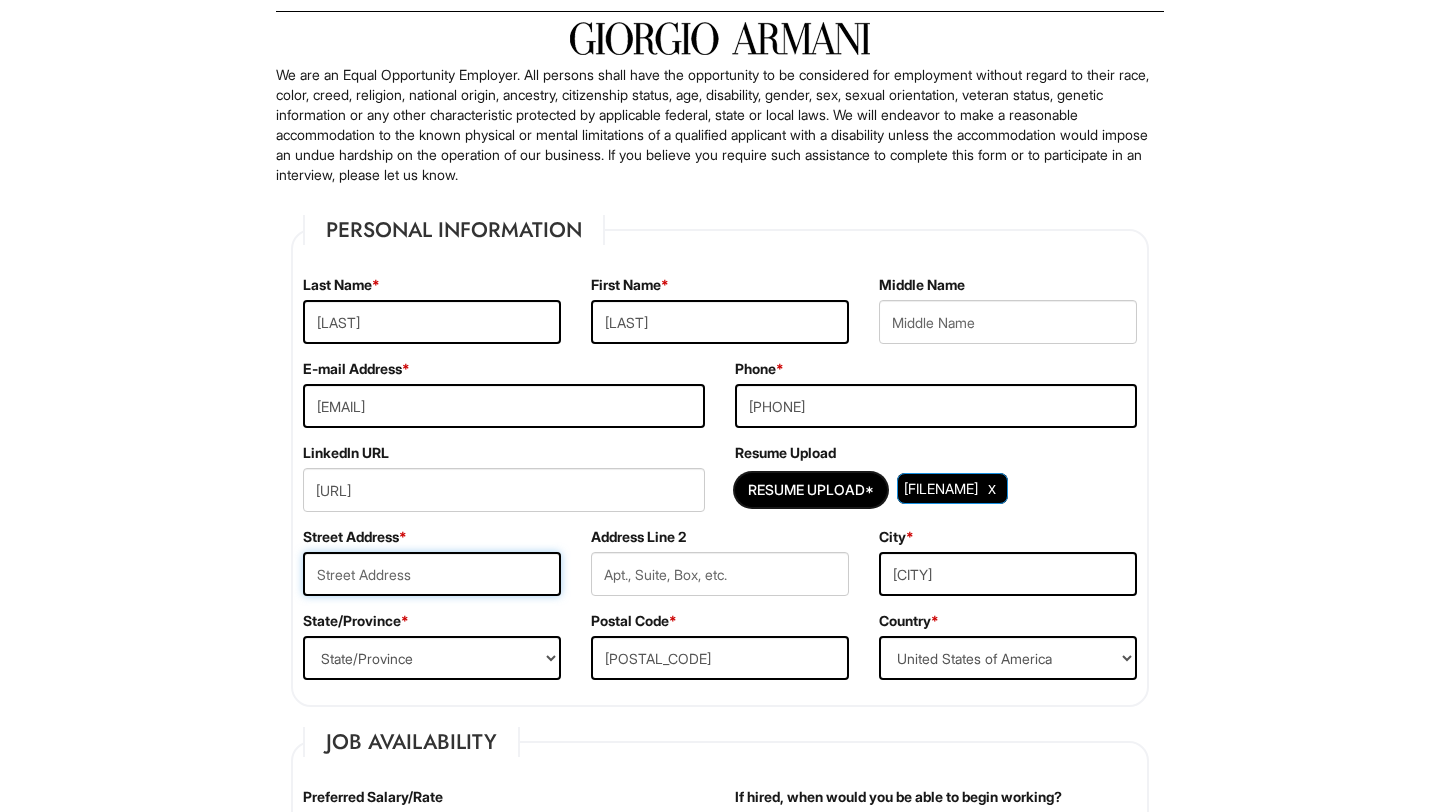 click at bounding box center (432, 574) 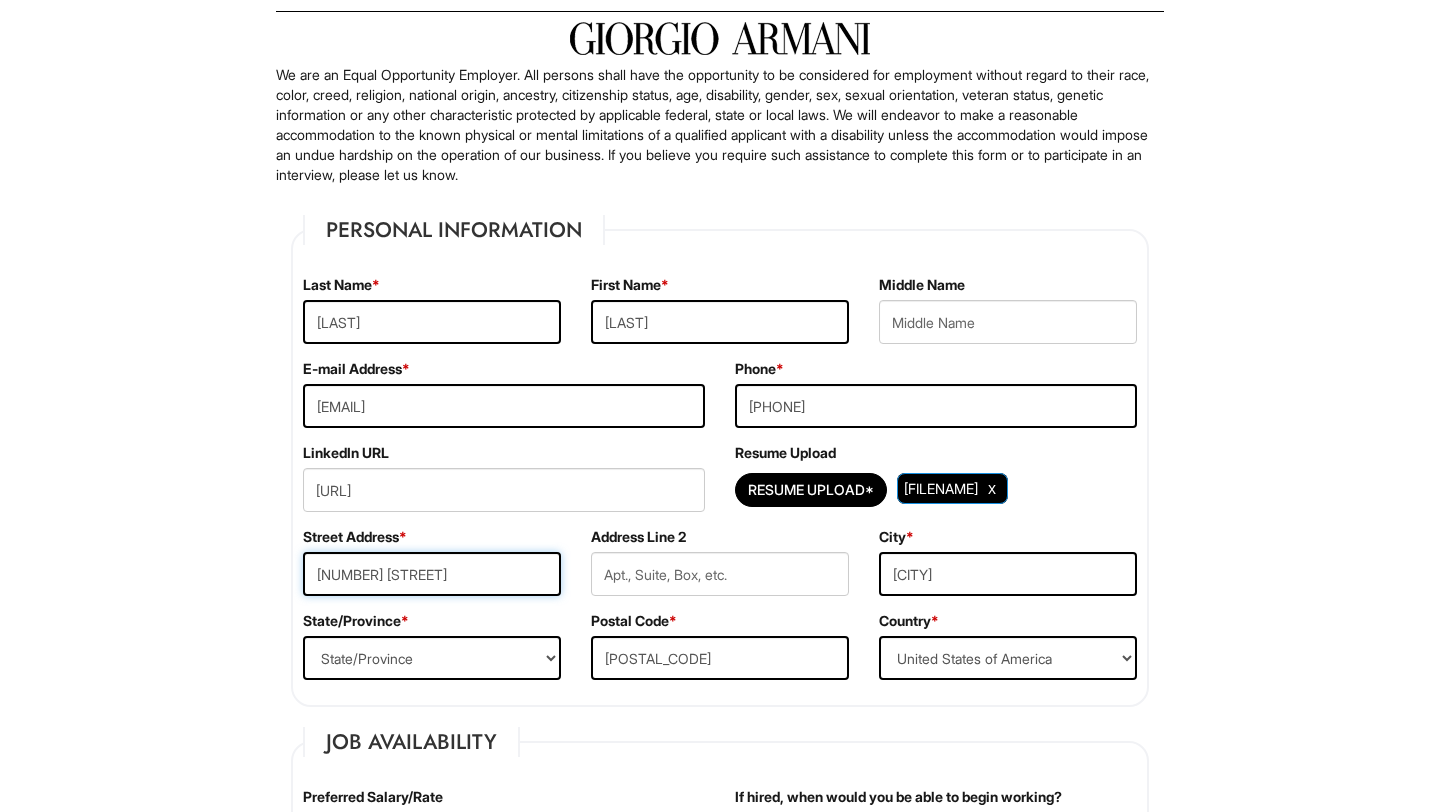 type on "[NUMBER] [STREET]" 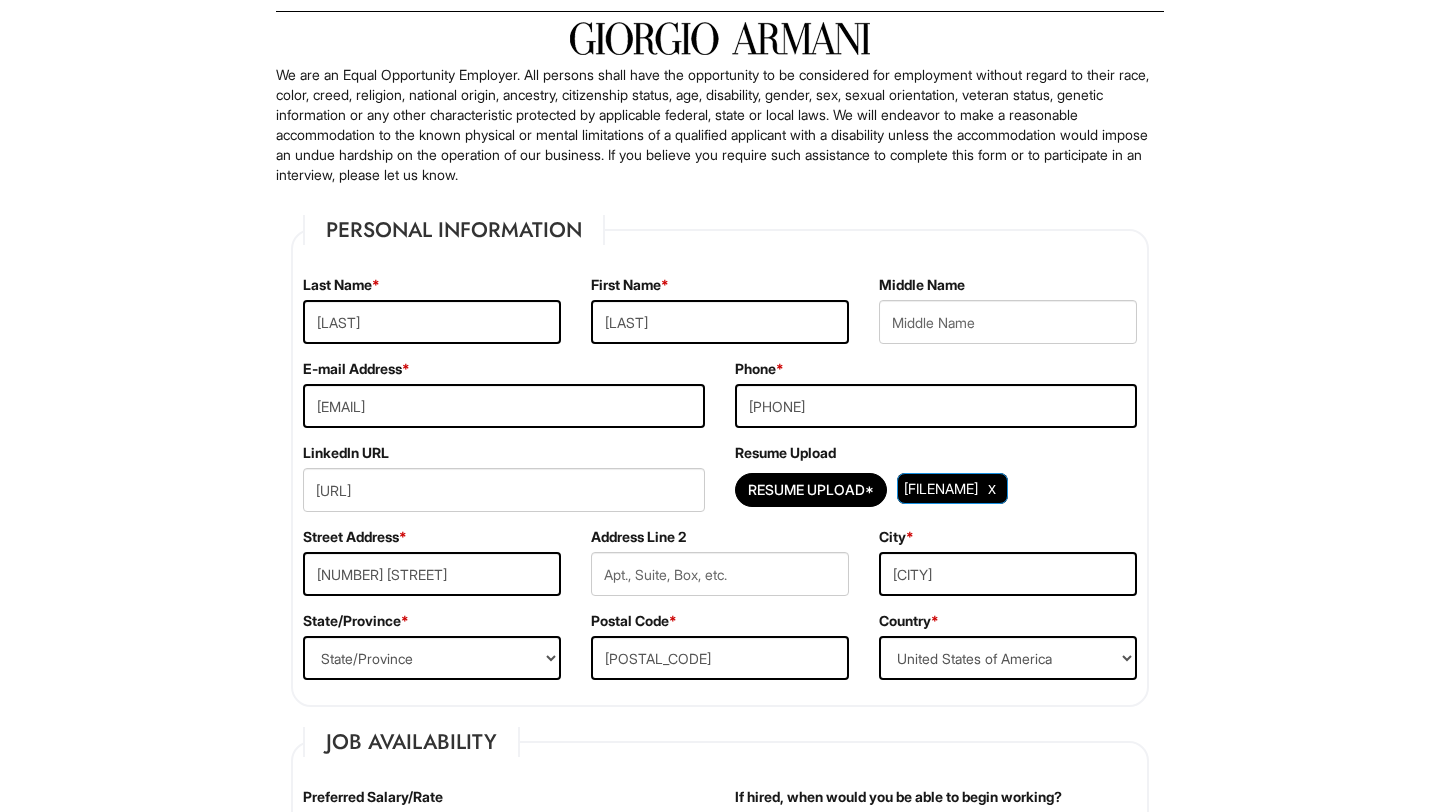 click on "Please Complete This Form 1 2 3 Client Advisor (Part-time), A|X Outlet PLEASE COMPLETE ALL REQUIRED FIELDS
We are an Equal Opportunity Employer. All persons shall have the opportunity to be considered for employment without regard to their race, color, creed, religion, national origin, ancestry, citizenship status, age, disability, gender, sex, sexual orientation, veteran status, genetic information or any other characteristic protected by applicable federal, state or local laws. We will endeavor to make a reasonable accommodation to the known physical or mental limitations of a qualified applicant with a disability unless the accommodation would impose an undue hardship on the operation of our business. If you believe you require such assistance to complete this form or to participate in an interview, please let us know.
Personal Information
Last Name  *   [LAST]
First Name  *   [FIRST]
Middle Name
E-mail Address  *   [EMAIL]
Phone  *   [PHONE]" at bounding box center [720, 1838] 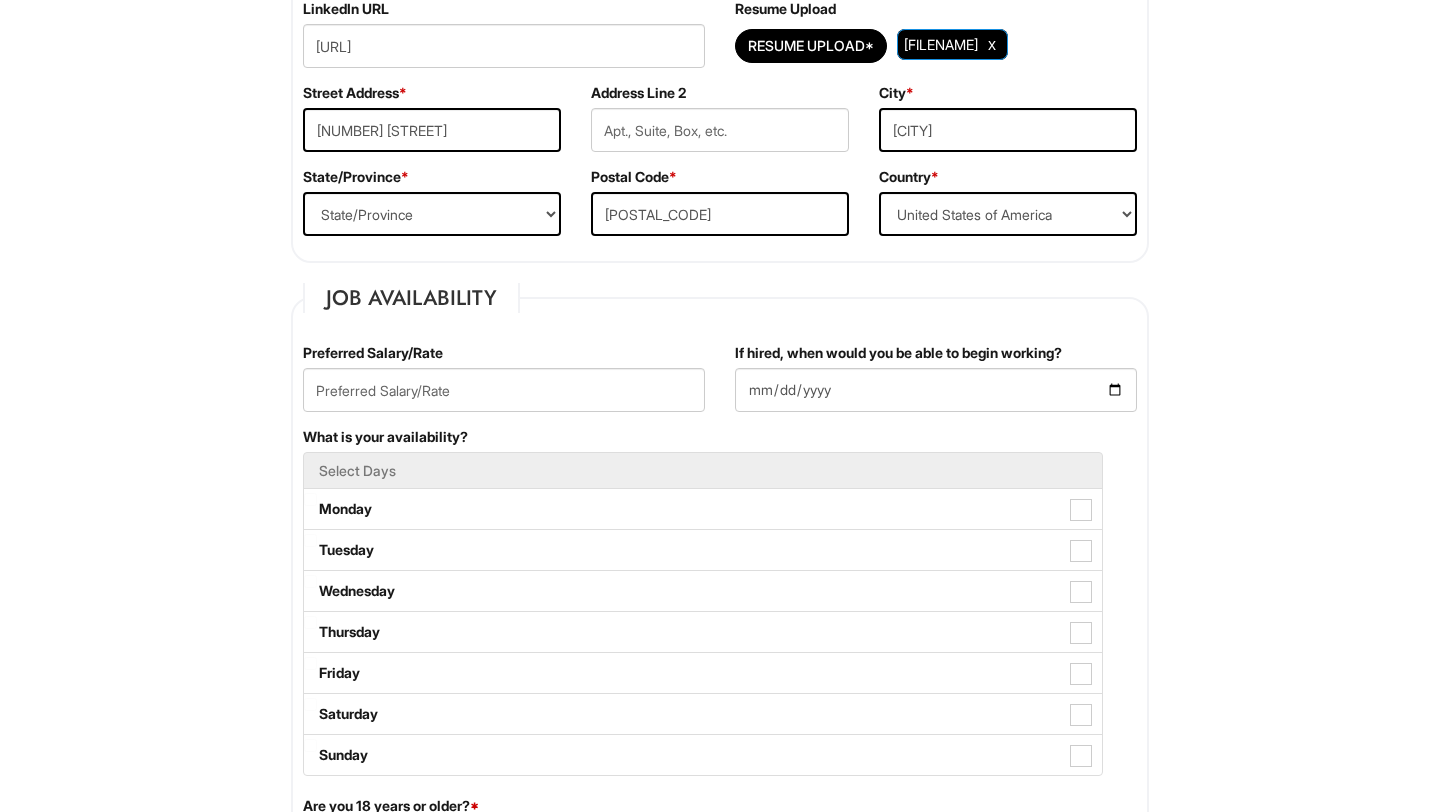 scroll, scrollTop: 578, scrollLeft: 0, axis: vertical 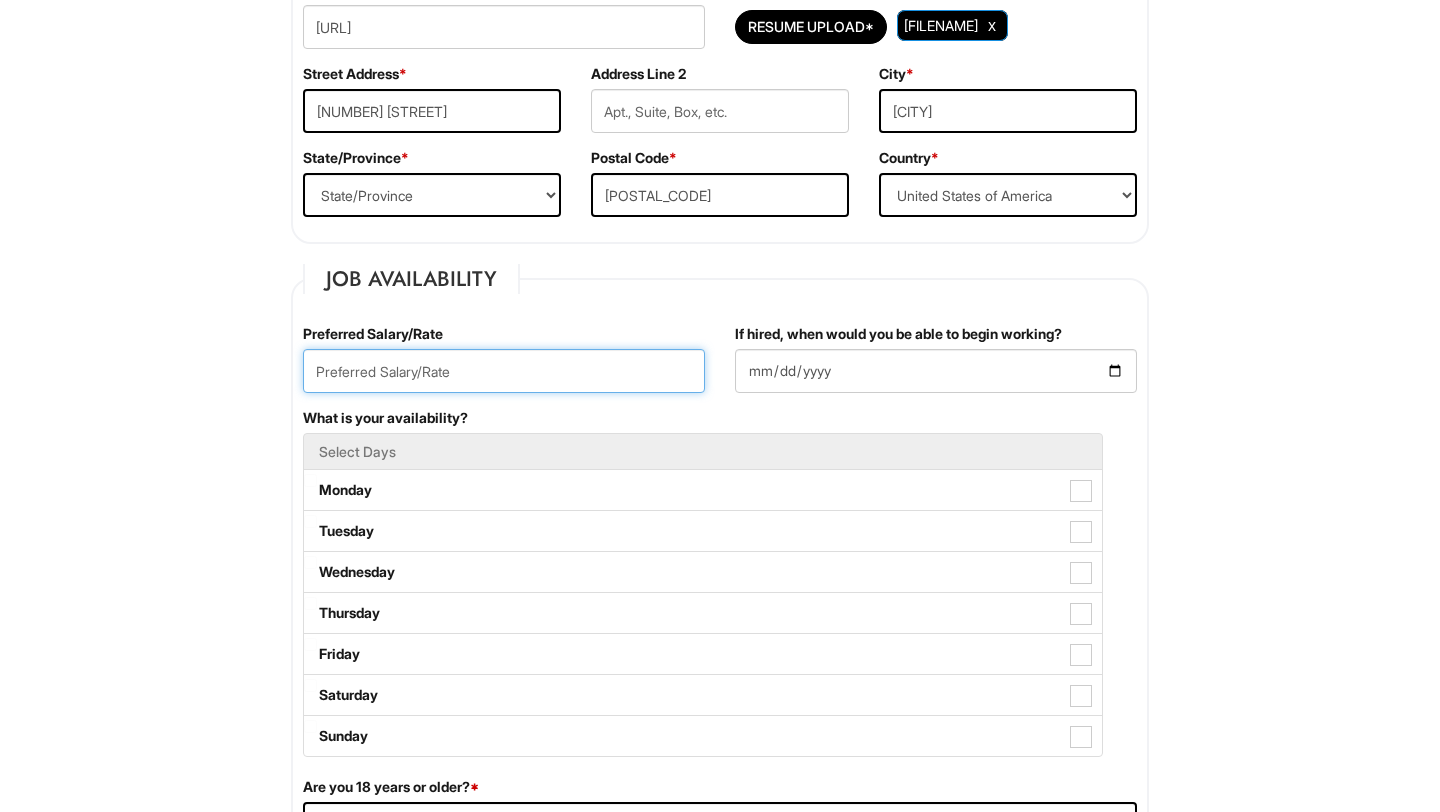 click at bounding box center [504, 371] 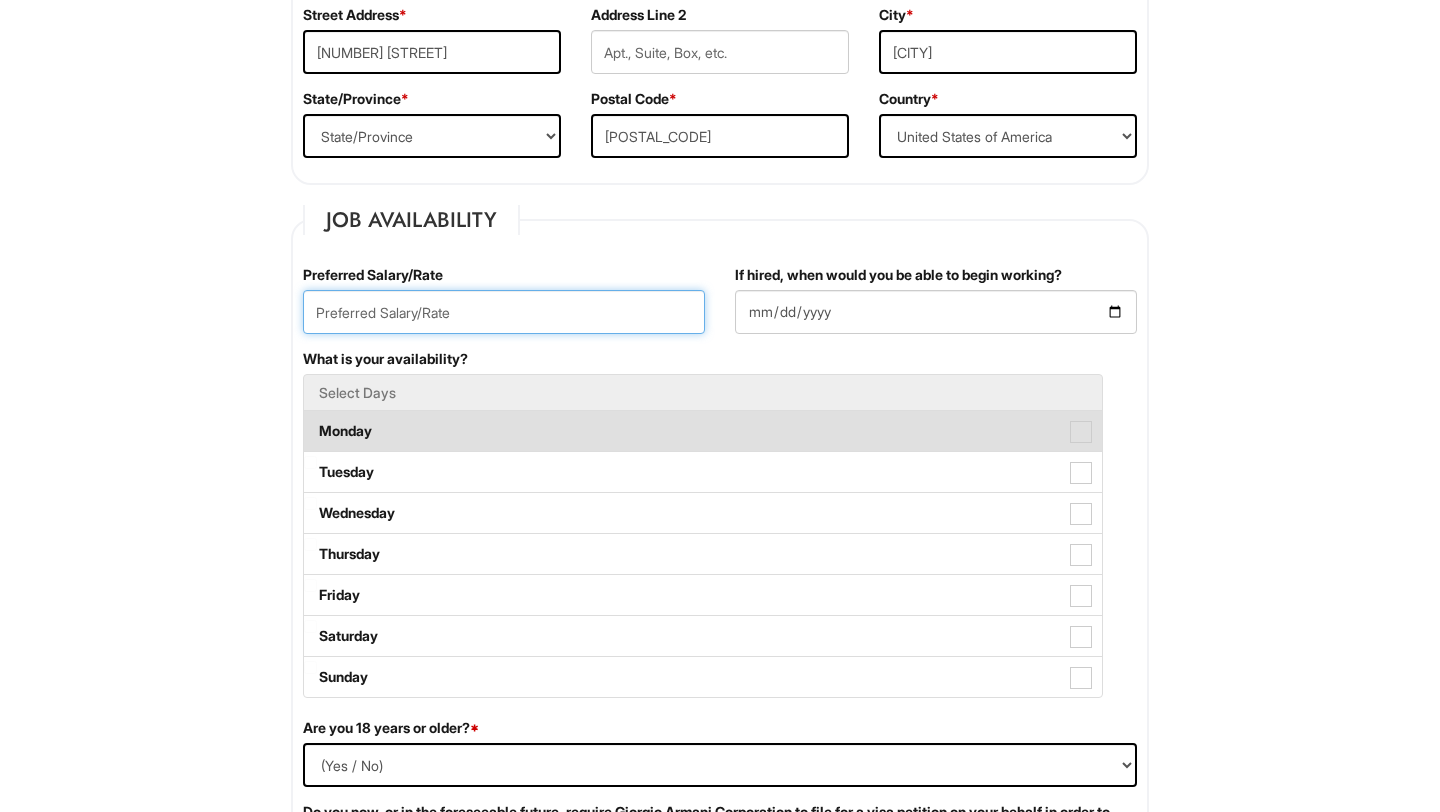 scroll, scrollTop: 636, scrollLeft: 0, axis: vertical 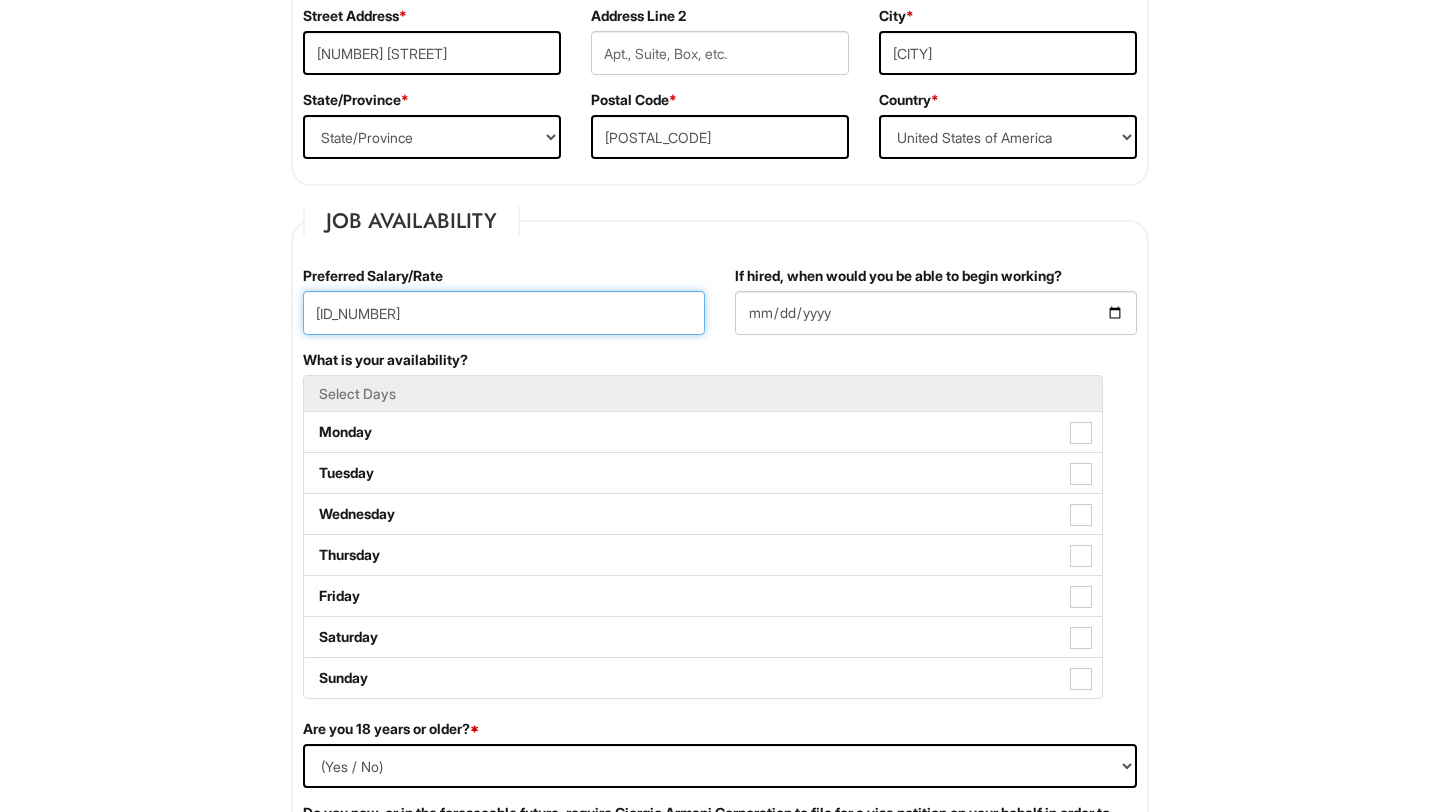 type on "[ID_NUMBER]" 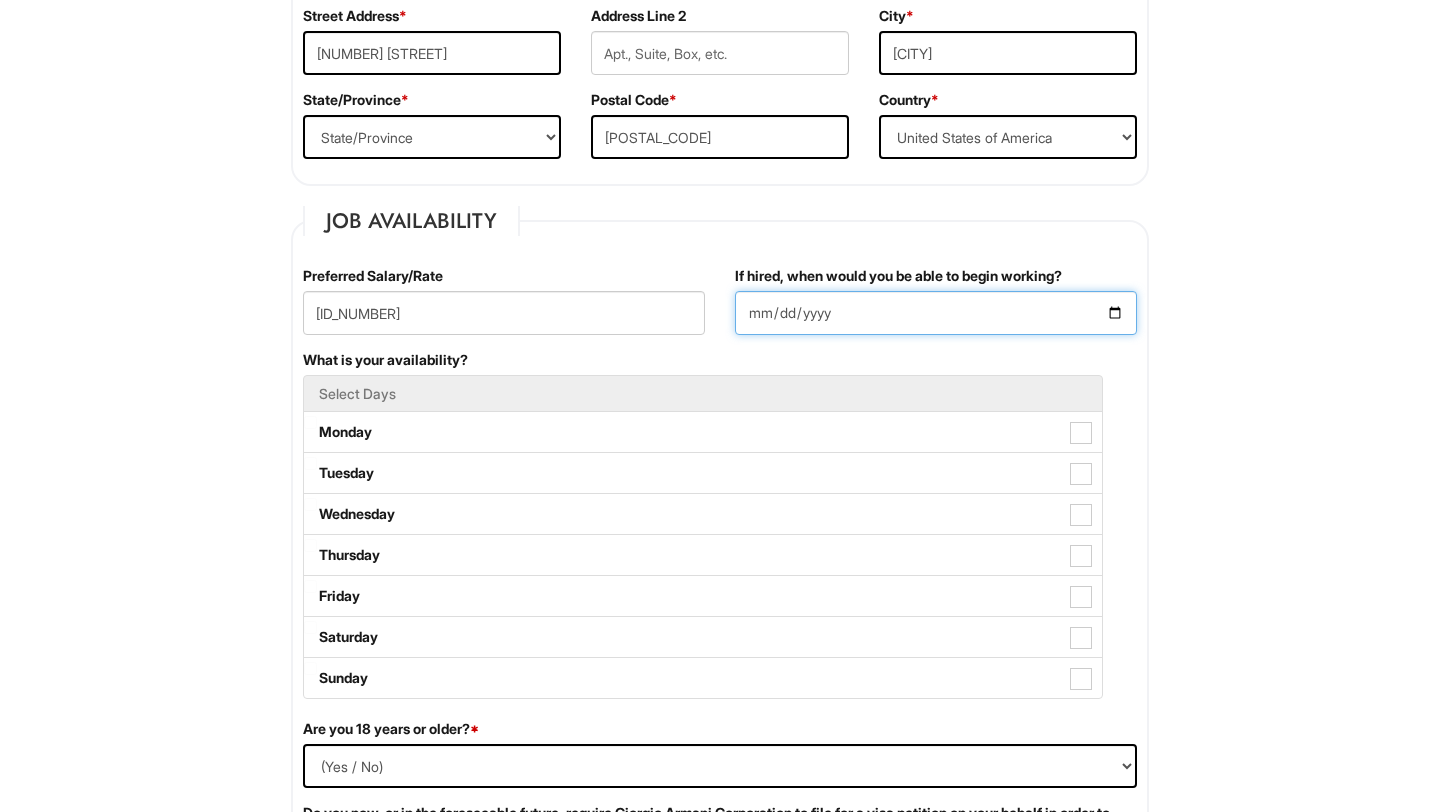 click on "If hired, when would you be able to begin working?" at bounding box center [936, 313] 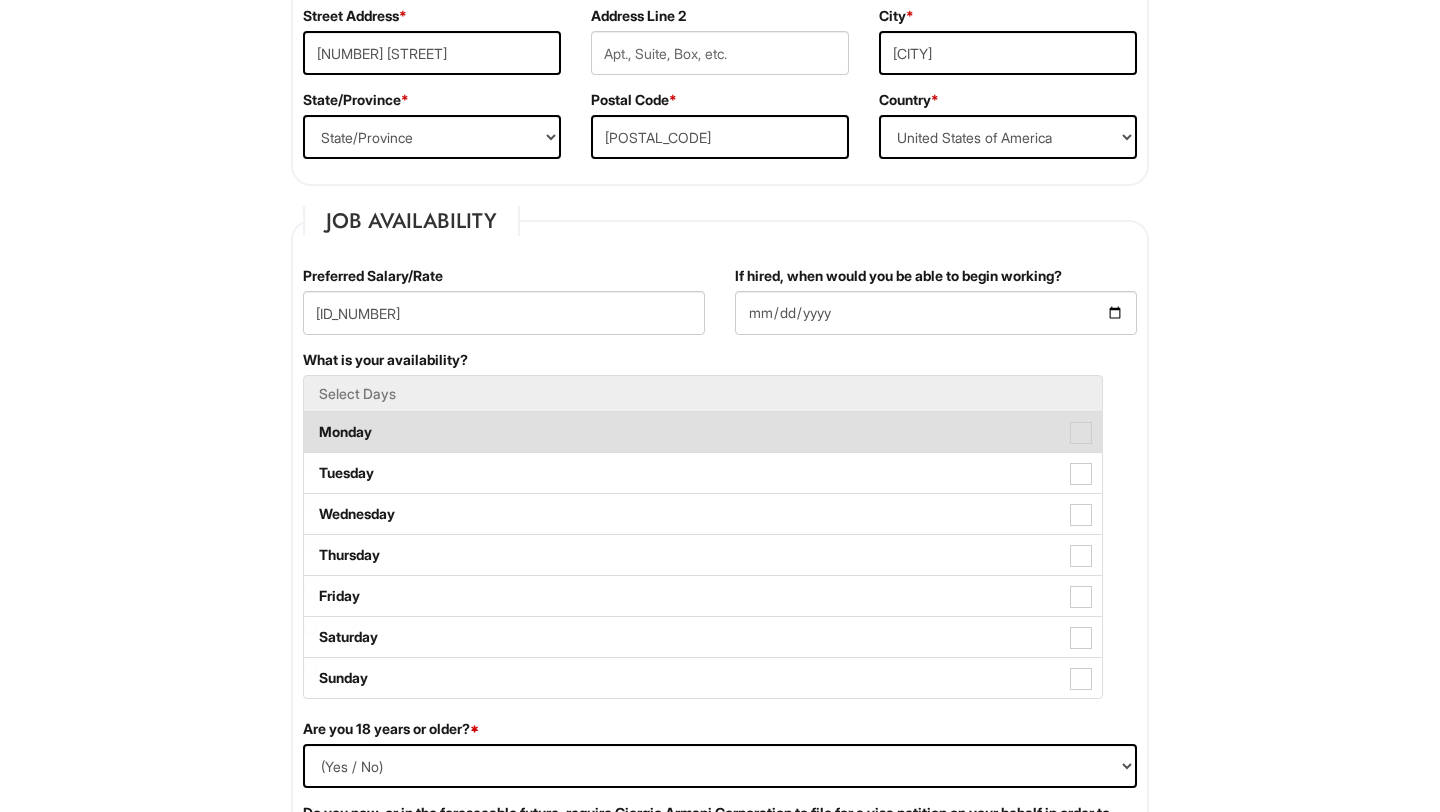 click on "Monday" at bounding box center [703, 432] 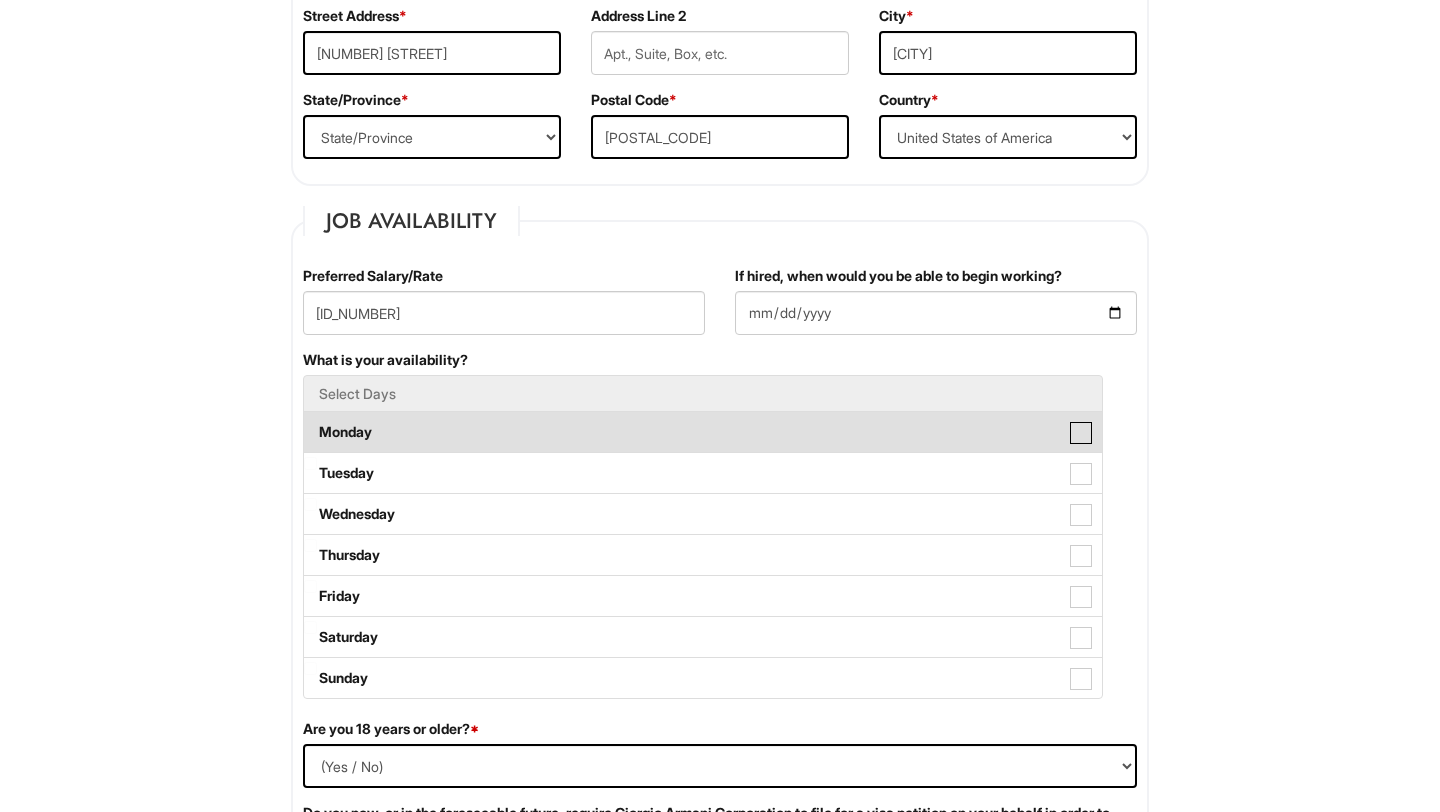 click on "Monday" at bounding box center [310, 422] 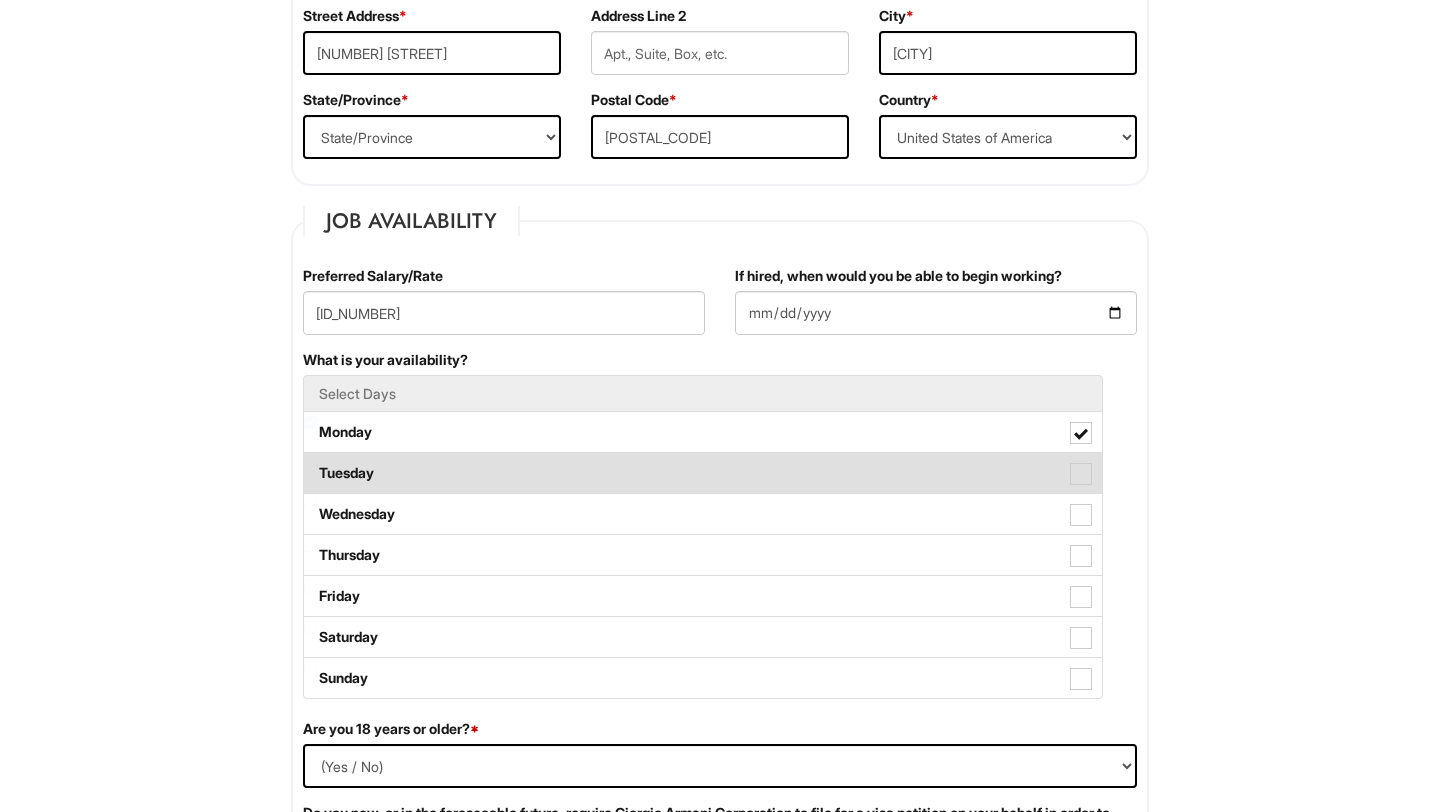 click on "Tuesday" at bounding box center (703, 473) 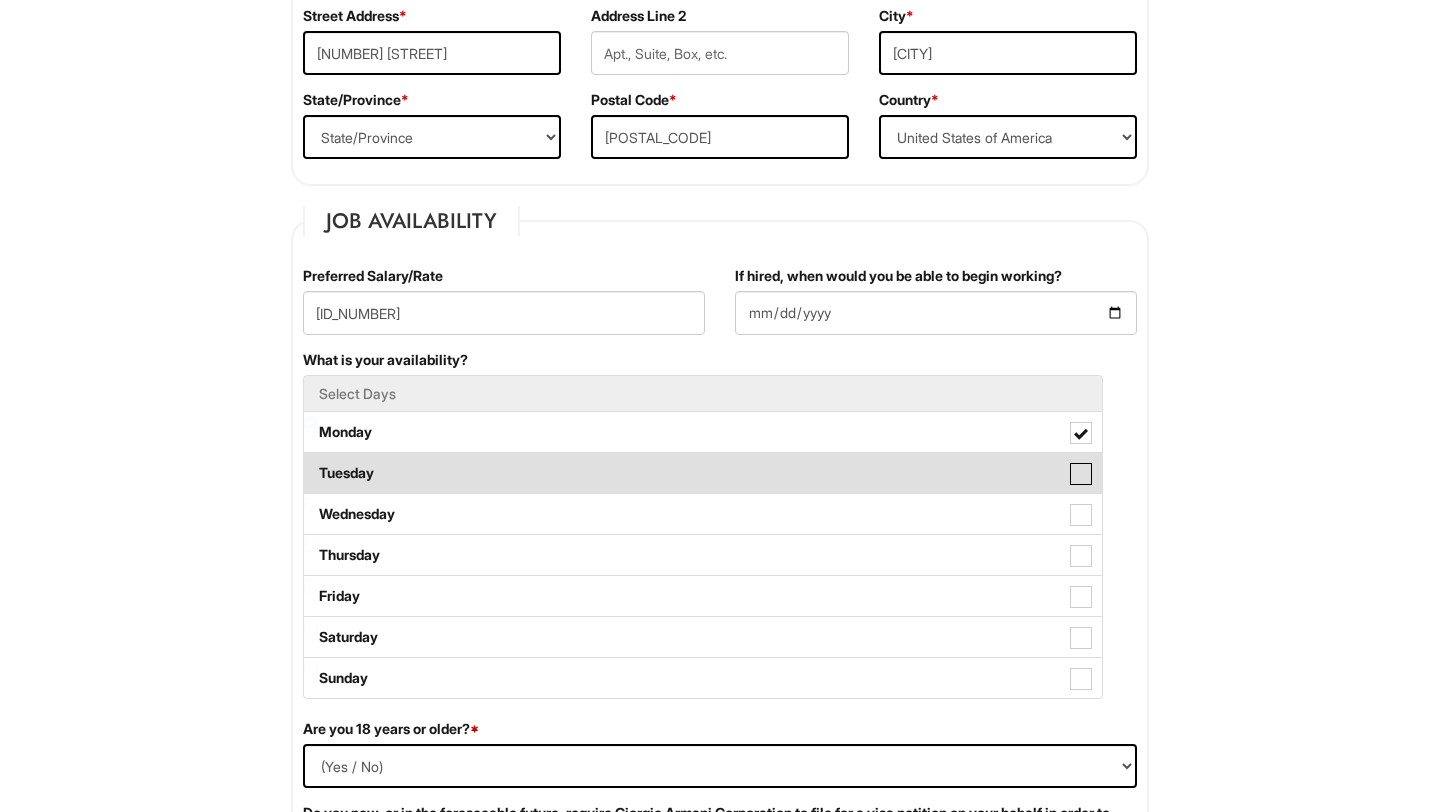 click on "Tuesday" at bounding box center (310, 463) 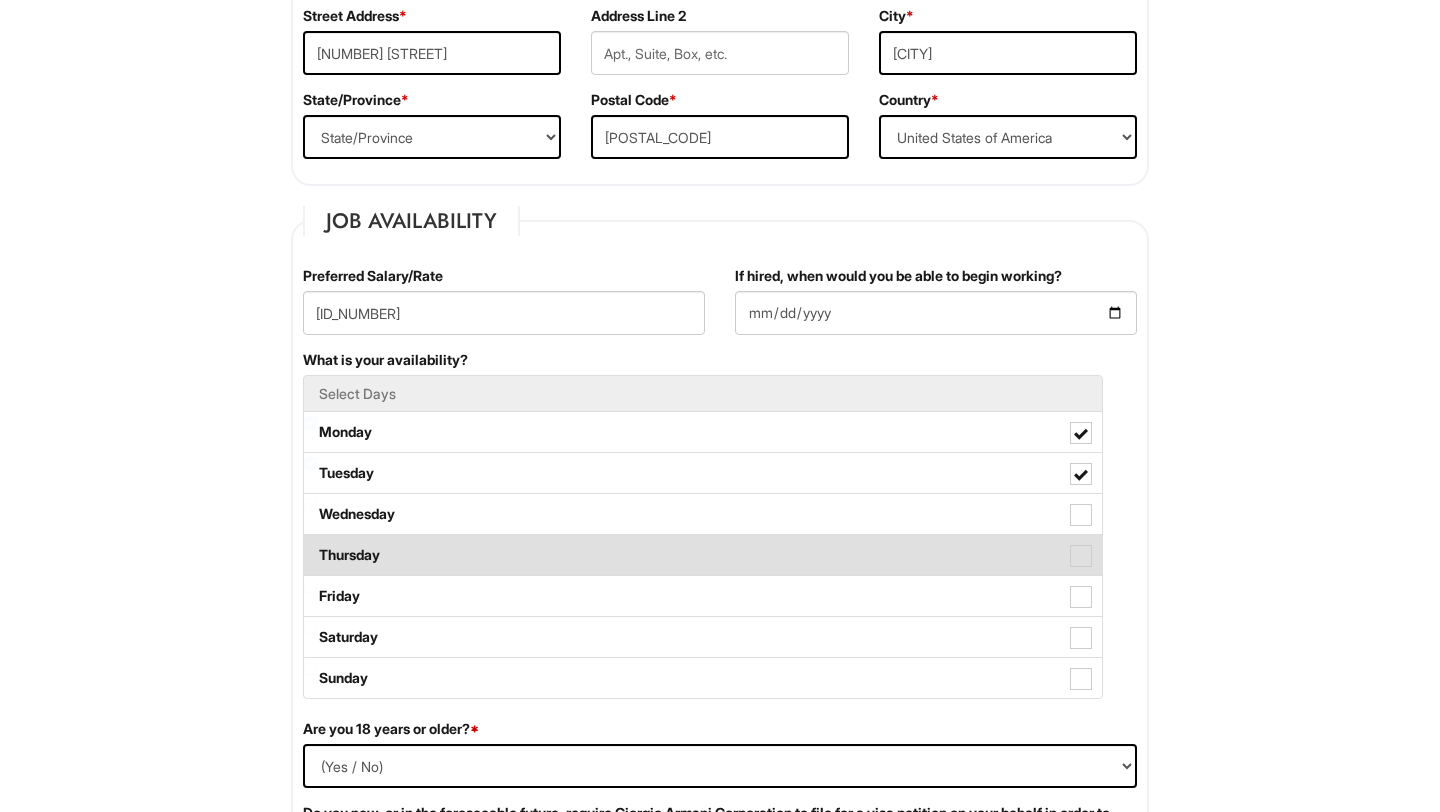 click on "Thursday" at bounding box center (703, 555) 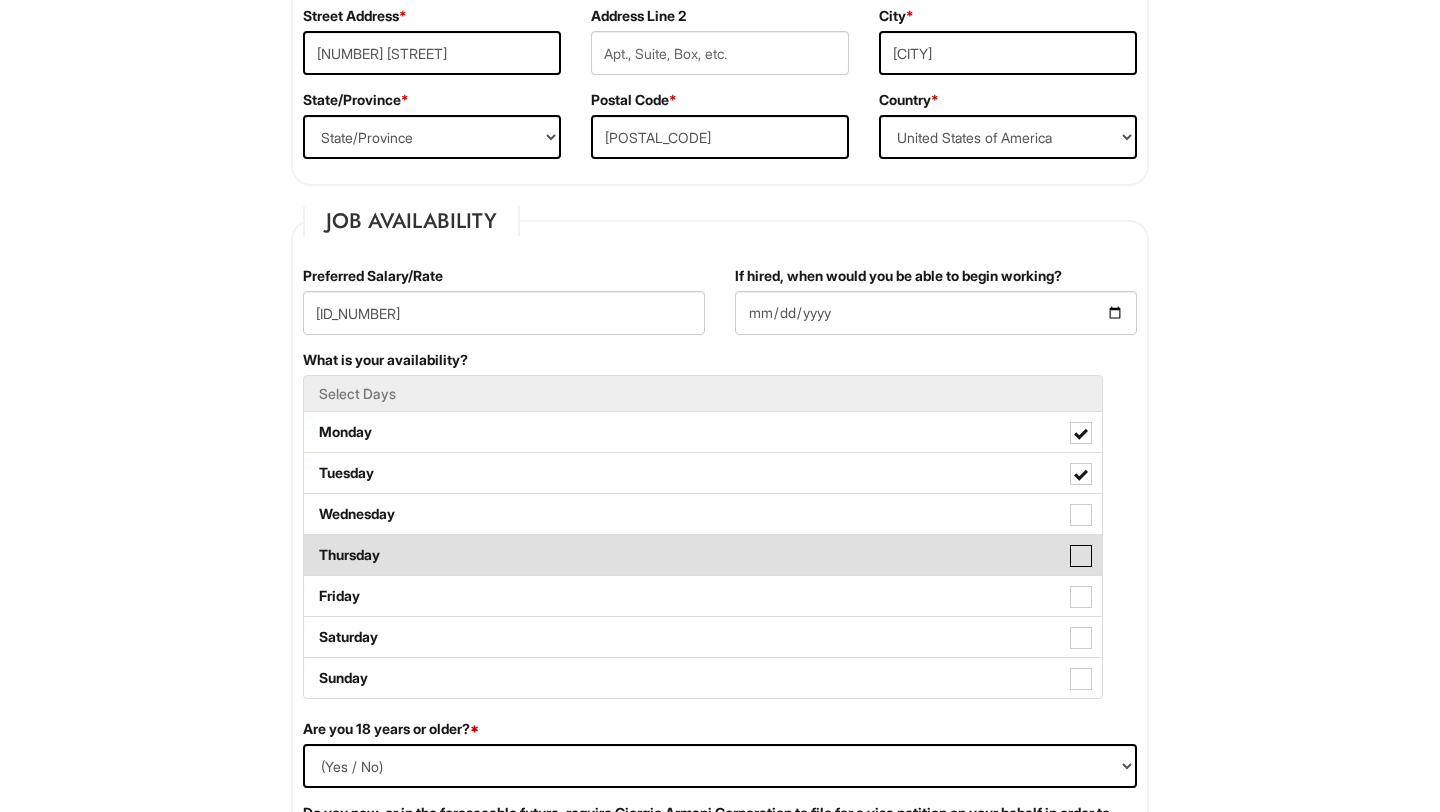 click on "Thursday" at bounding box center [310, 545] 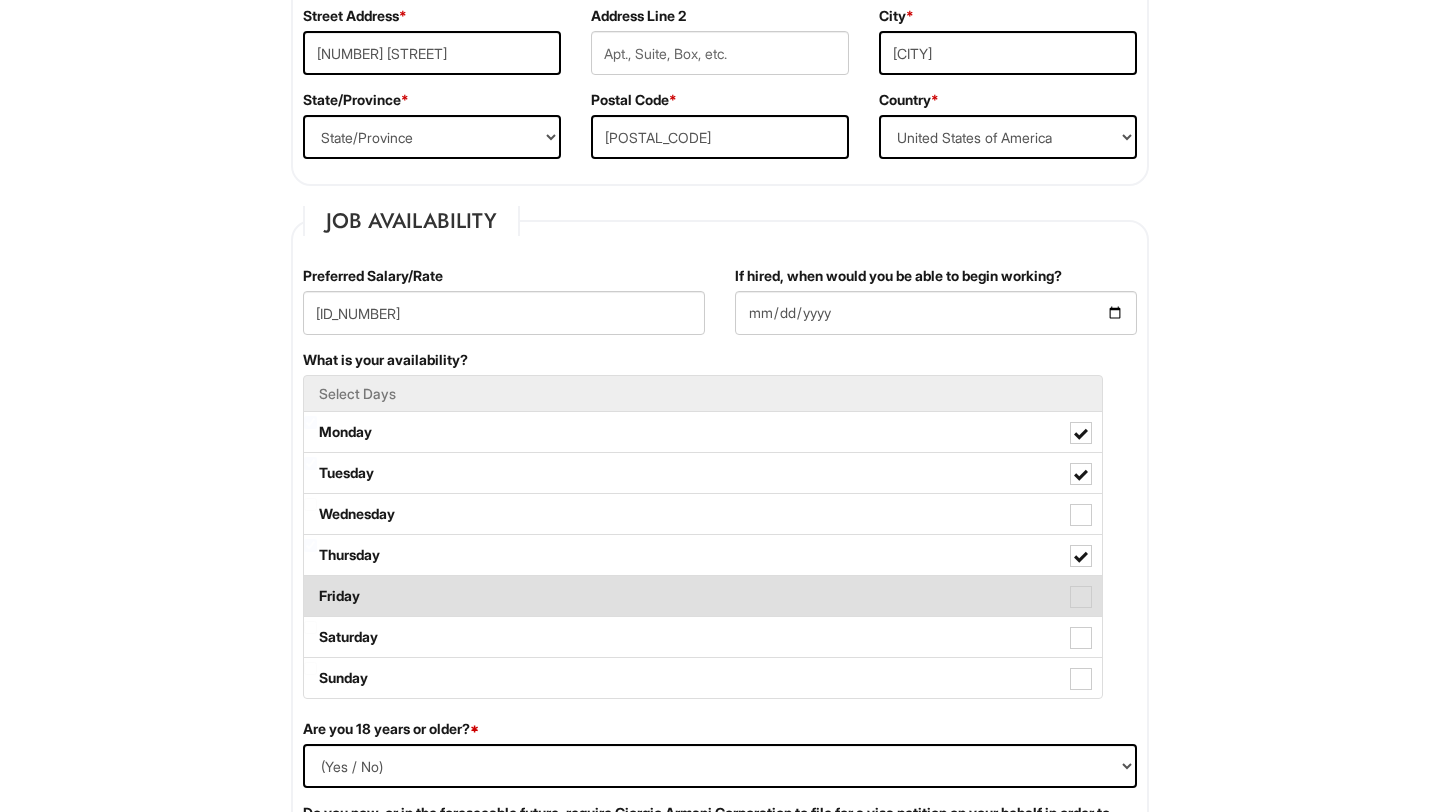 click on "Friday" at bounding box center [703, 596] 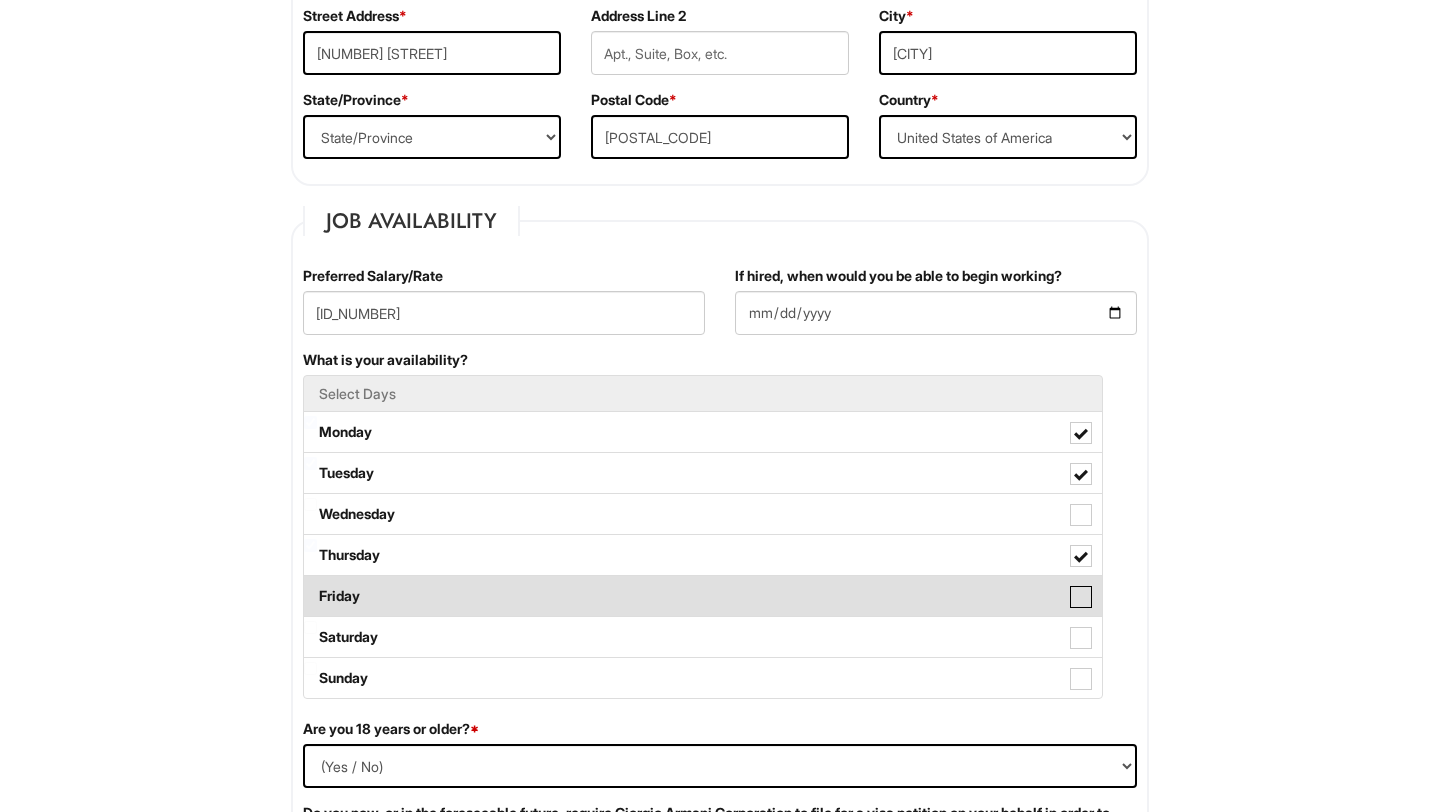 click on "Friday" at bounding box center (310, 586) 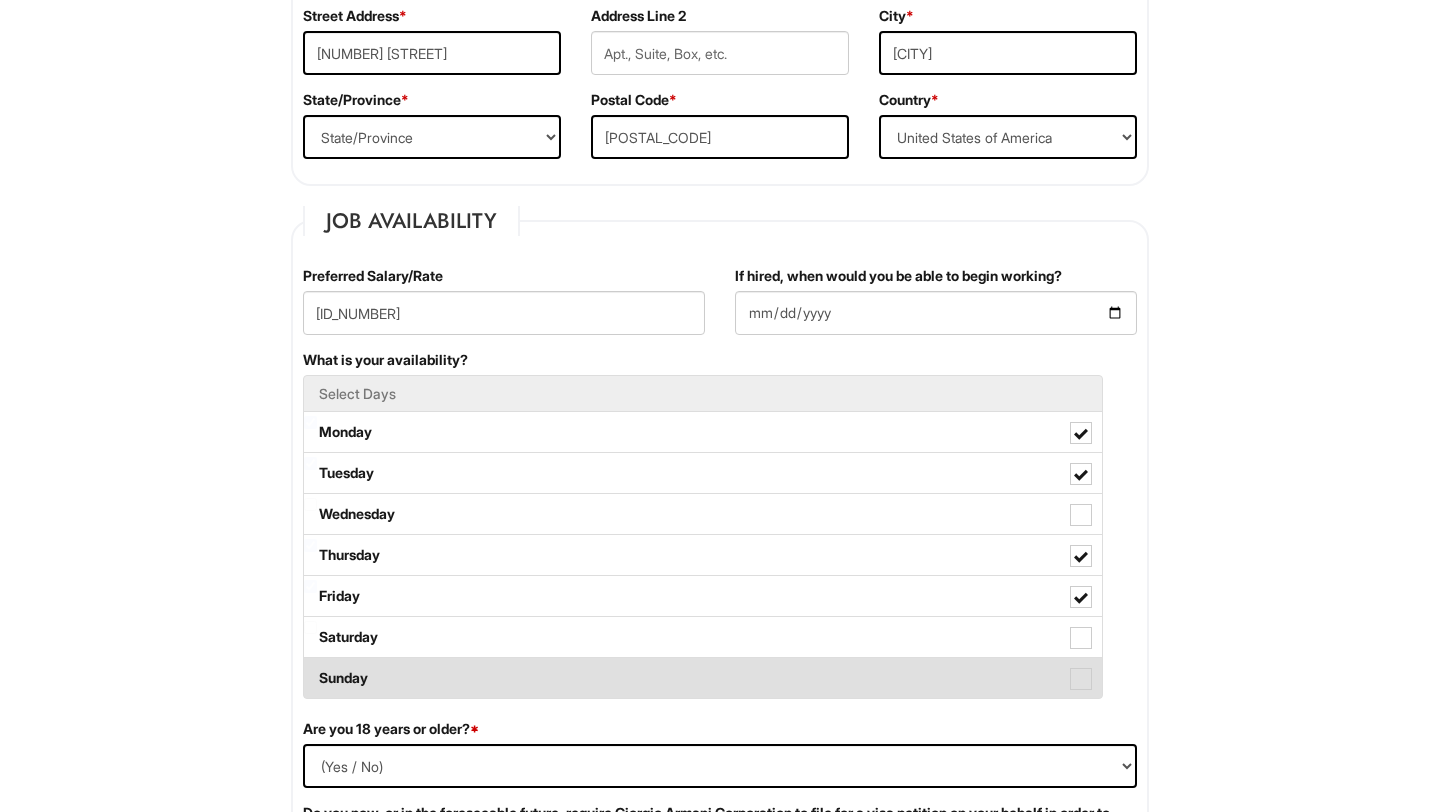 click on "Sunday" at bounding box center [703, 678] 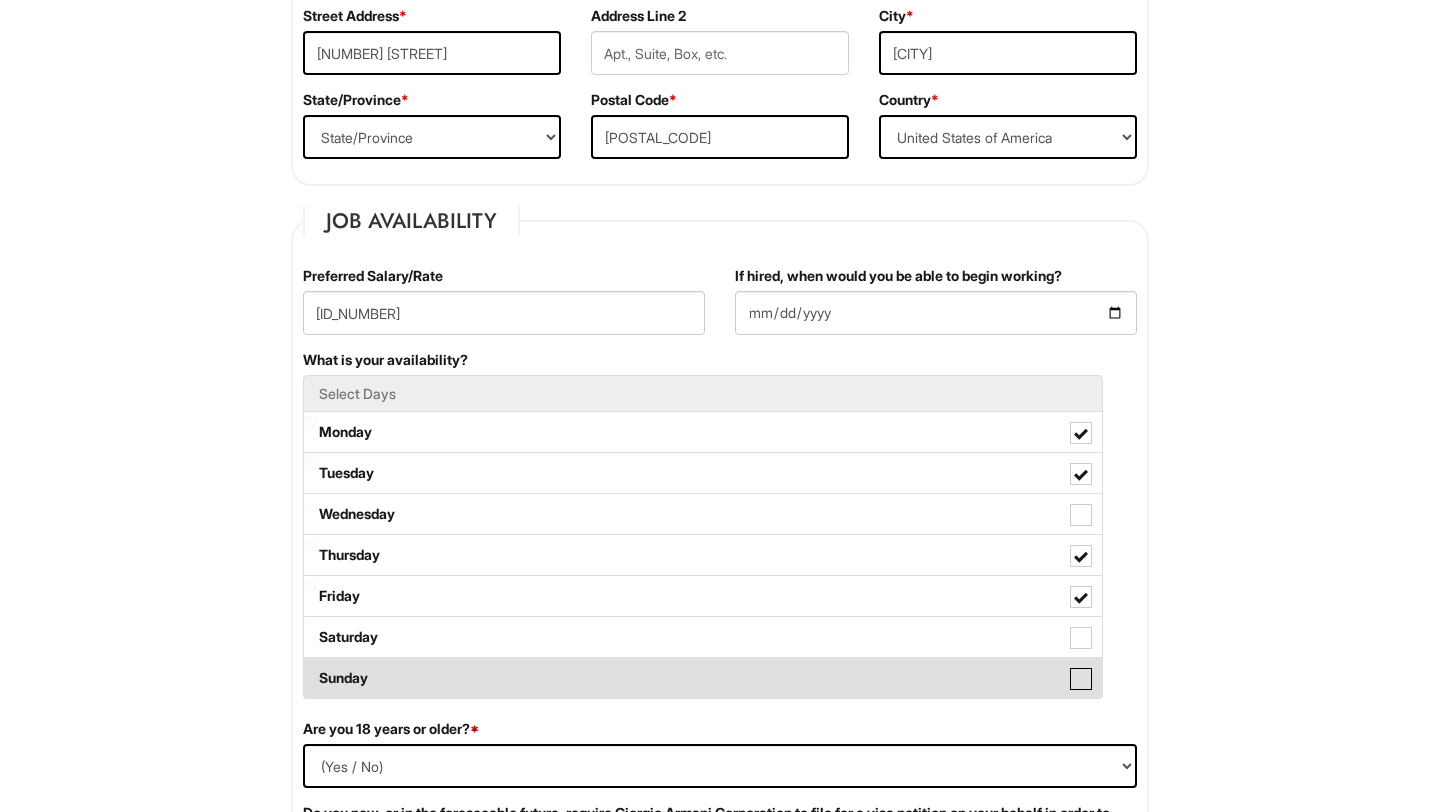 click on "Sunday" at bounding box center [310, 668] 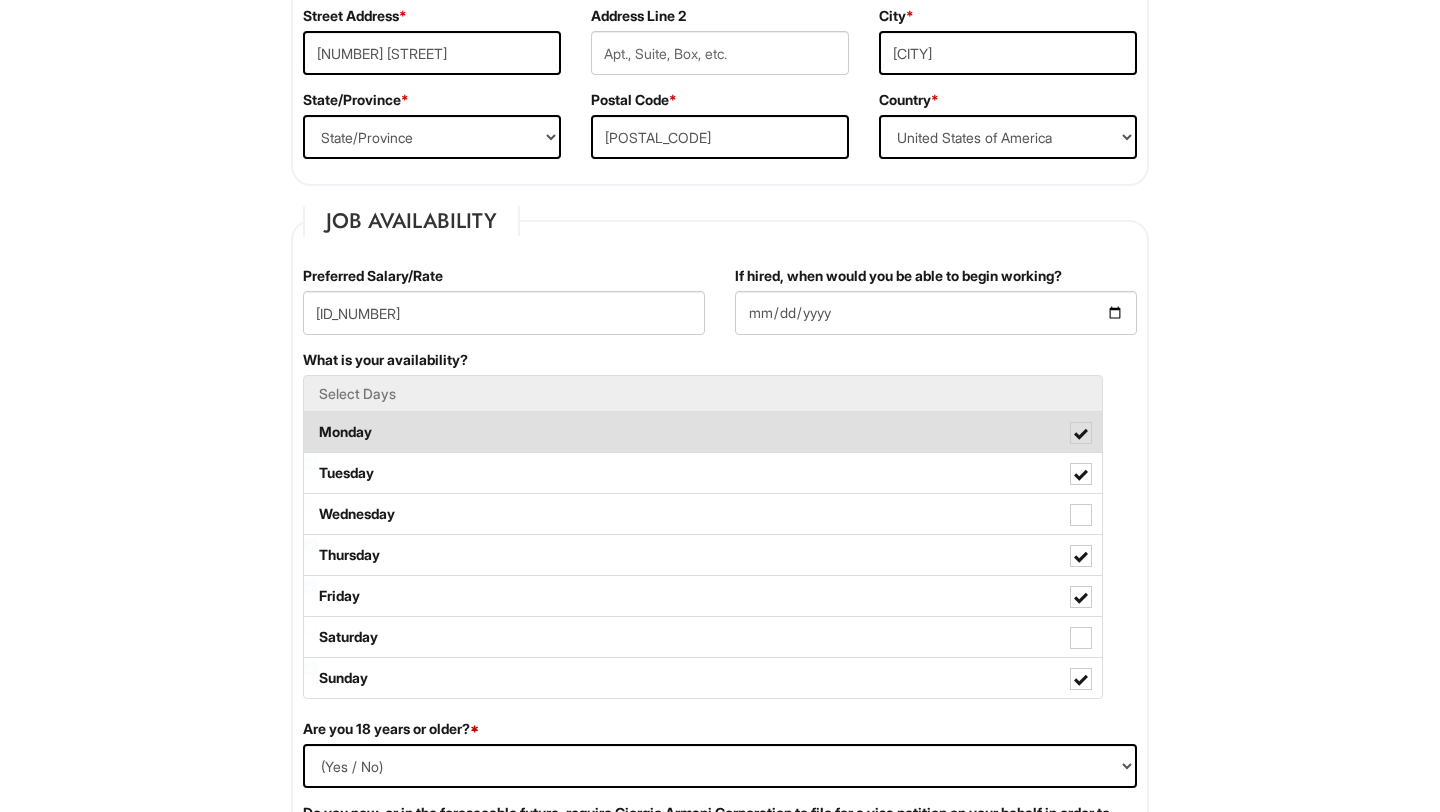 click on "Monday" at bounding box center [703, 432] 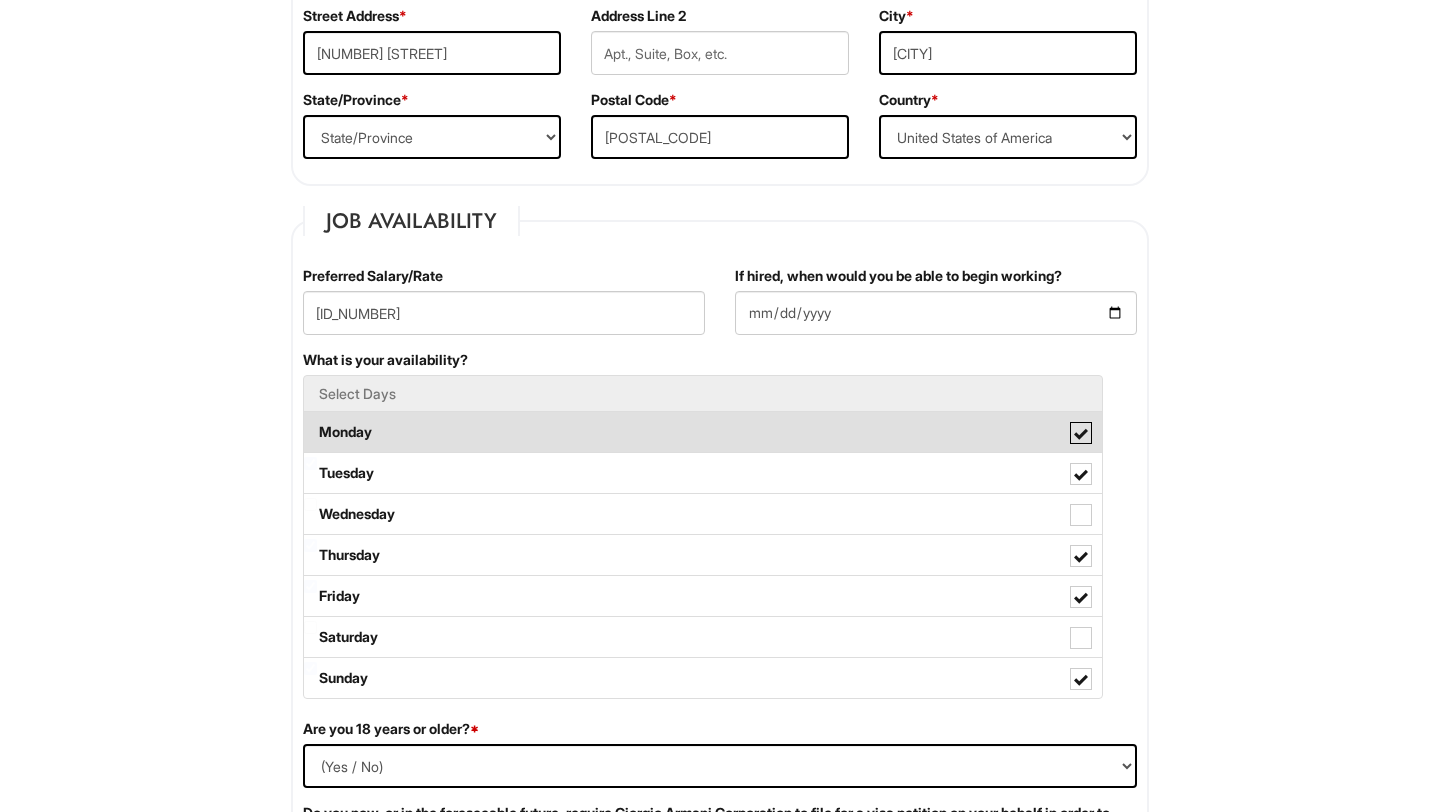 click on "Monday" at bounding box center [310, 422] 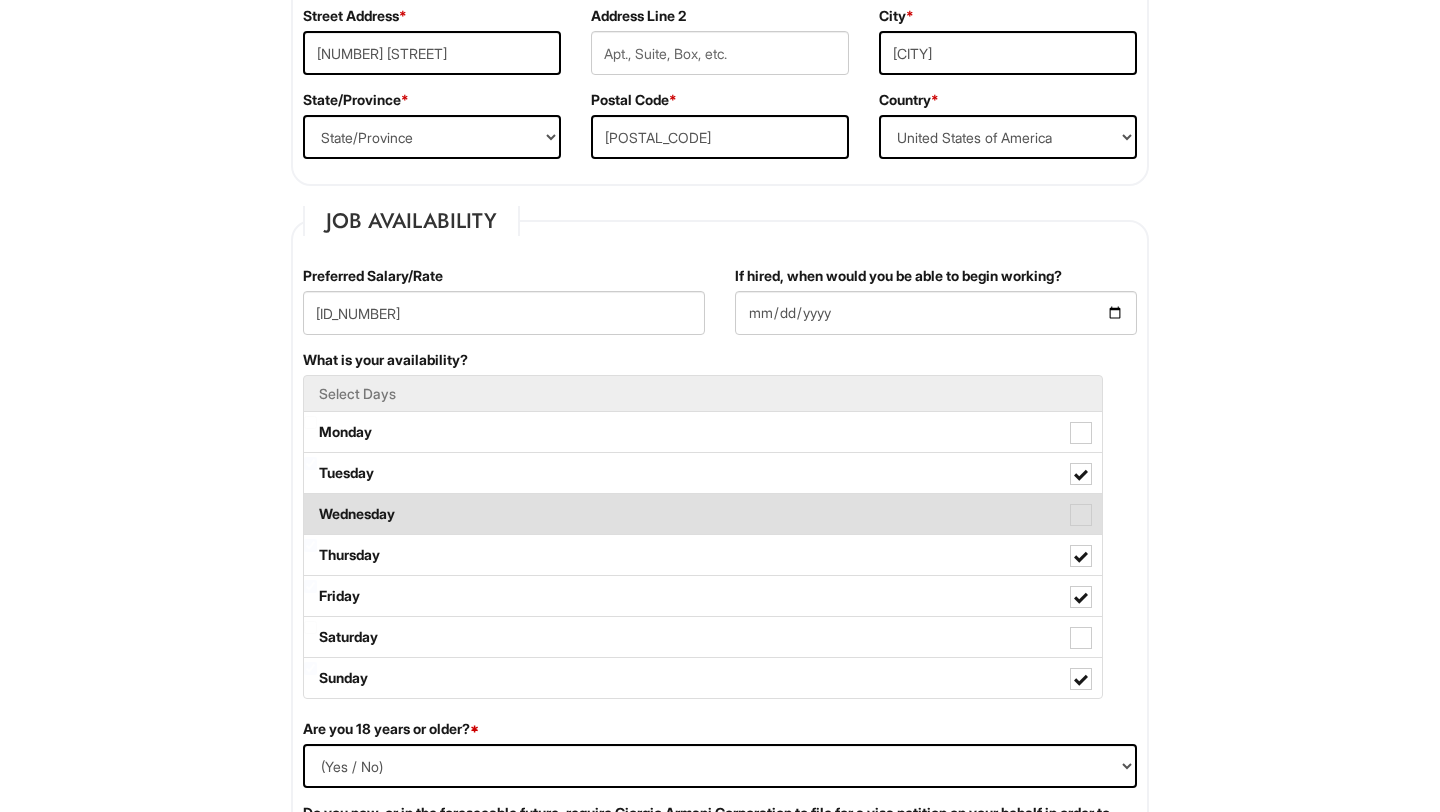 click on "Wednesday" at bounding box center [703, 514] 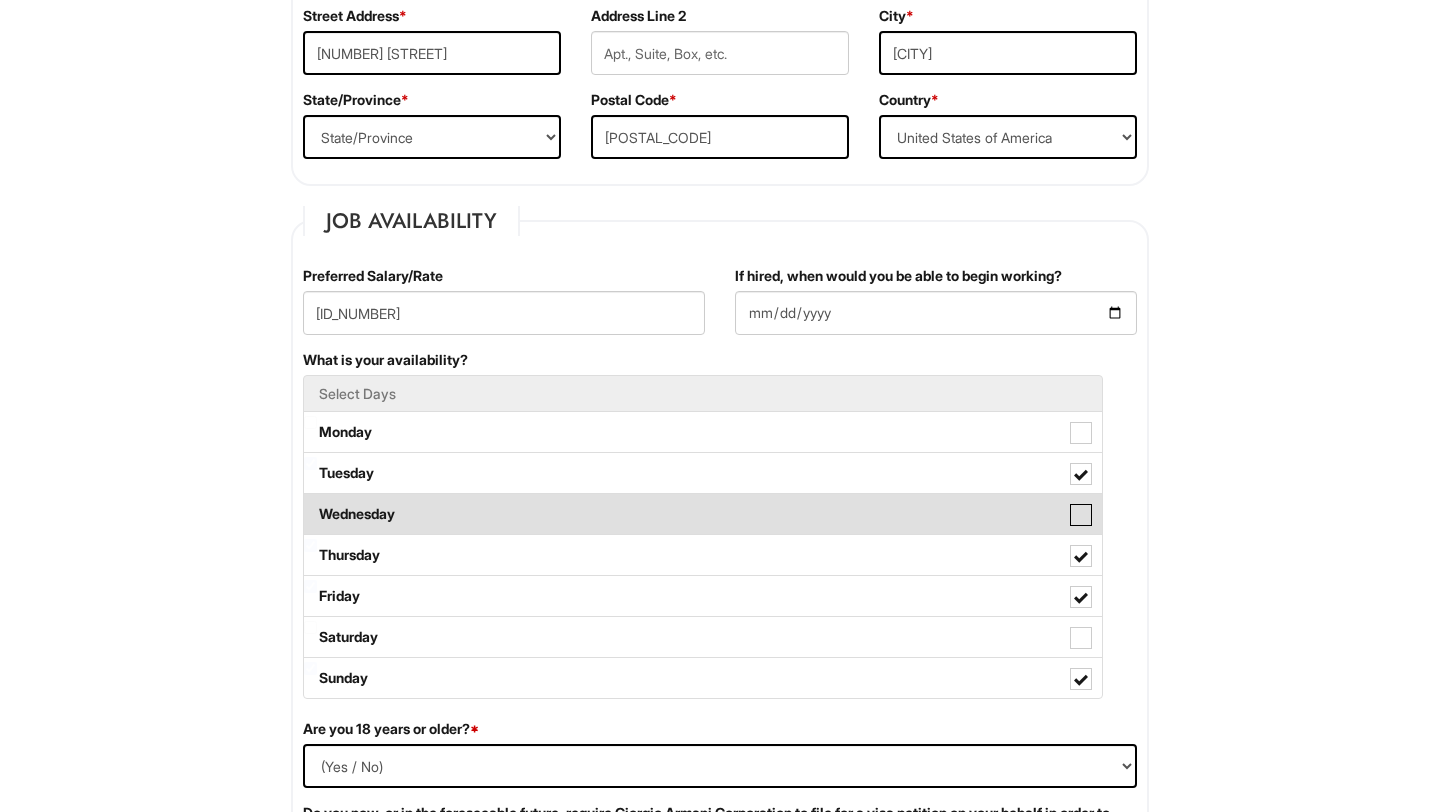 click on "Wednesday" at bounding box center (310, 504) 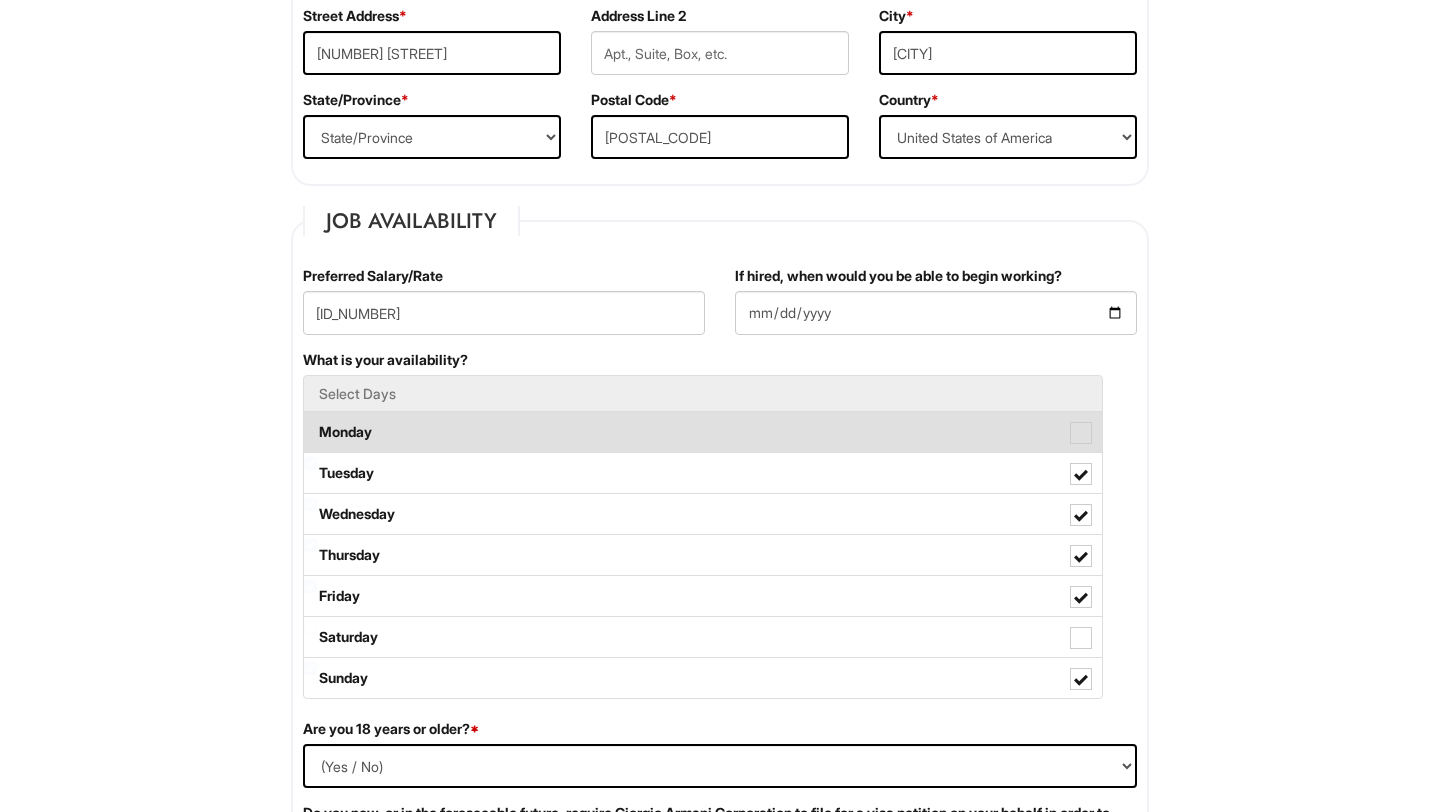 click on "Monday" at bounding box center [703, 432] 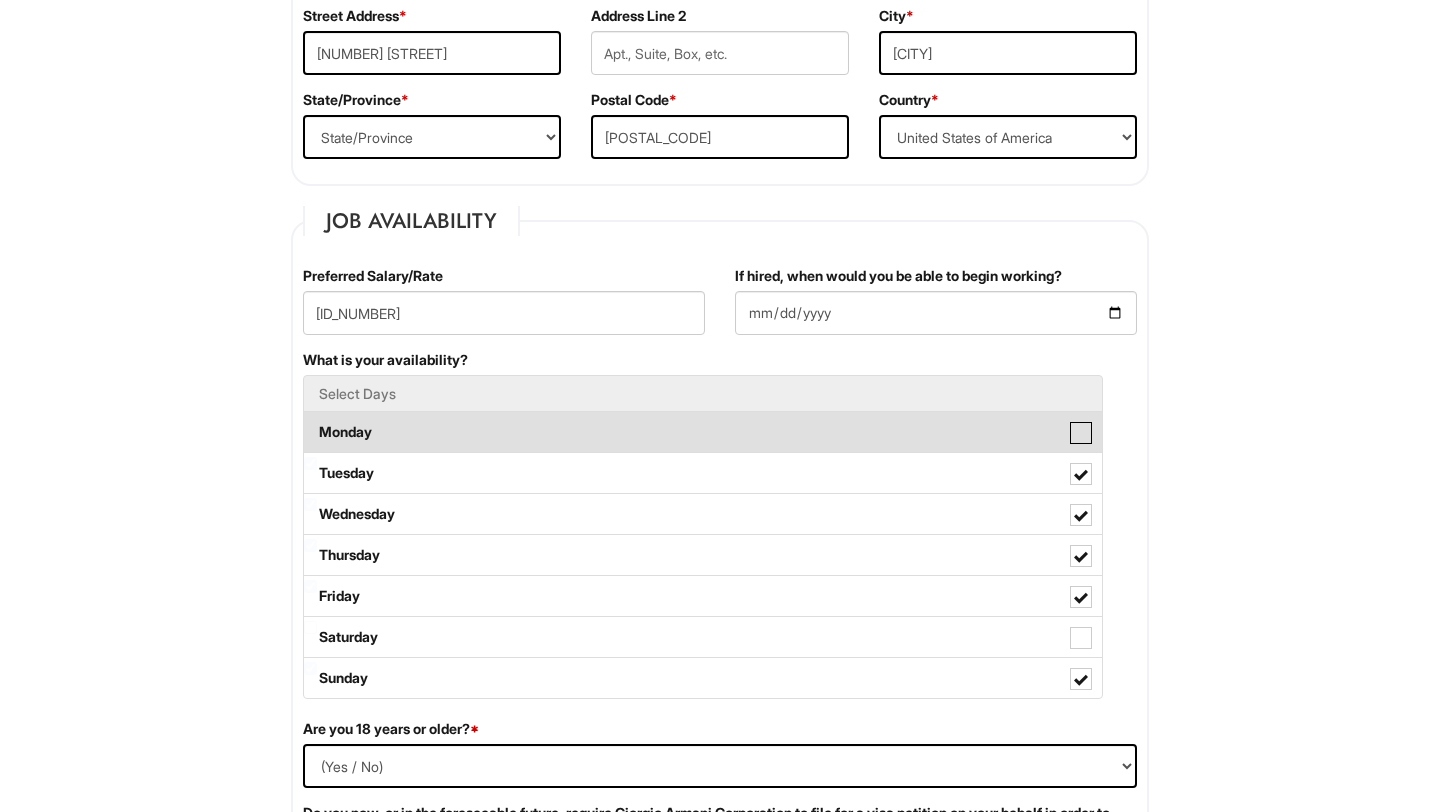 click on "Monday" at bounding box center [310, 422] 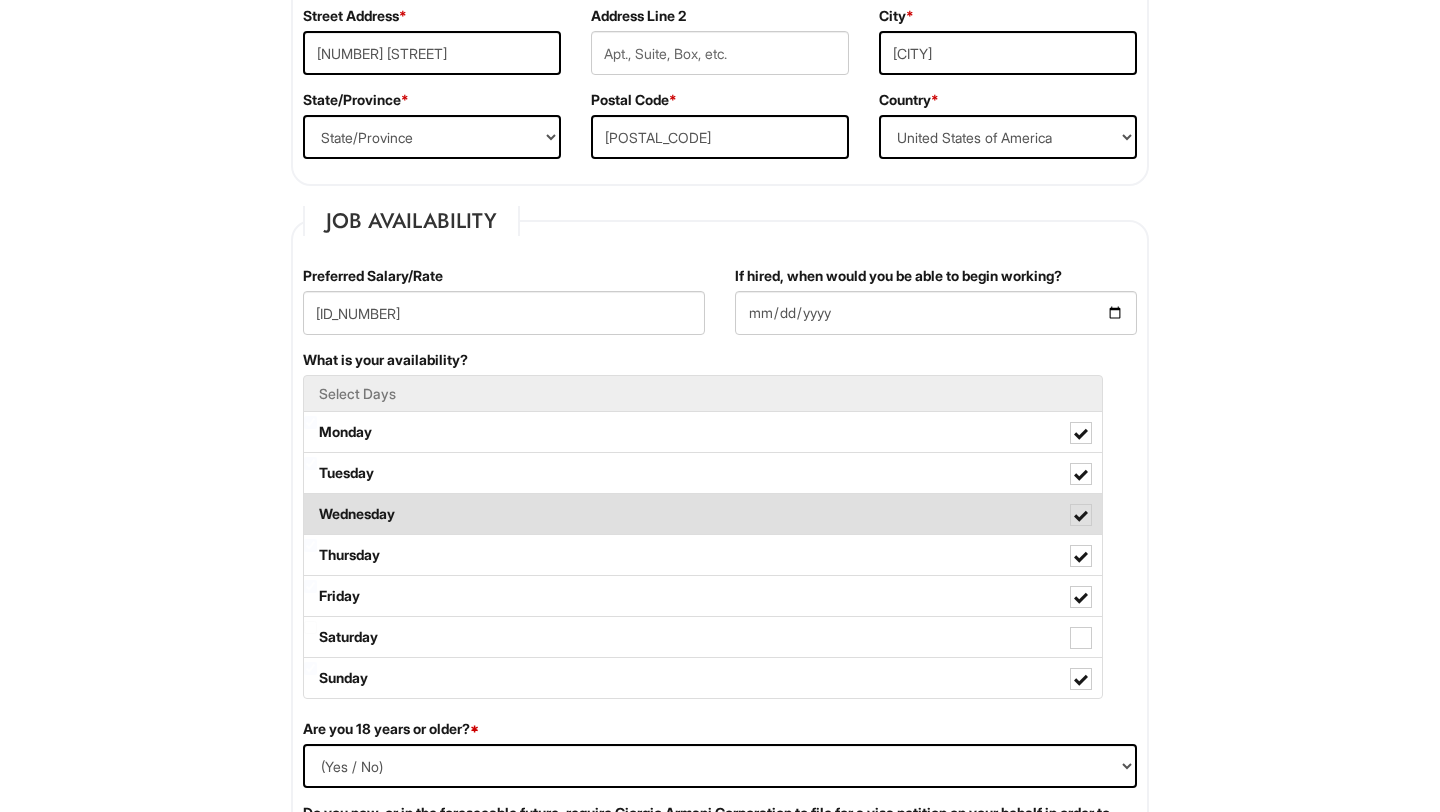 click on "Wednesday" at bounding box center (703, 514) 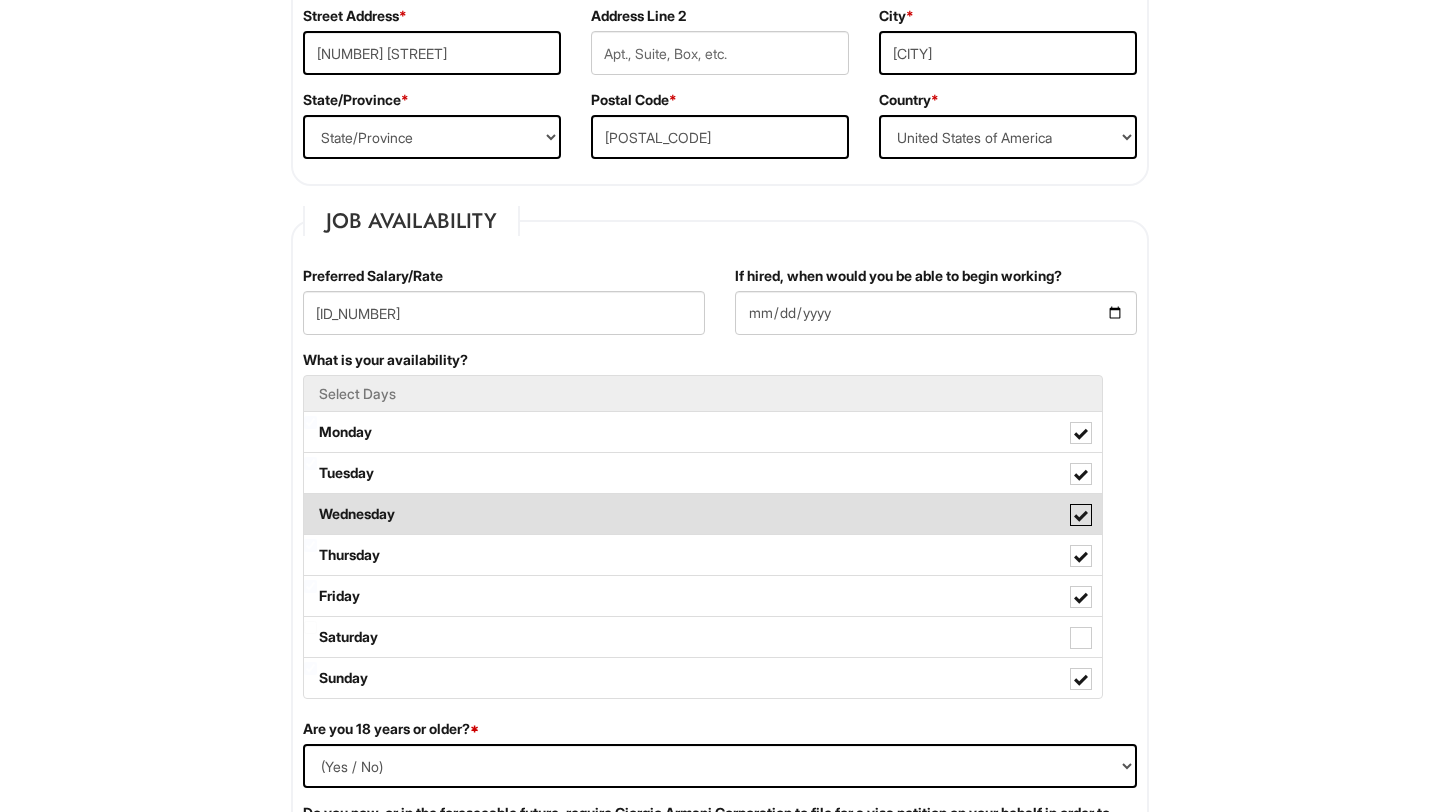 click on "Wednesday" at bounding box center (310, 504) 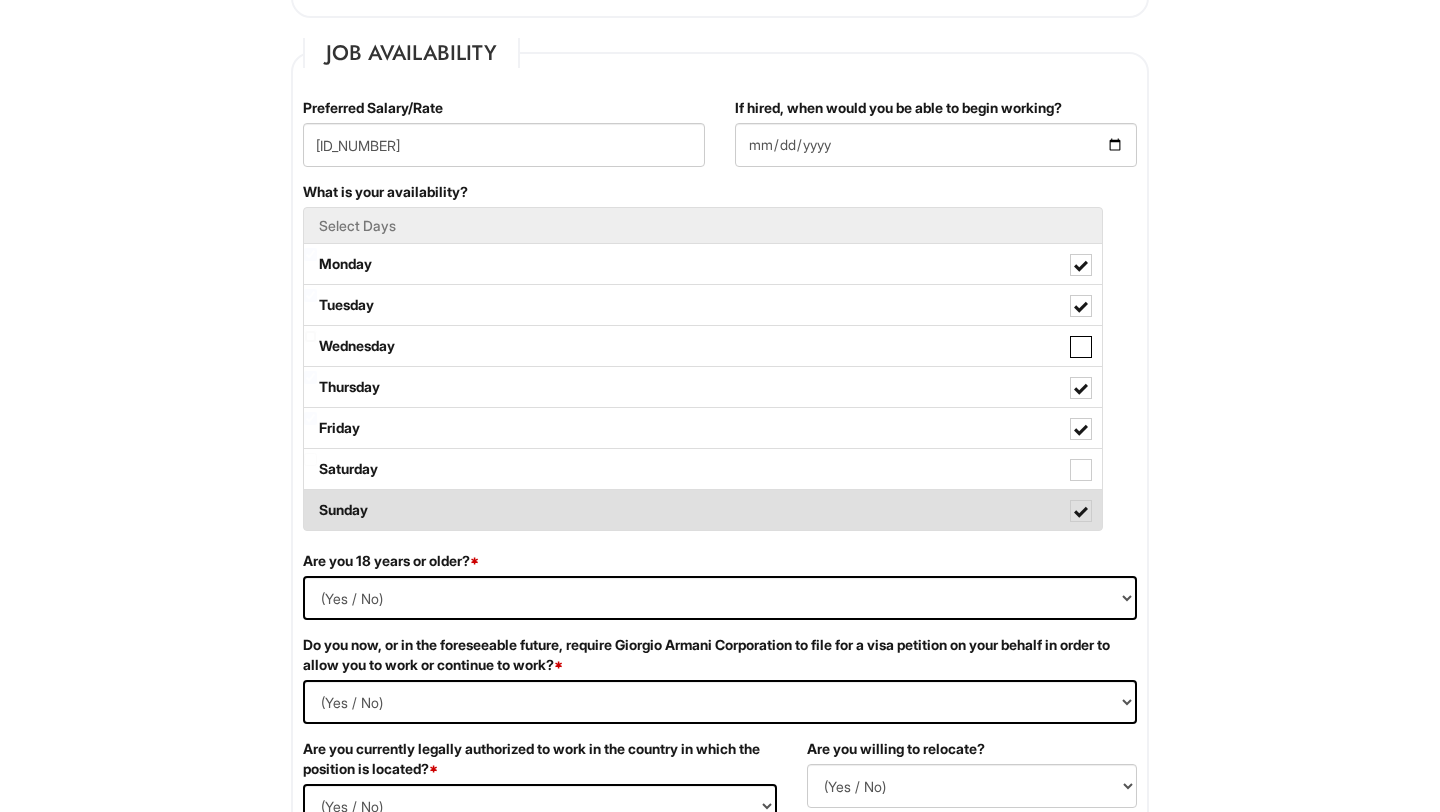 scroll, scrollTop: 805, scrollLeft: 0, axis: vertical 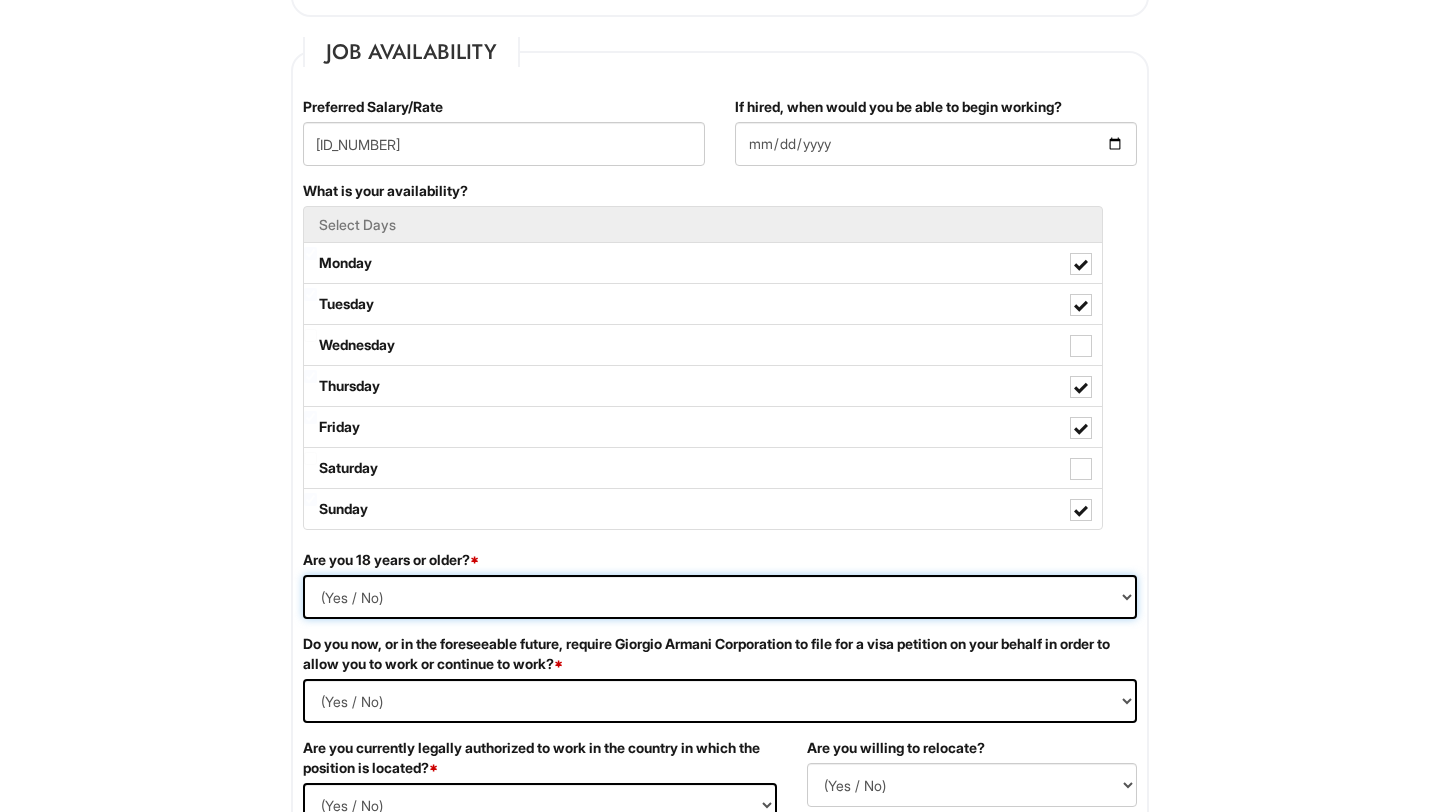 click on "(Yes / No) Yes No" at bounding box center [720, 597] 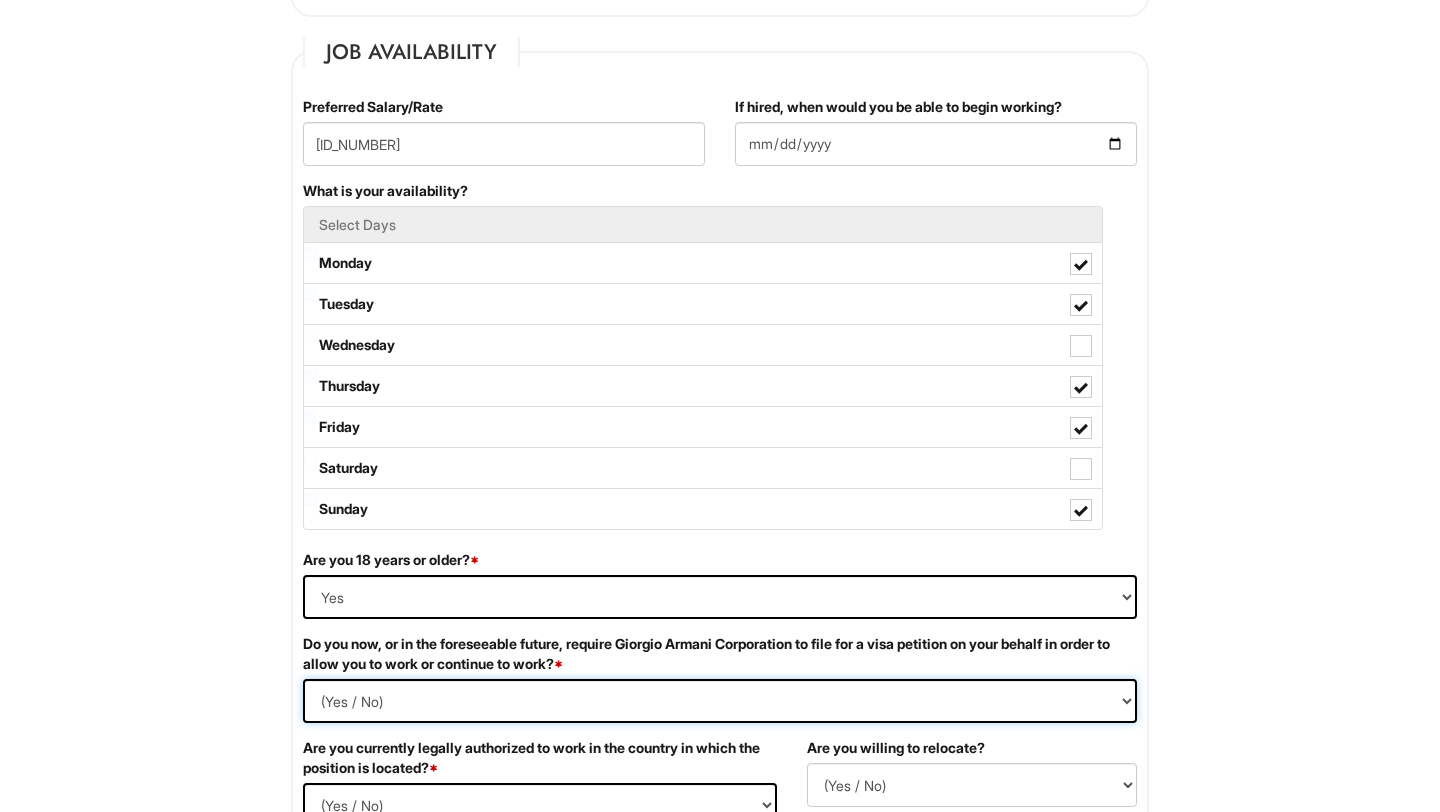 click on "(Yes / No) Yes No" at bounding box center [720, 701] 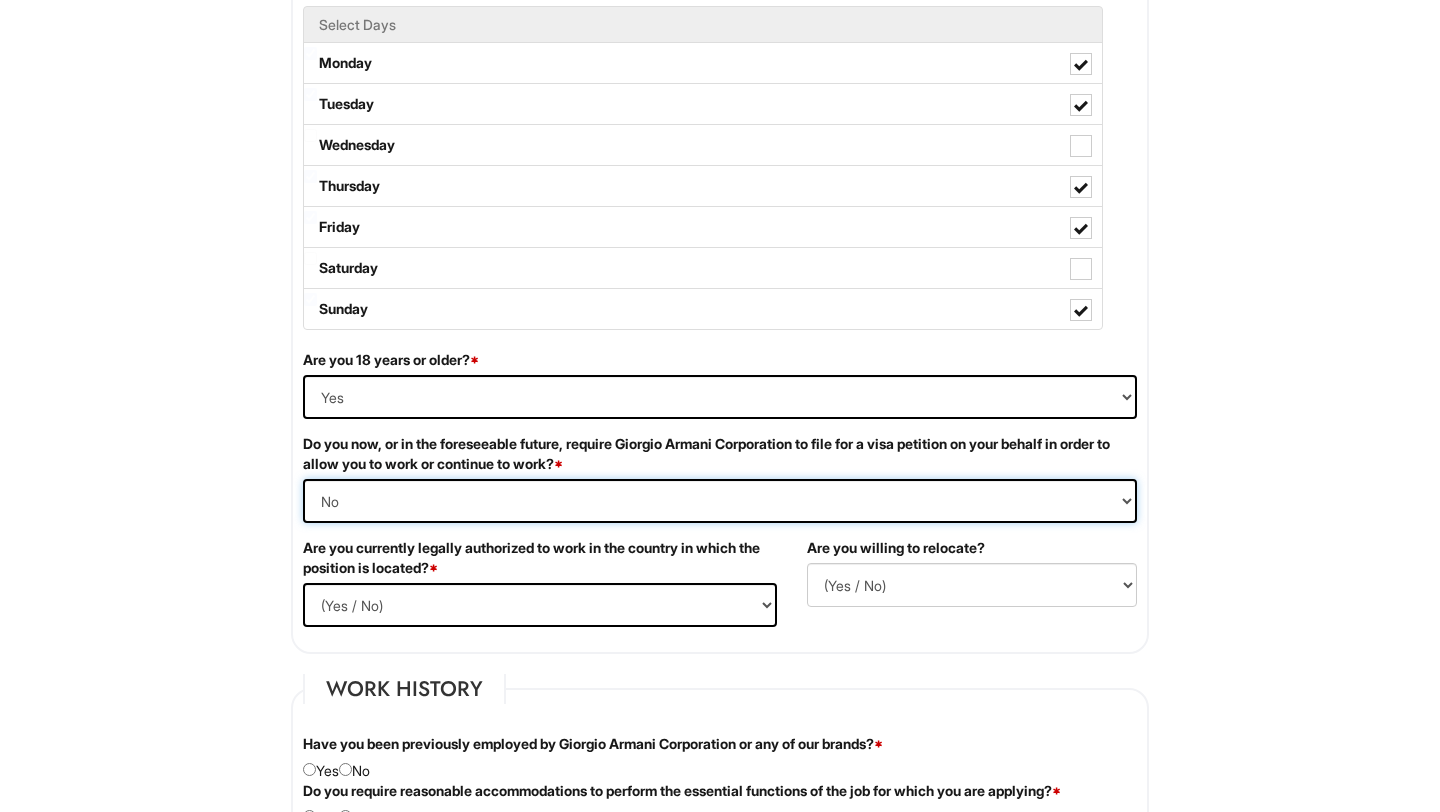 scroll, scrollTop: 1008, scrollLeft: 0, axis: vertical 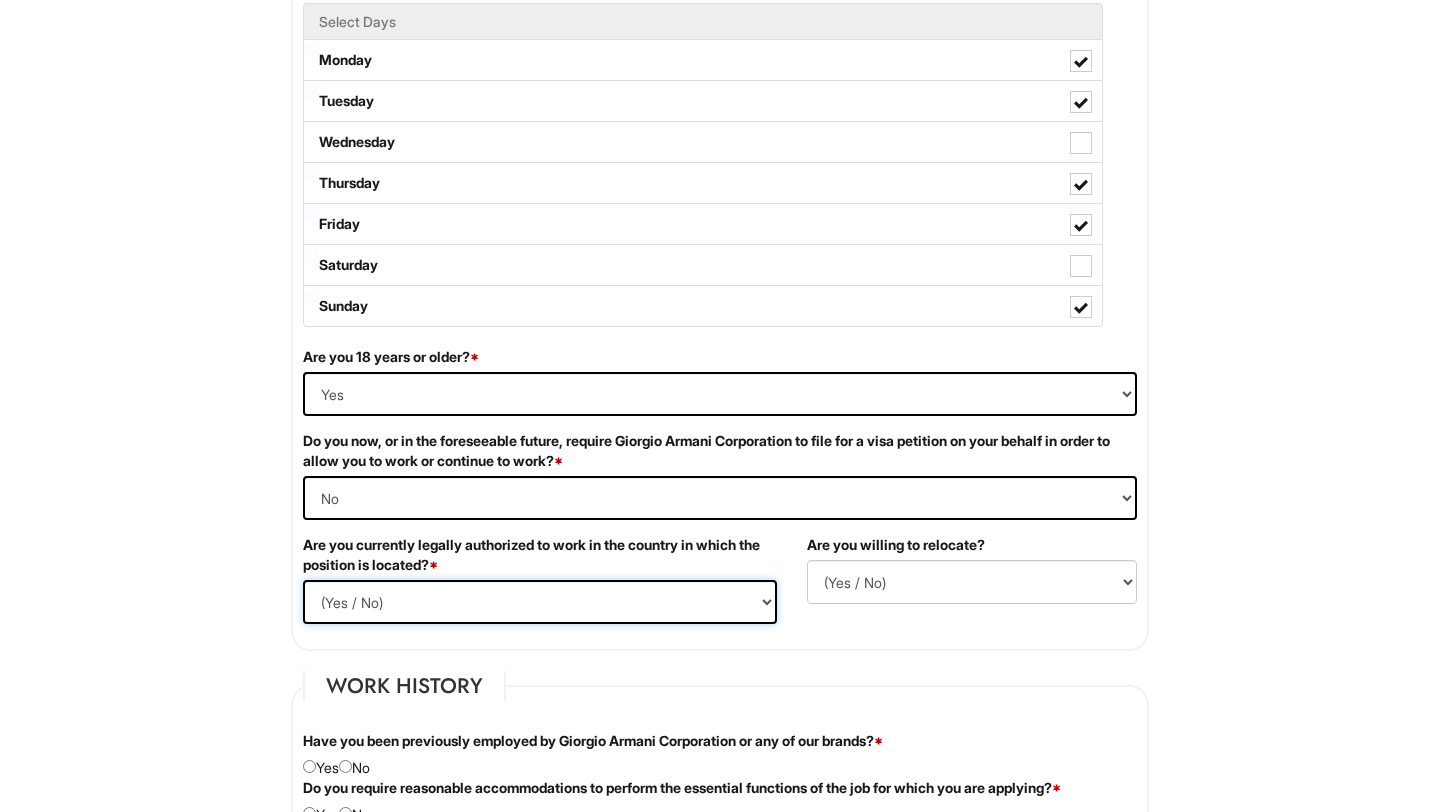 click on "(Yes / No) Yes No" at bounding box center (540, 602) 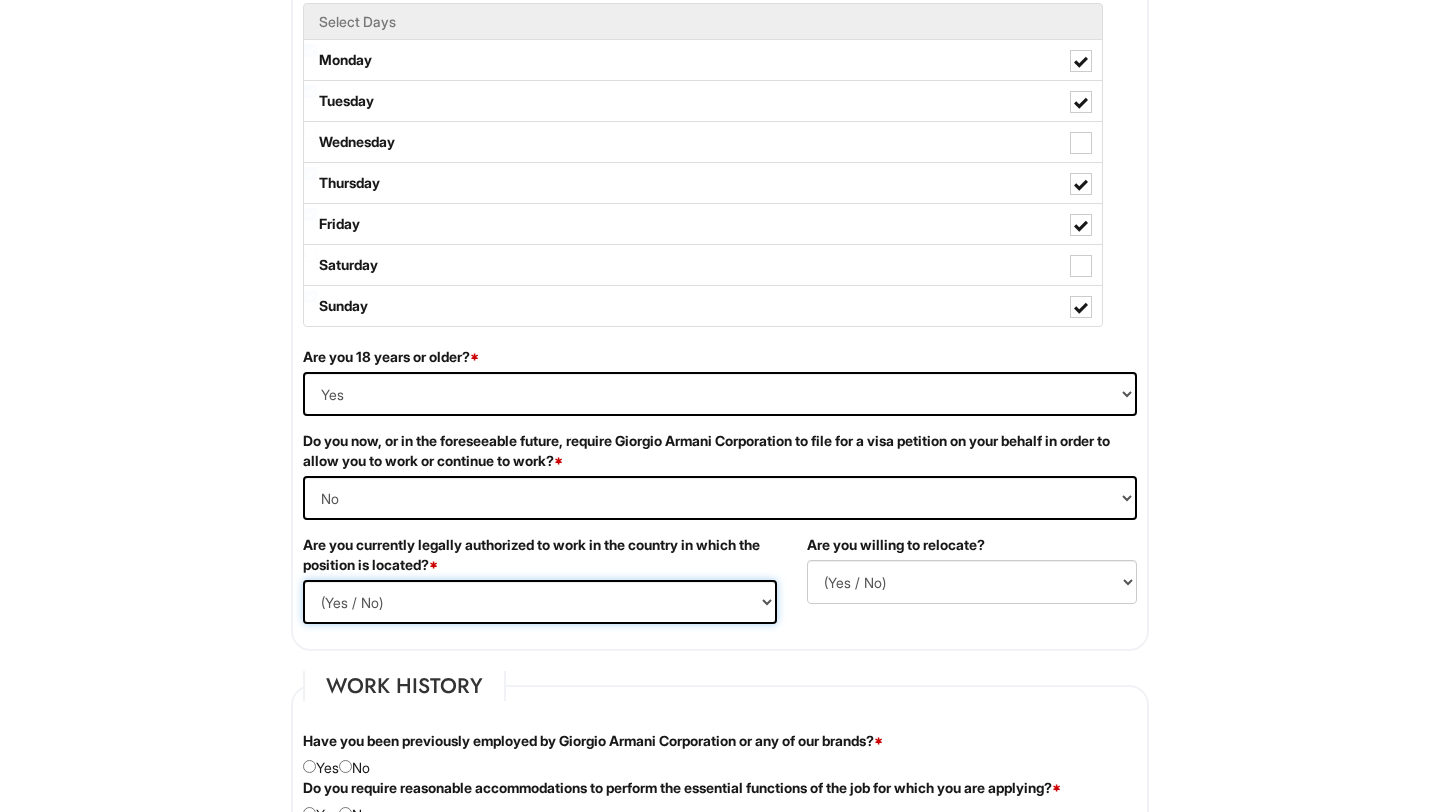 select on "Yes" 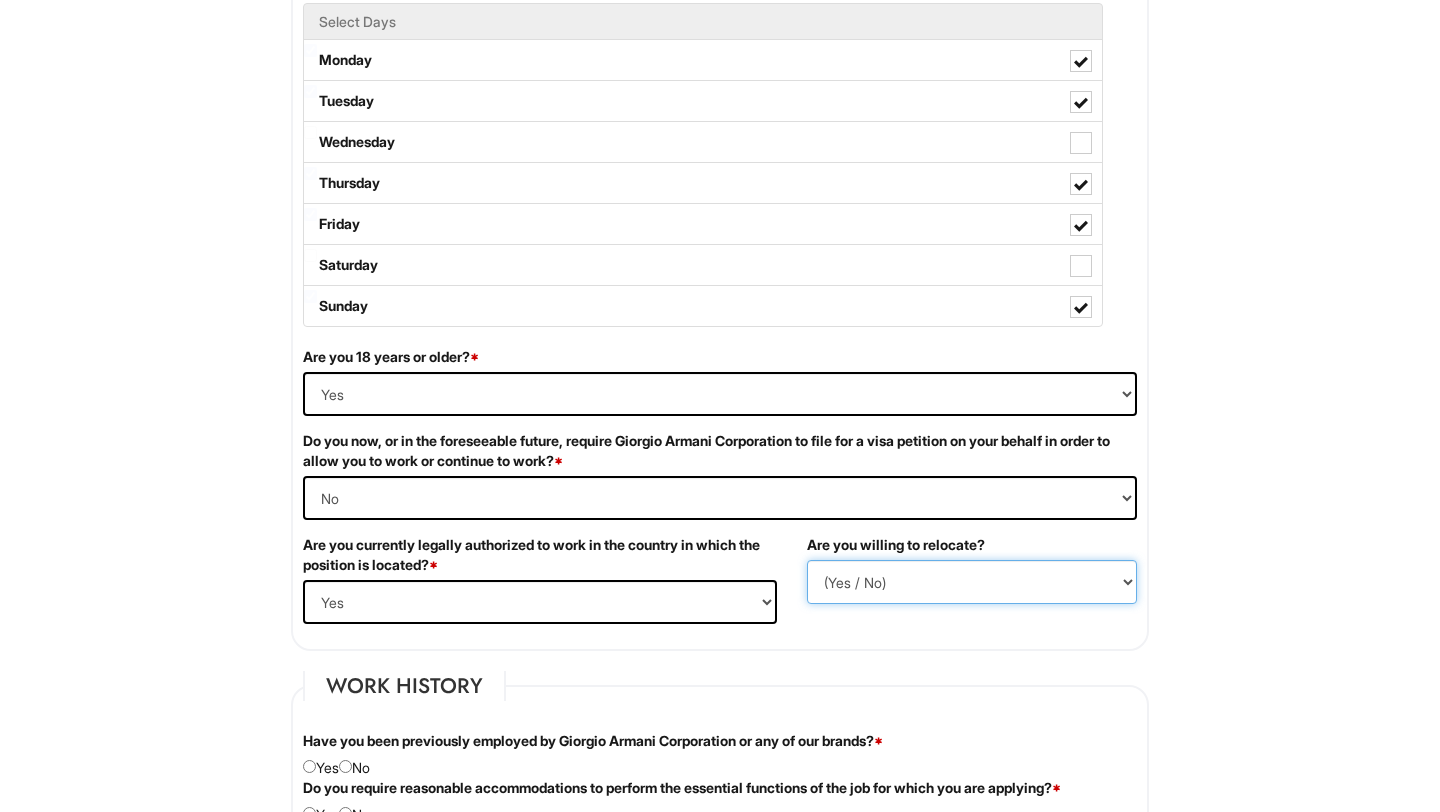 click on "(Yes / No) No Yes" at bounding box center (972, 582) 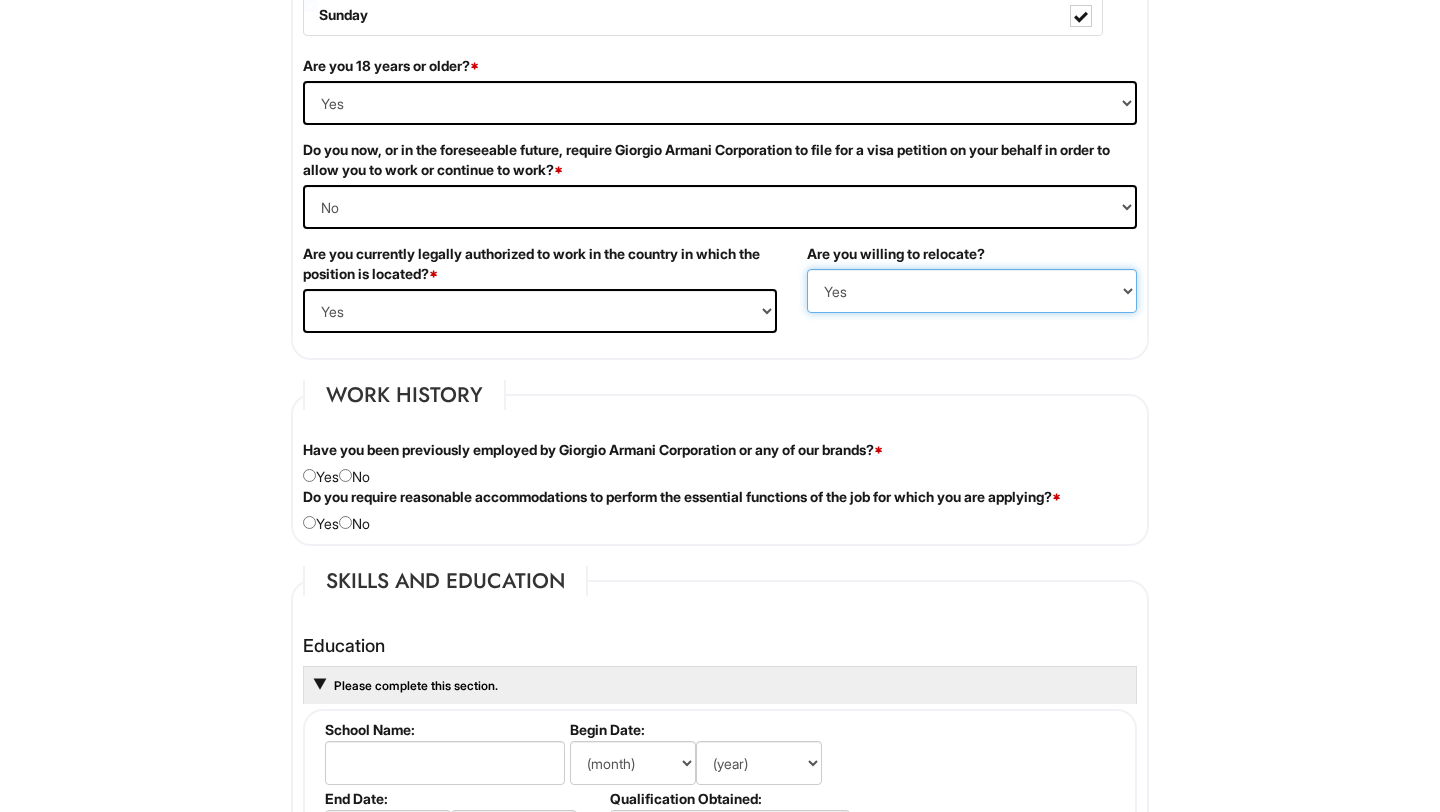 scroll, scrollTop: 1323, scrollLeft: 0, axis: vertical 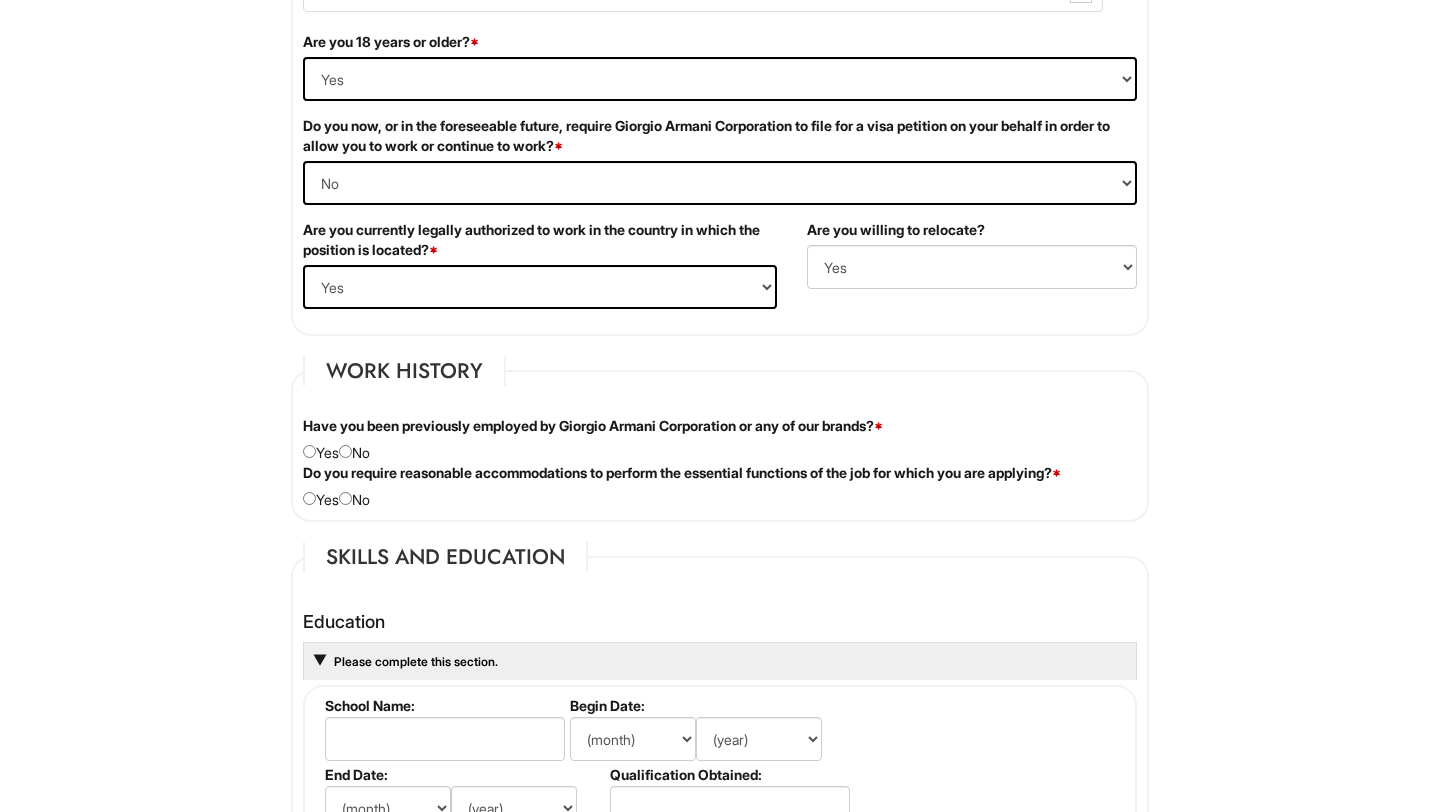 click on "Have you been previously employed by Giorgio Armani Corporation or any of our brands? *    Yes   No" at bounding box center (720, 439) 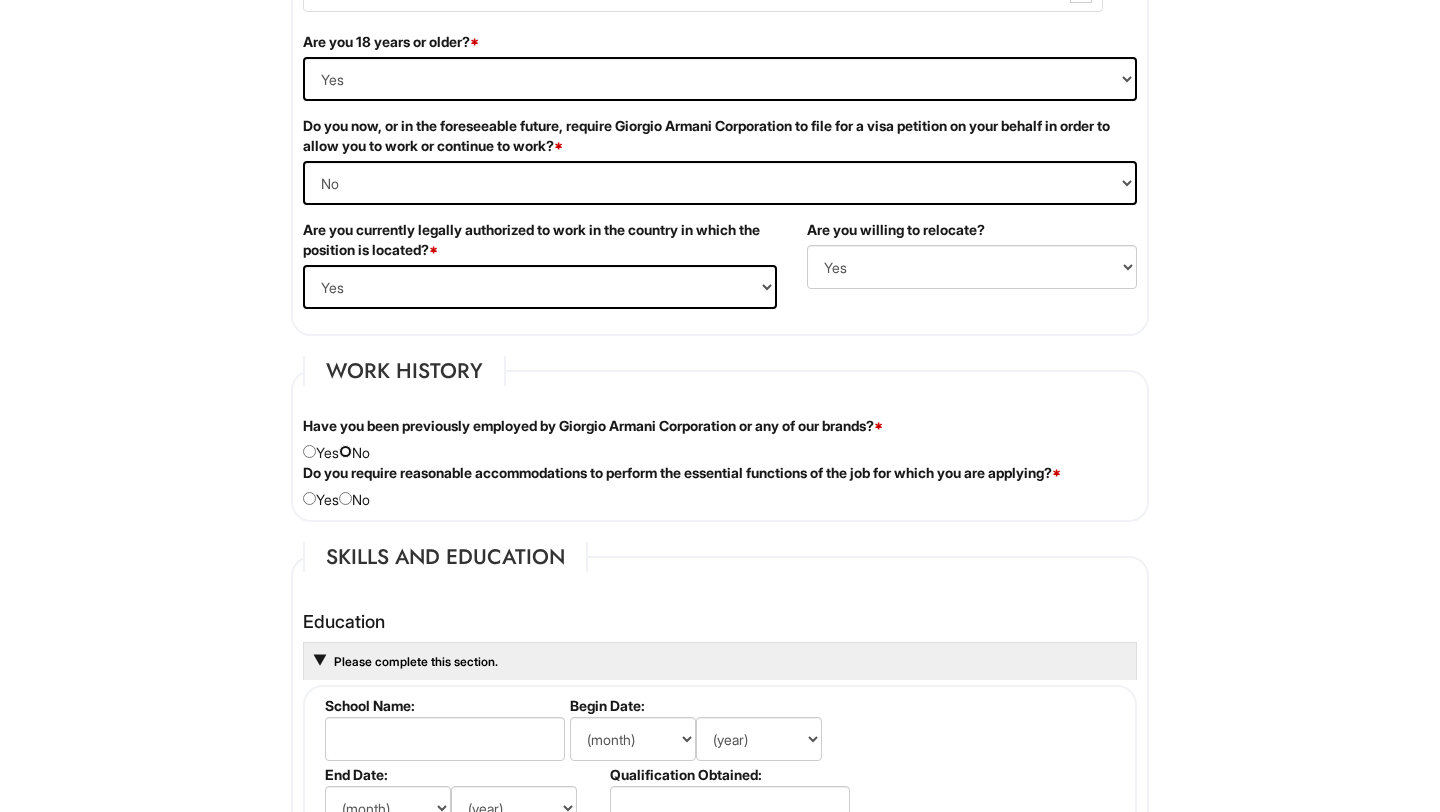 click at bounding box center (345, 451) 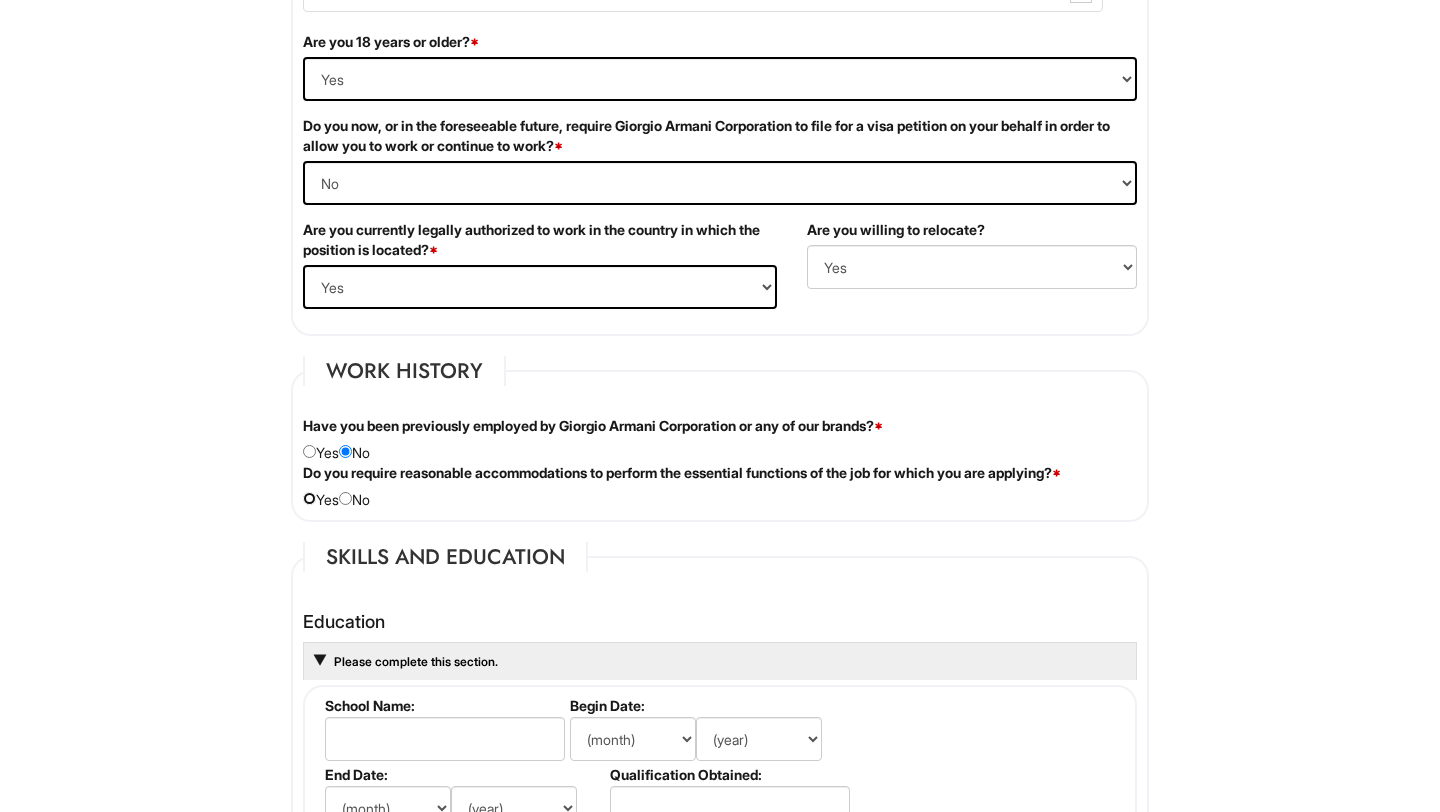 click at bounding box center [309, 498] 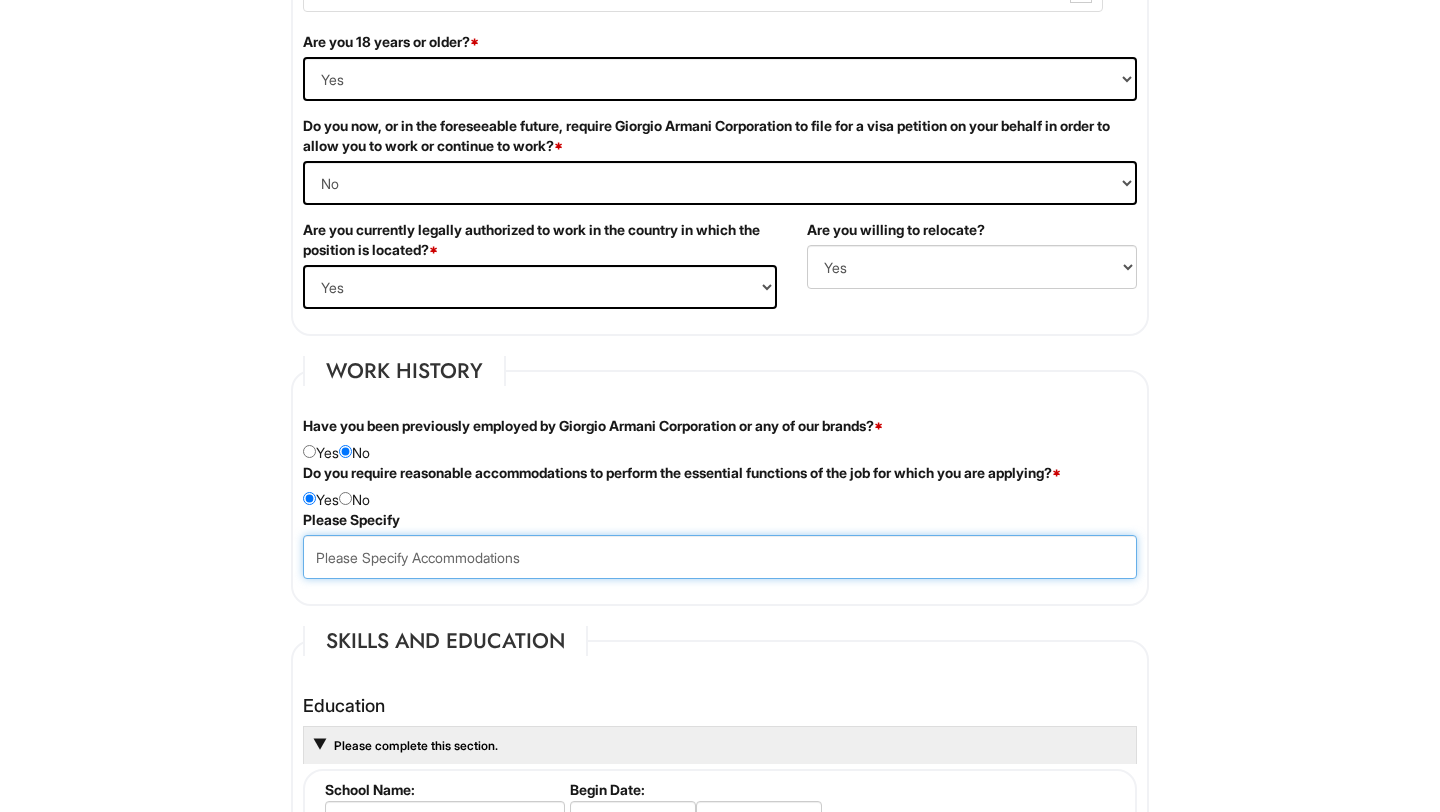 click at bounding box center (720, 557) 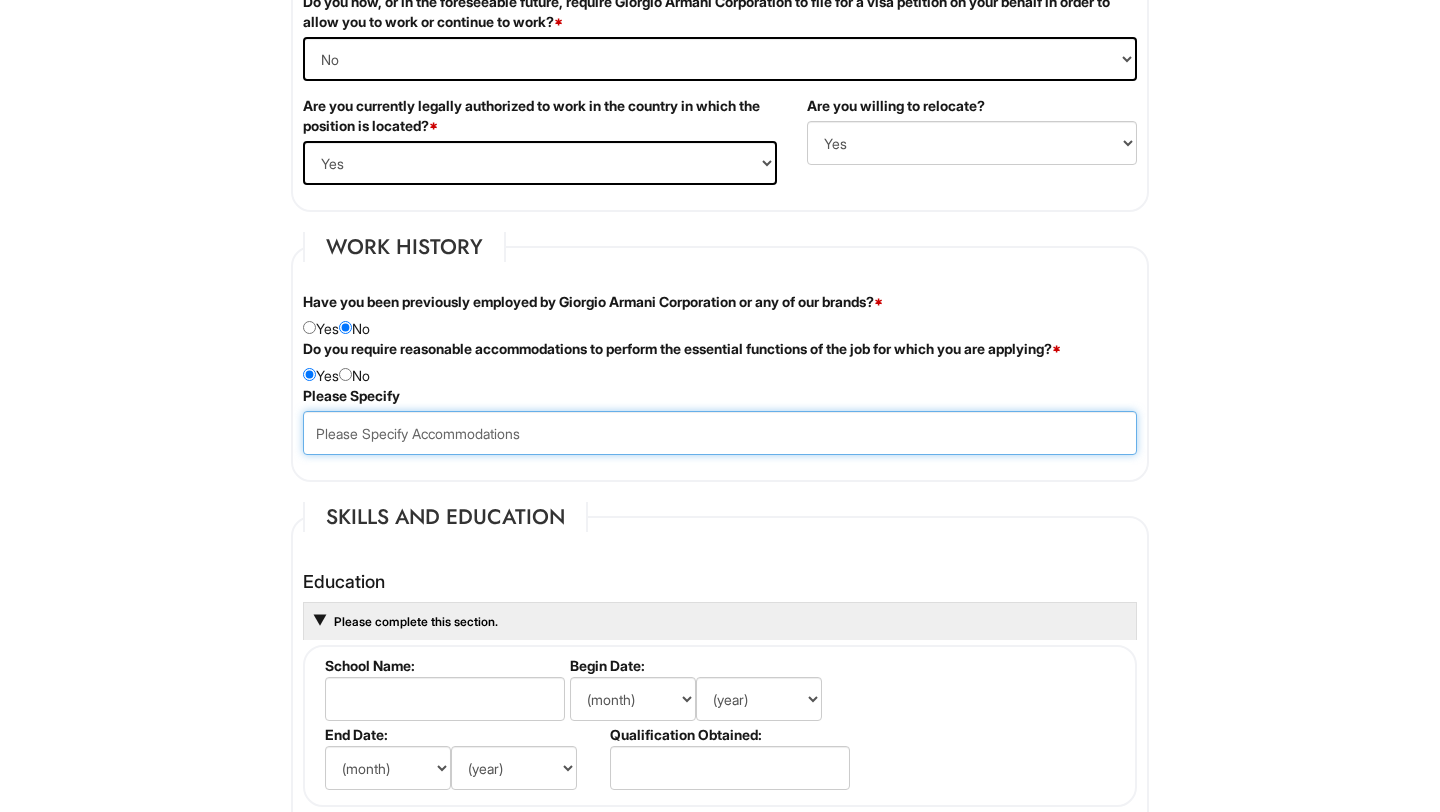 scroll, scrollTop: 1449, scrollLeft: 0, axis: vertical 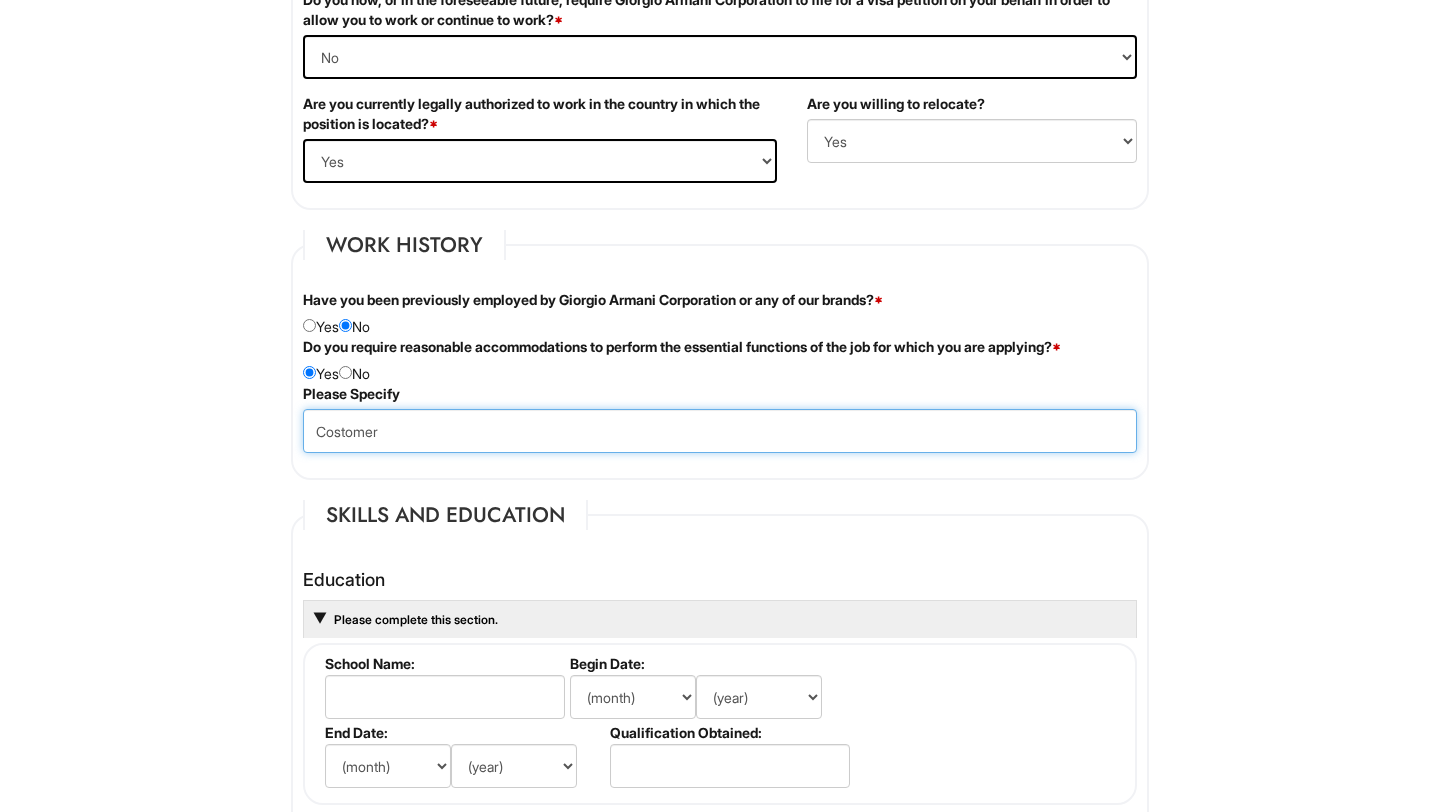click on "Costomer" at bounding box center (720, 431) 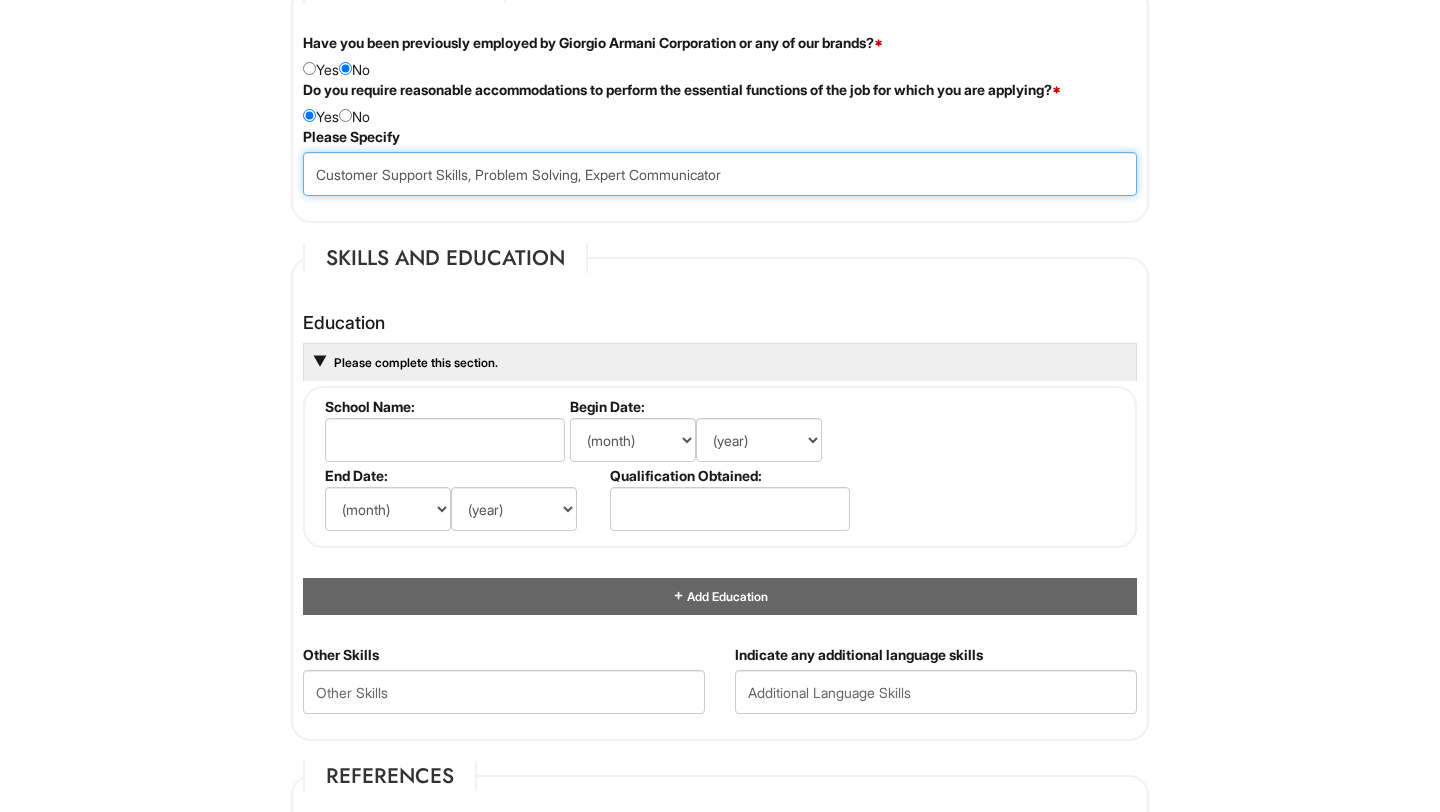 scroll, scrollTop: 1715, scrollLeft: 0, axis: vertical 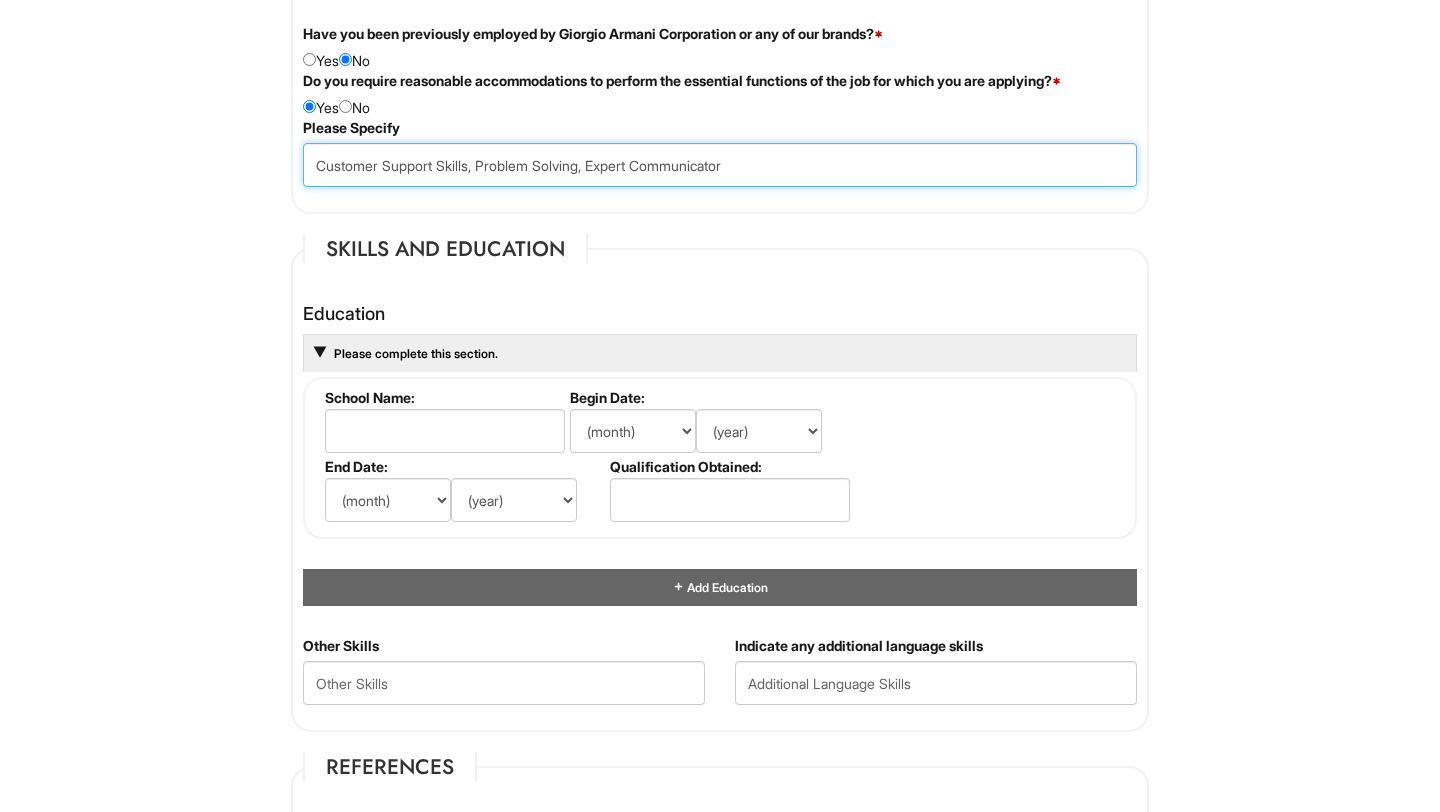 type on "Customer Support Skills, Problem Solving, Expert Communicator" 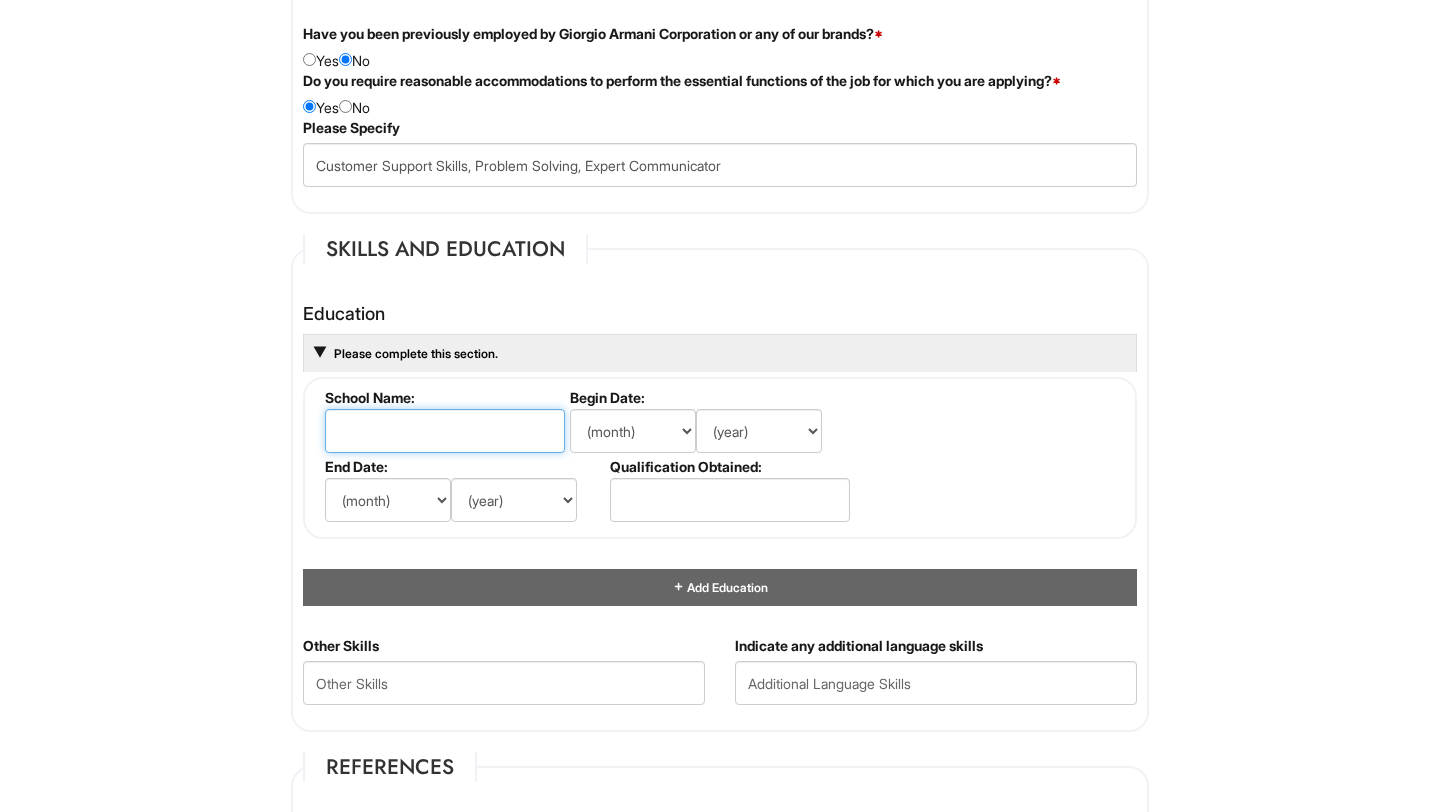 click at bounding box center [445, 431] 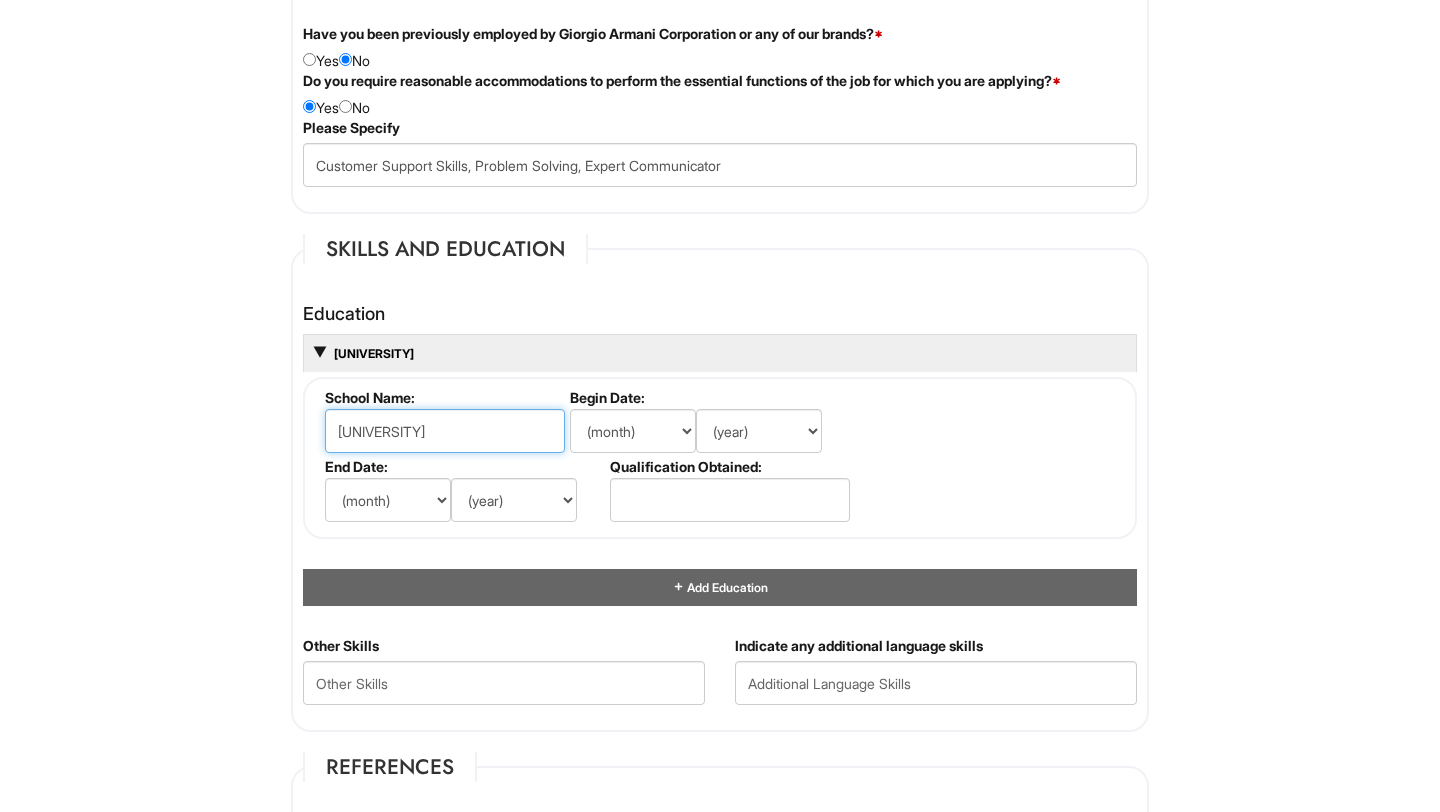 type on "[UNIVERSITY]" 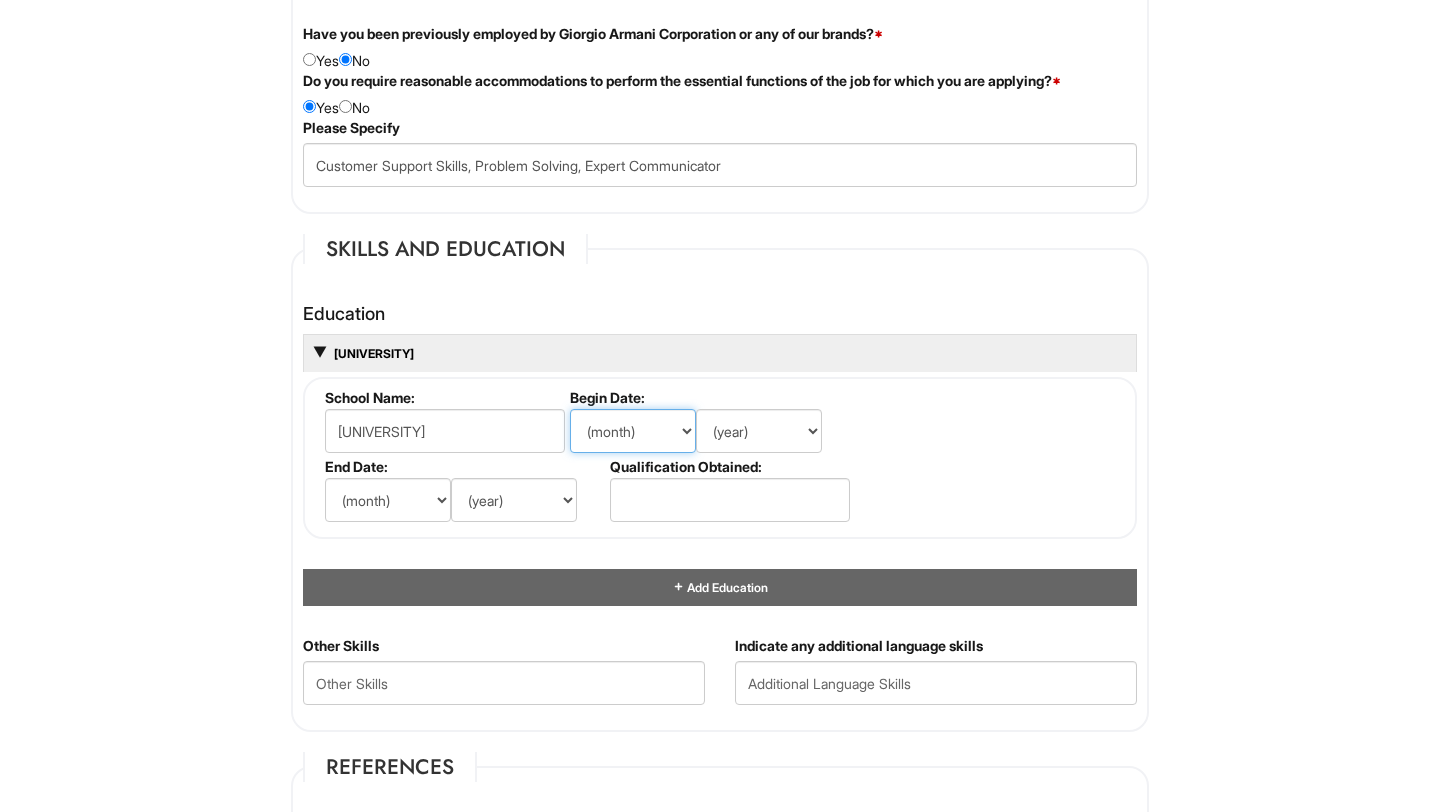 click on "(month) Jan Feb Mar Apr May Jun Jul Aug Sep Oct Nov Dec" at bounding box center [633, 431] 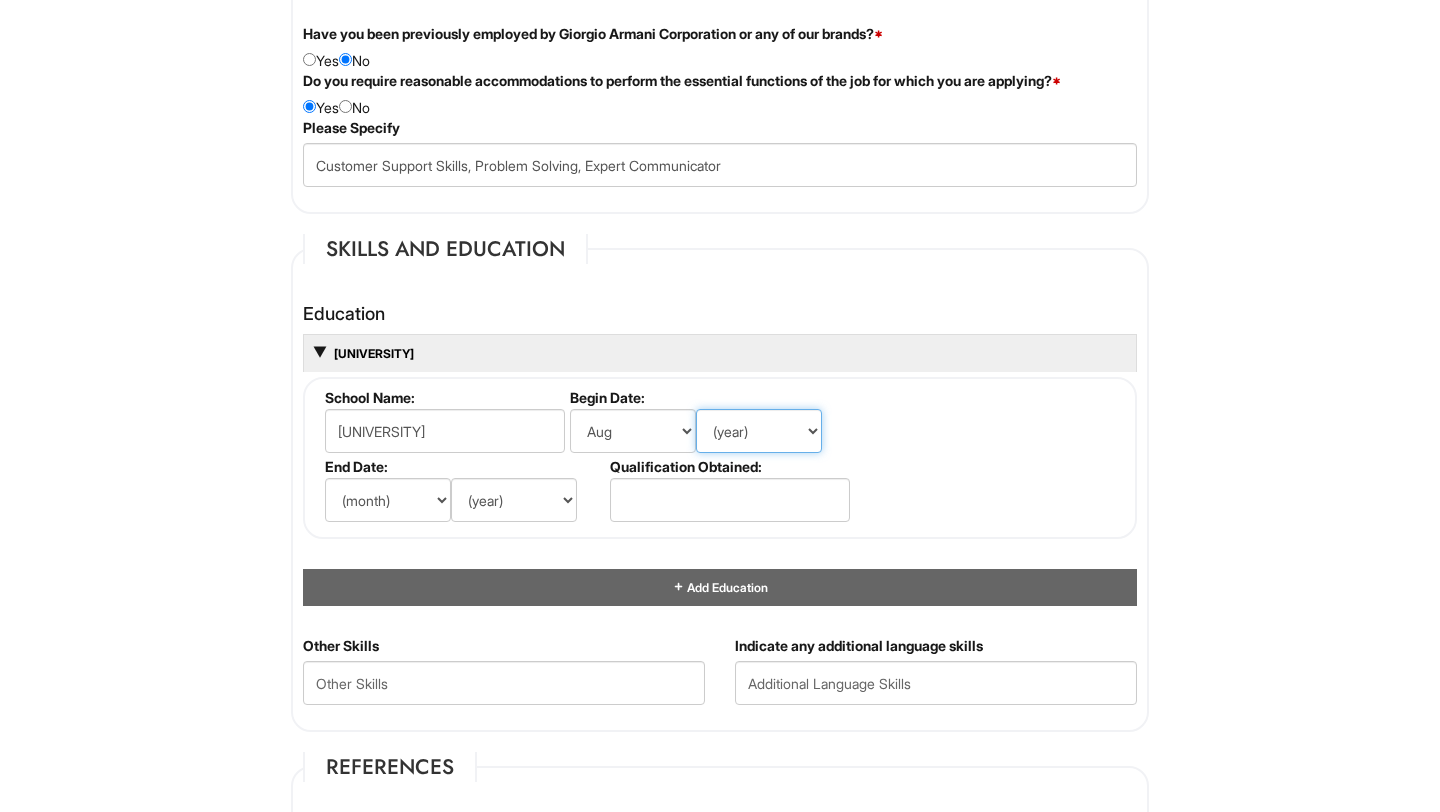 click on "(year) 2029 2028 2027 2026 2025 2024 2023 2022 2021 2020 2019 2018 2017 2016 2015 2014 2013 2012 2011 2010 2009 2008 2007 2006 2005 2004 2003 2002 2001 2000 1999 1998 1997 1996 1995 1994 1993 1992 1991 1990 1989 1988 1987 1986 1985 1984 1983 1982 1981 1980 1979 1978 1977 1976 1975 1974 1973 1972 1971 1970 1969 1968 1967 1966 1965 1964 1963 1962 1961 1960 1959 1958 1957 1956 1955 1954 1953 1952 1951 1950 1949 1948 1947 1946  --  2030 2031 2032 2033 2034 2035 2036 2037 2038 2039 2040 2041 2042 2043 2044 2045 2046 2047 2048 2049 2050 2051 2052 2053 2054 2055 2056 2057 2058 2059 2060 2061 2062 2063 2064" at bounding box center [759, 431] 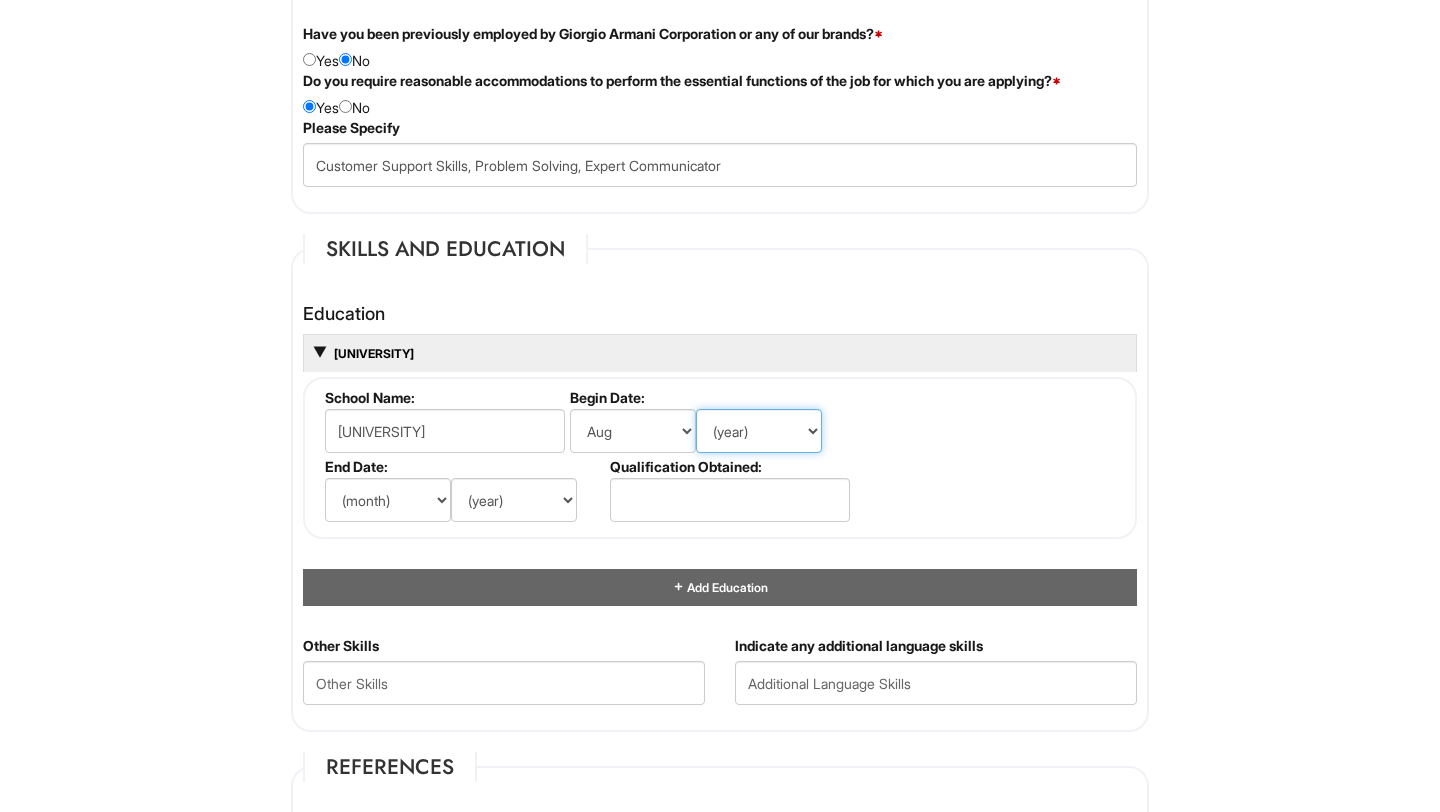 select on "2021" 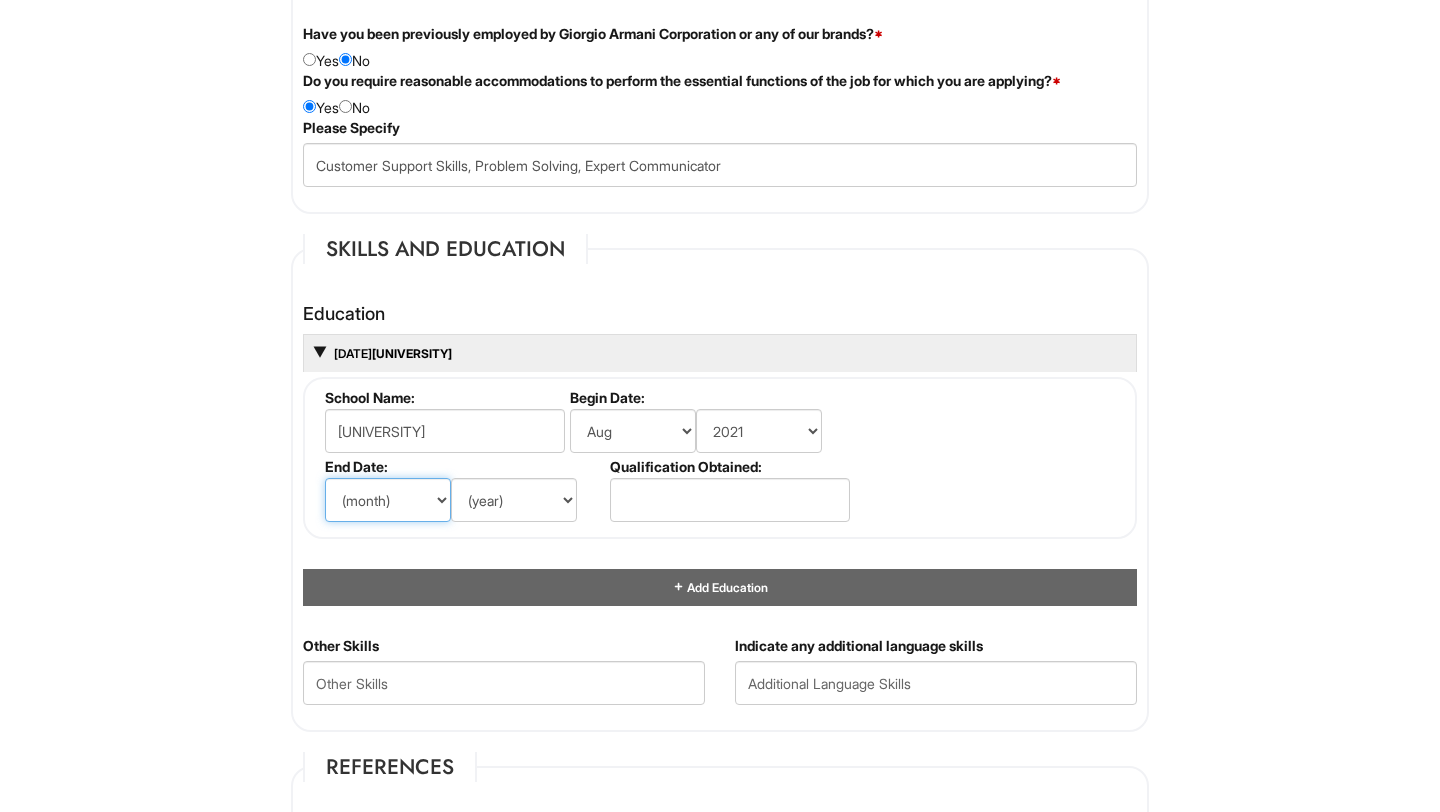 click on "(month) Jan Feb Mar Apr May Jun Jul Aug Sep Oct Nov Dec" at bounding box center [388, 500] 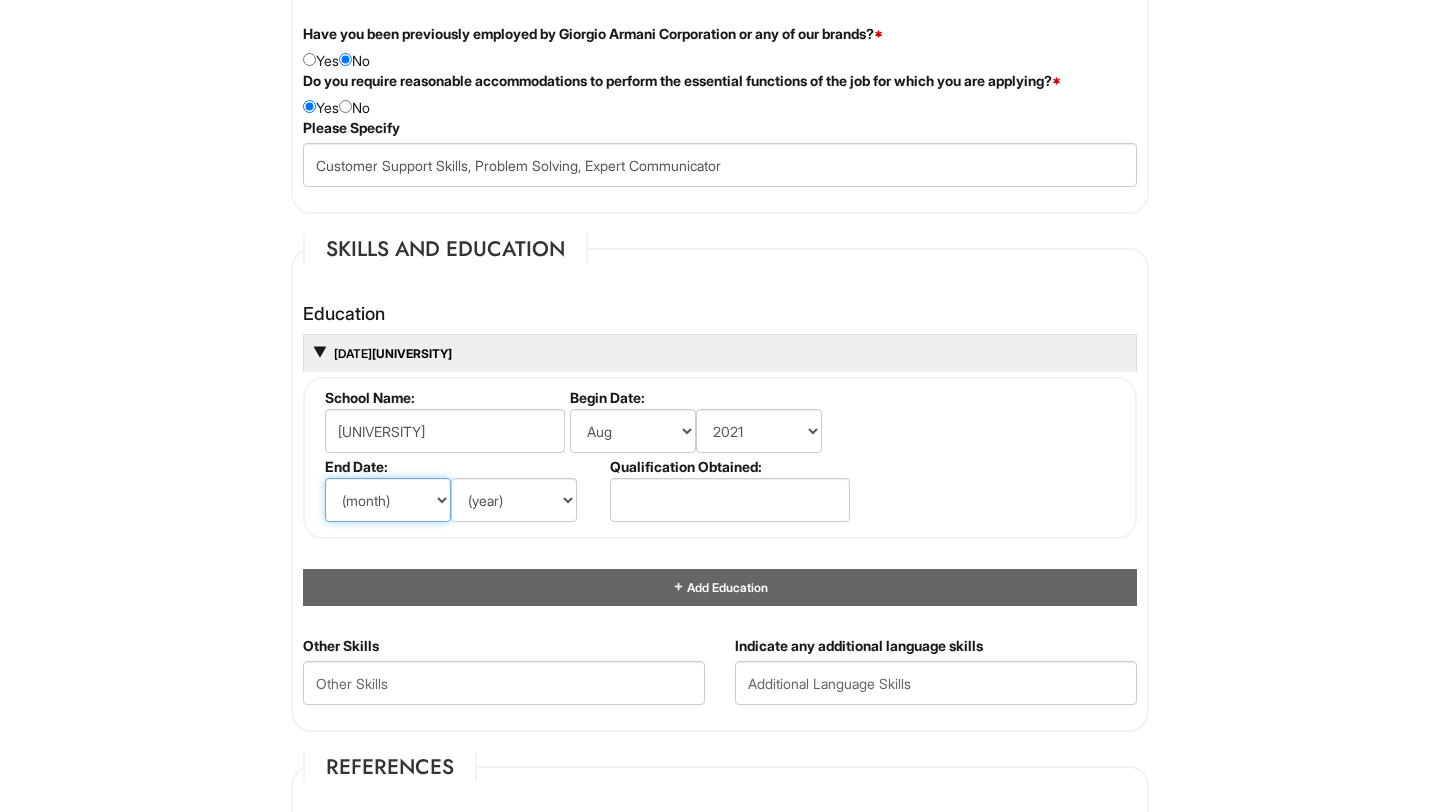 select on "5" 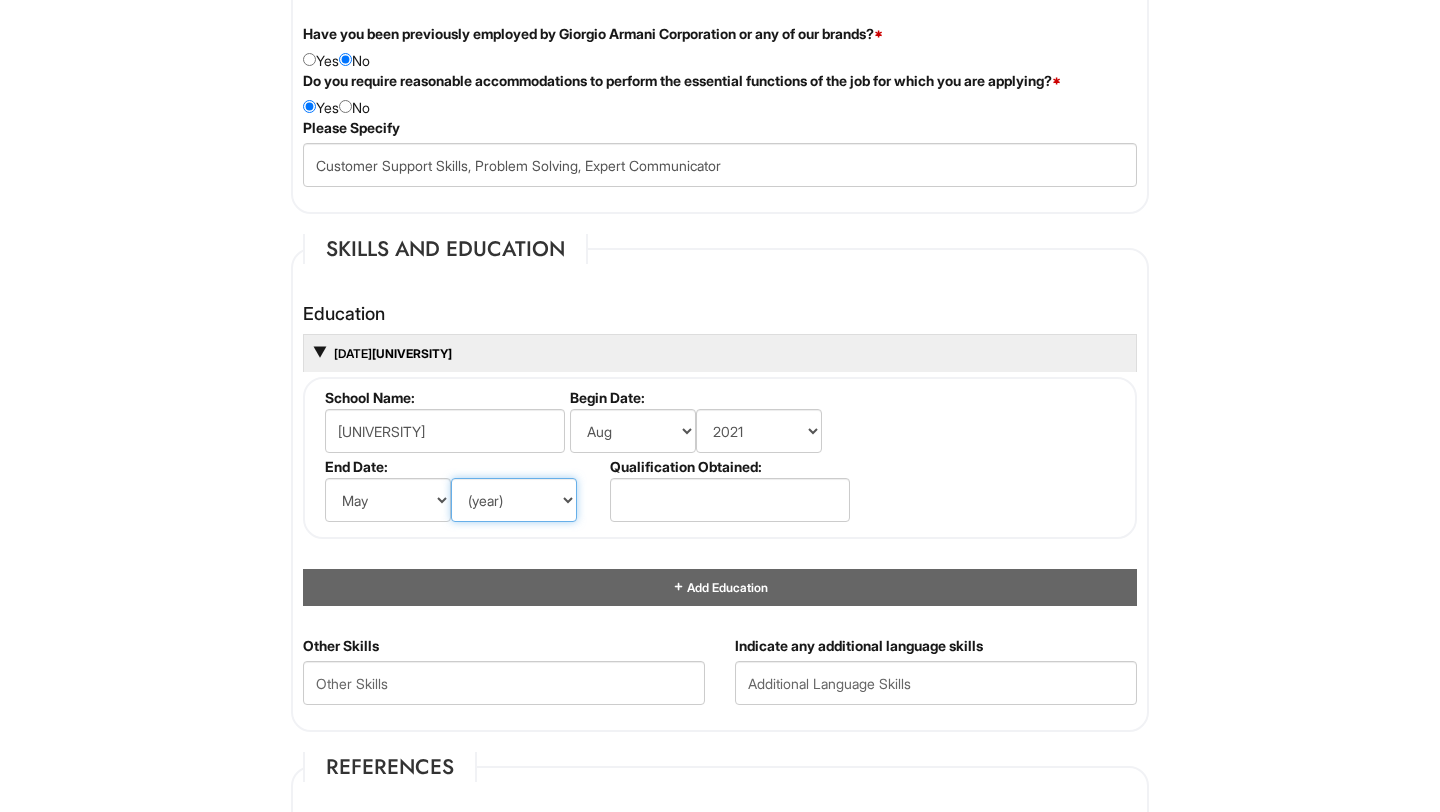 click on "(year) 2029 2028 2027 2026 2025 2024 2023 2022 2021 2020 2019 2018 2017 2016 2015 2014 2013 2012 2011 2010 2009 2008 2007 2006 2005 2004 2003 2002 2001 2000 1999 1998 1997 1996 1995 1994 1993 1992 1991 1990 1989 1988 1987 1986 1985 1984 1983 1982 1981 1980 1979 1978 1977 1976 1975 1974 1973 1972 1971 1970 1969 1968 1967 1966 1965 1964 1963 1962 1961 1960 1959 1958 1957 1956 1955 1954 1953 1952 1951 1950 1949 1948 1947 1946  --  2030 2031 2032 2033 2034 2035 2036 2037 2038 2039 2040 2041 2042 2043 2044 2045 2046 2047 2048 2049 2050 2051 2052 2053 2054 2055 2056 2057 2058 2059 2060 2061 2062 2063 2064" at bounding box center [514, 500] 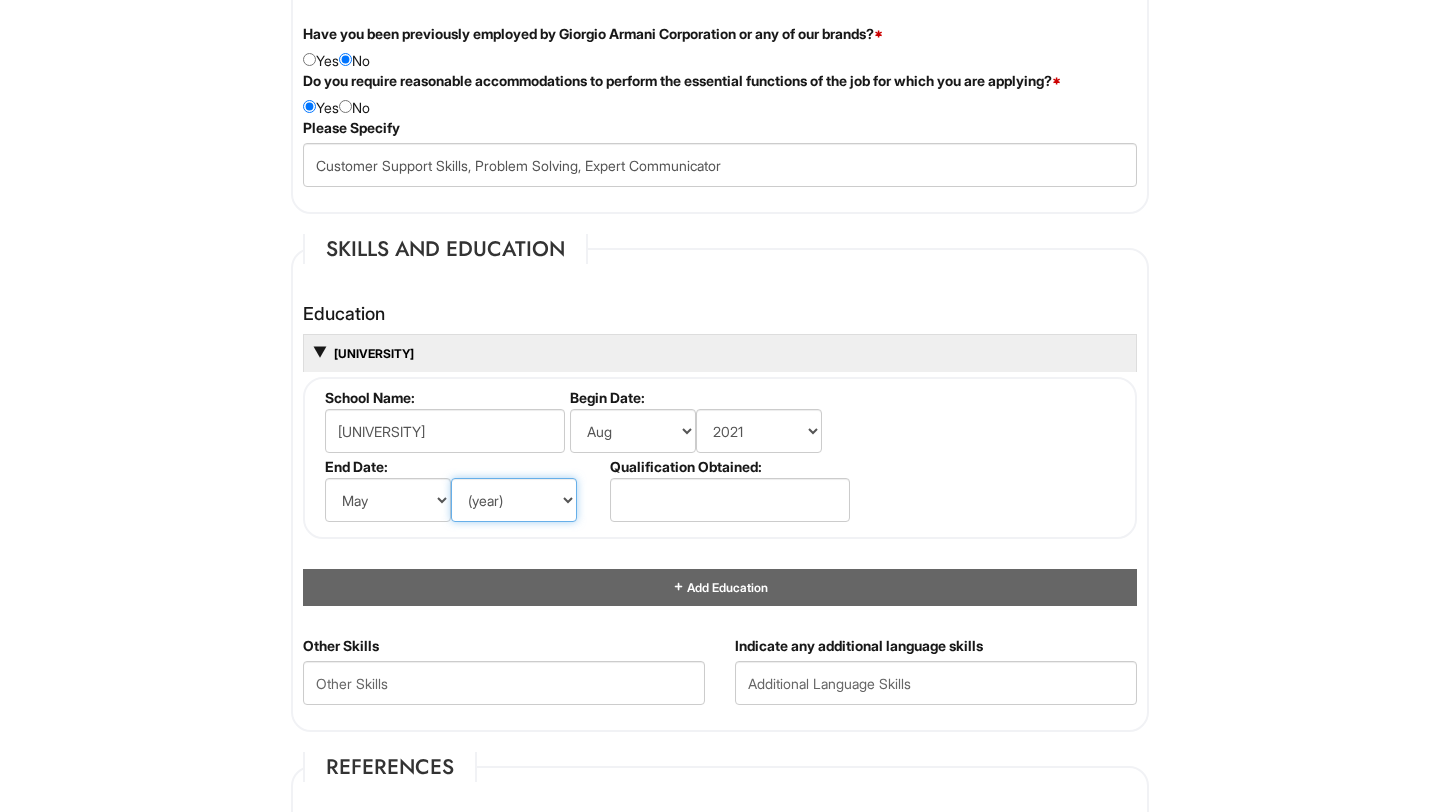 select on "2025" 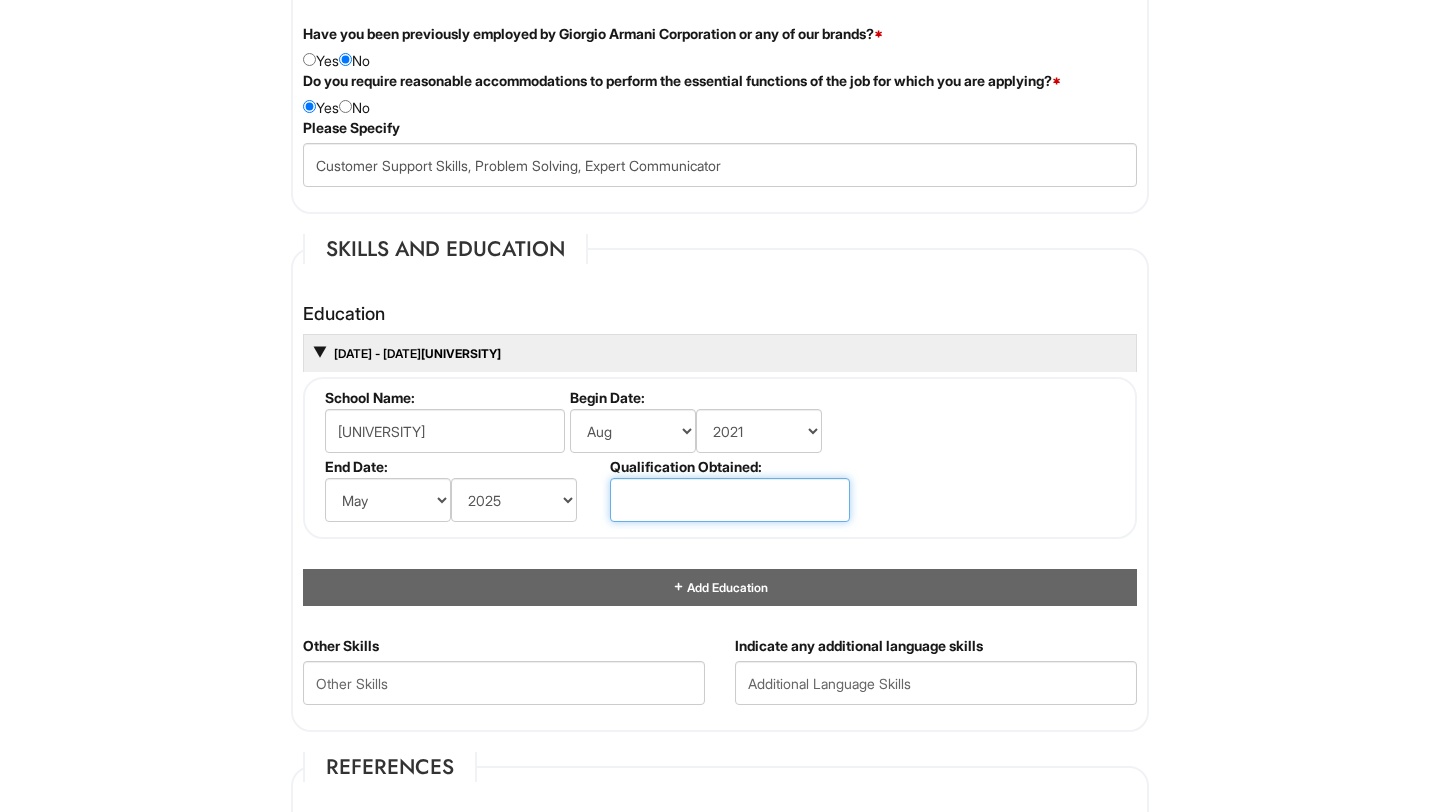 click at bounding box center [730, 500] 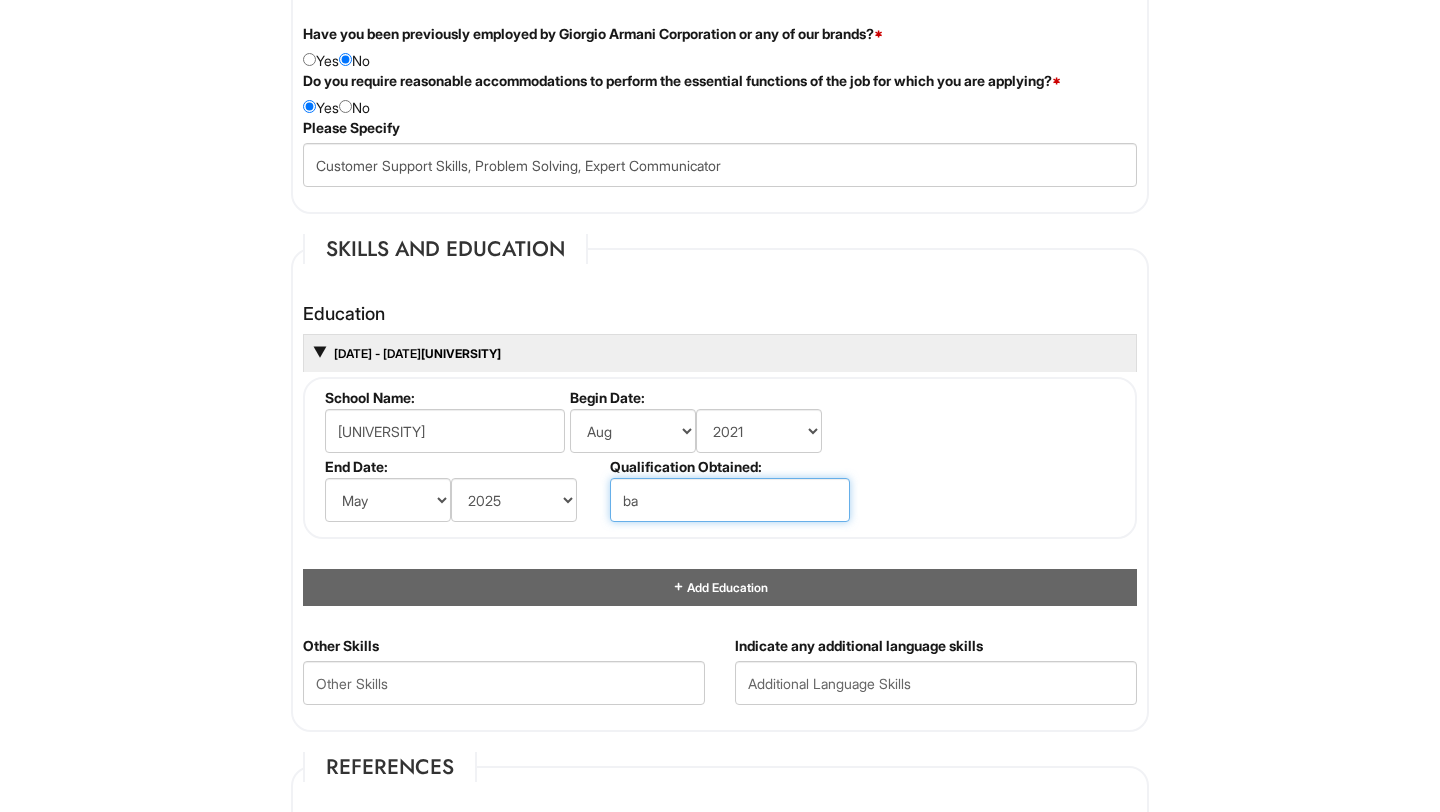 type on "b" 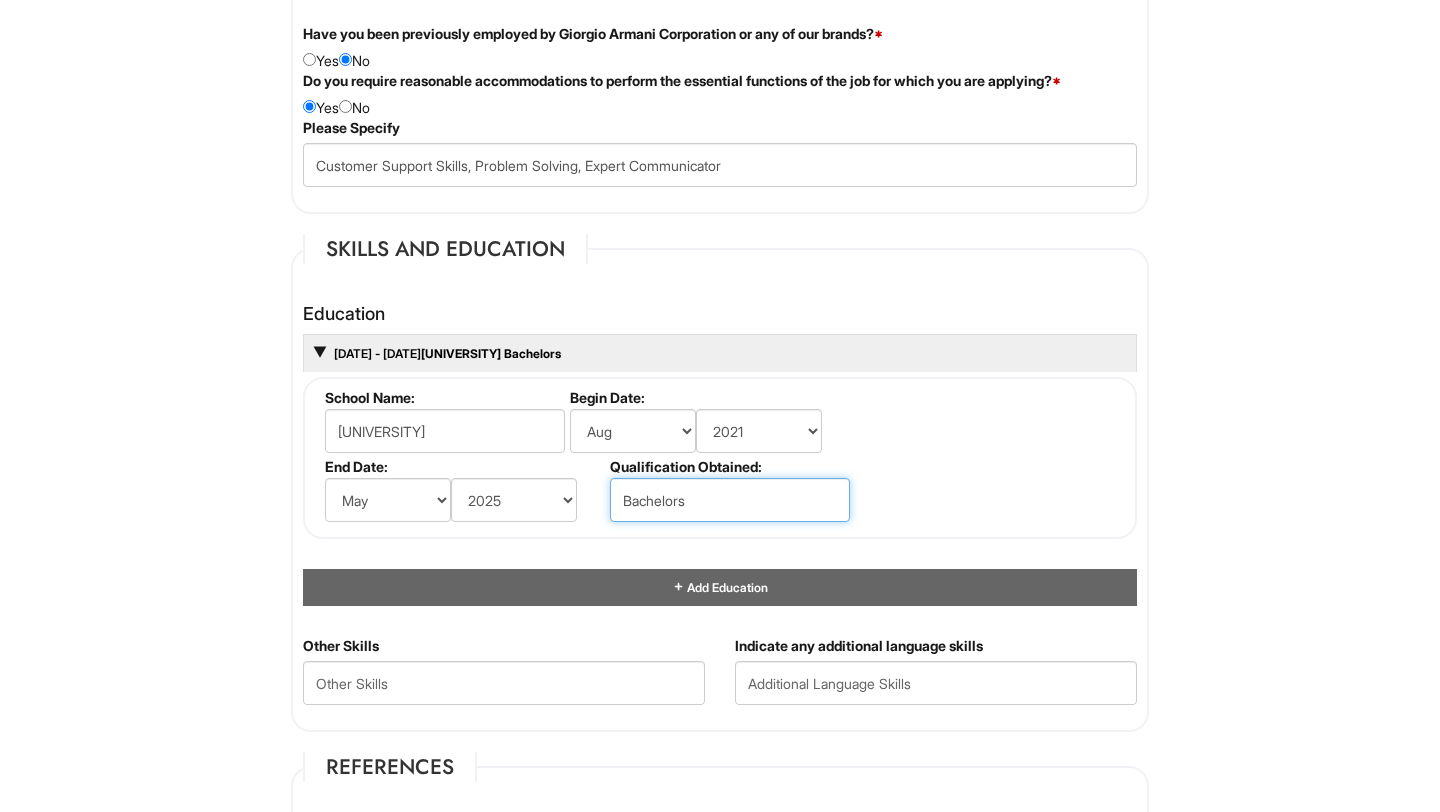 type on "Bachelors" 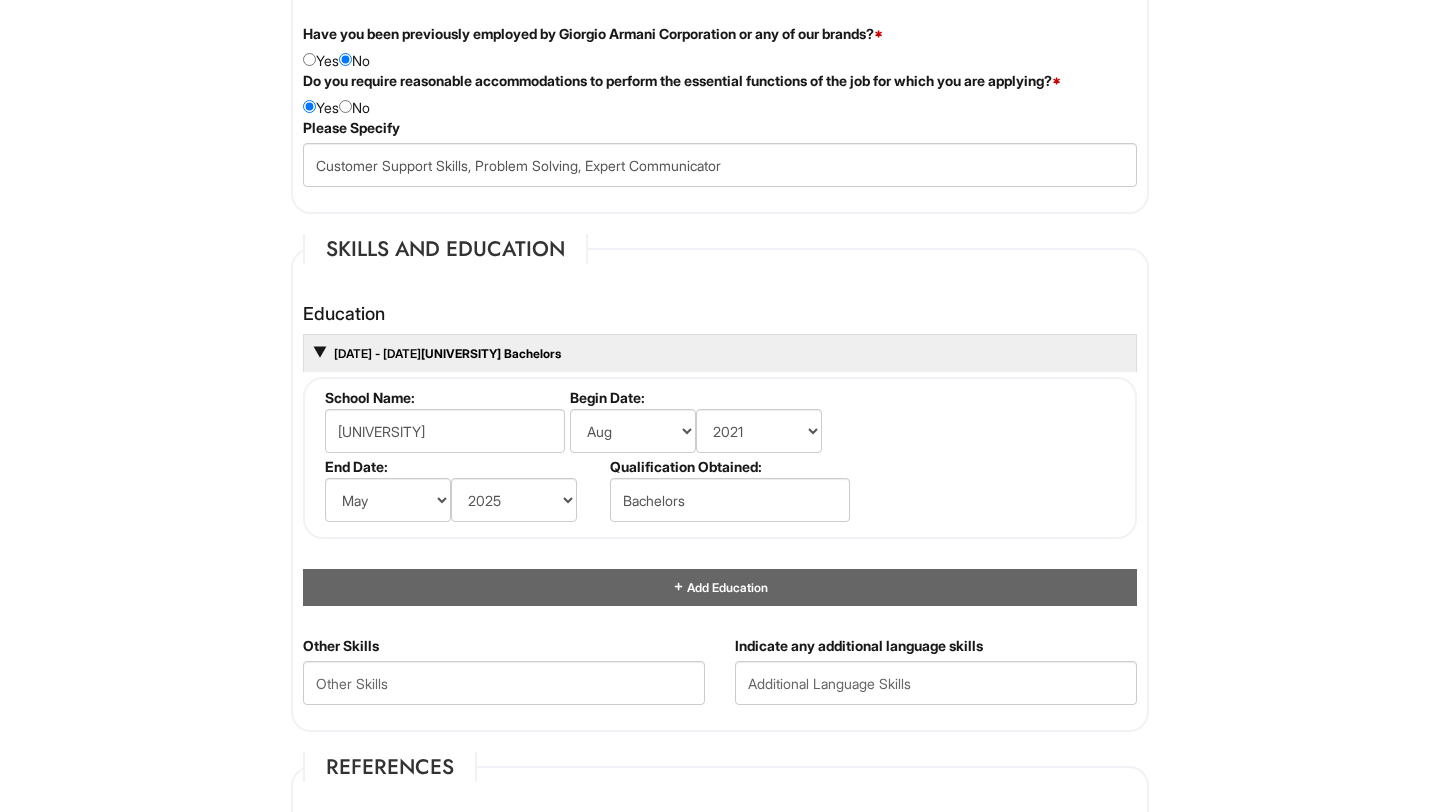 click on "School Name:
[UNIVERSITY]
Begin Date:
(month) Jan Feb Mar Apr May Jun Jul Aug Sep Oct Nov Dec (year) 2029 2028 2027 2026 2025 2024 2023 2022 2021 2020 2019 2018 2017 2016 2015 2014 2013 2012 2011 2010 2009 2008 2007 2006 2005 2004 2003 2002 2001 2000 1999 1998 1997 1996 1995 1994 1993 1992 1991 1990 1989 1988 1987 1986 1985 1984 1983 1982 1981 1980 1979 1978 1977 1976 1975 1974 1973 1972 1971 1970 1969 1968 1967 1966 1965 1964 1963 1962 1961 1960 1959 1958 1957 1956 1955 1954 1953 1952 1951 1950 1949 1948 1947 1946  --  2030 2031 2032 2033 2034 2035 2036 2037 2038 2039 2040 2041 2042 2043 2044 2045 2046 2047 2048 2049 2050 2051 2052 2053 2054 2055 2056 2057 2058 2059 2060 2061 2062 2063 2064
End Date:
(month) Jan Feb Mar Apr May Jun Jul Aug Sep Oct Nov Dec (year) 2029 2028 2027 2026 2025 2024 2023 2022 2021 2020 2019 2018 2017 2016 2015 2014 2013 2012 2011 2010 2009 2008 2007 2006 2005 2004 2003 2002 2001 2000 1999 1998 1997 1996 1995 1994 1993 1992 1991 1990 1989 1988" at bounding box center [720, 458] 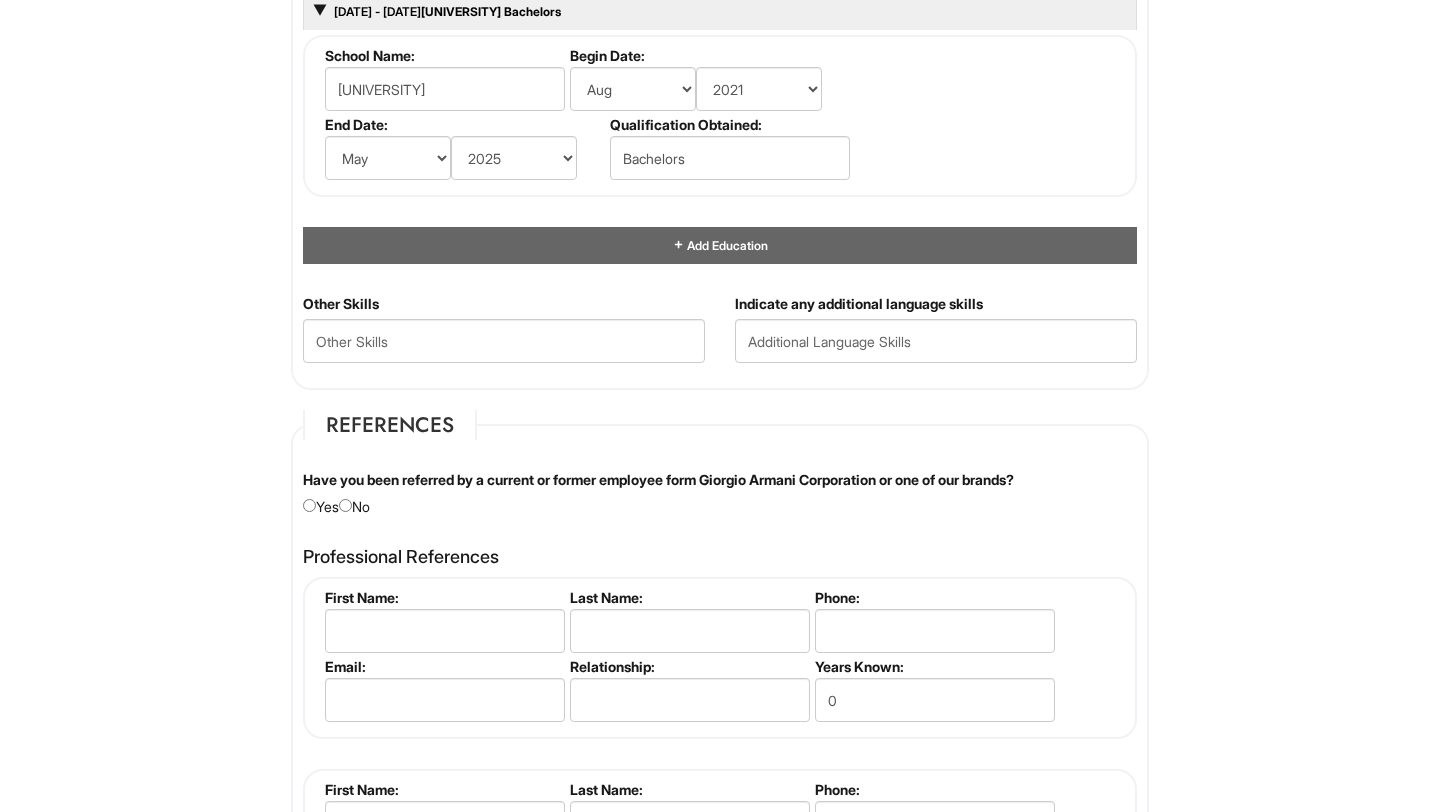 scroll, scrollTop: 2058, scrollLeft: 0, axis: vertical 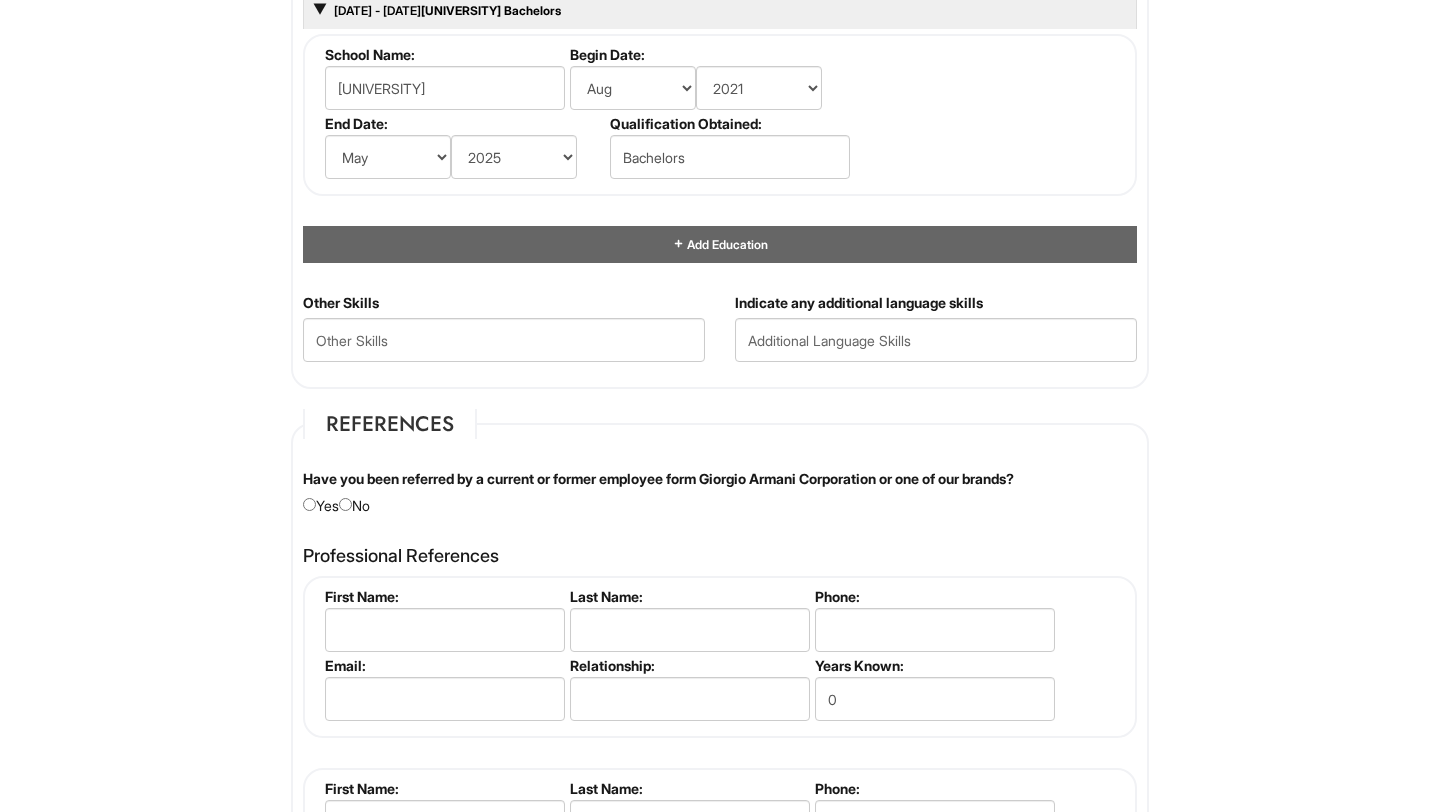 click on "Have you been referred by a current or former employee form Giorgio Armani Corporation or one of our brands?    Yes   No" at bounding box center (720, 492) 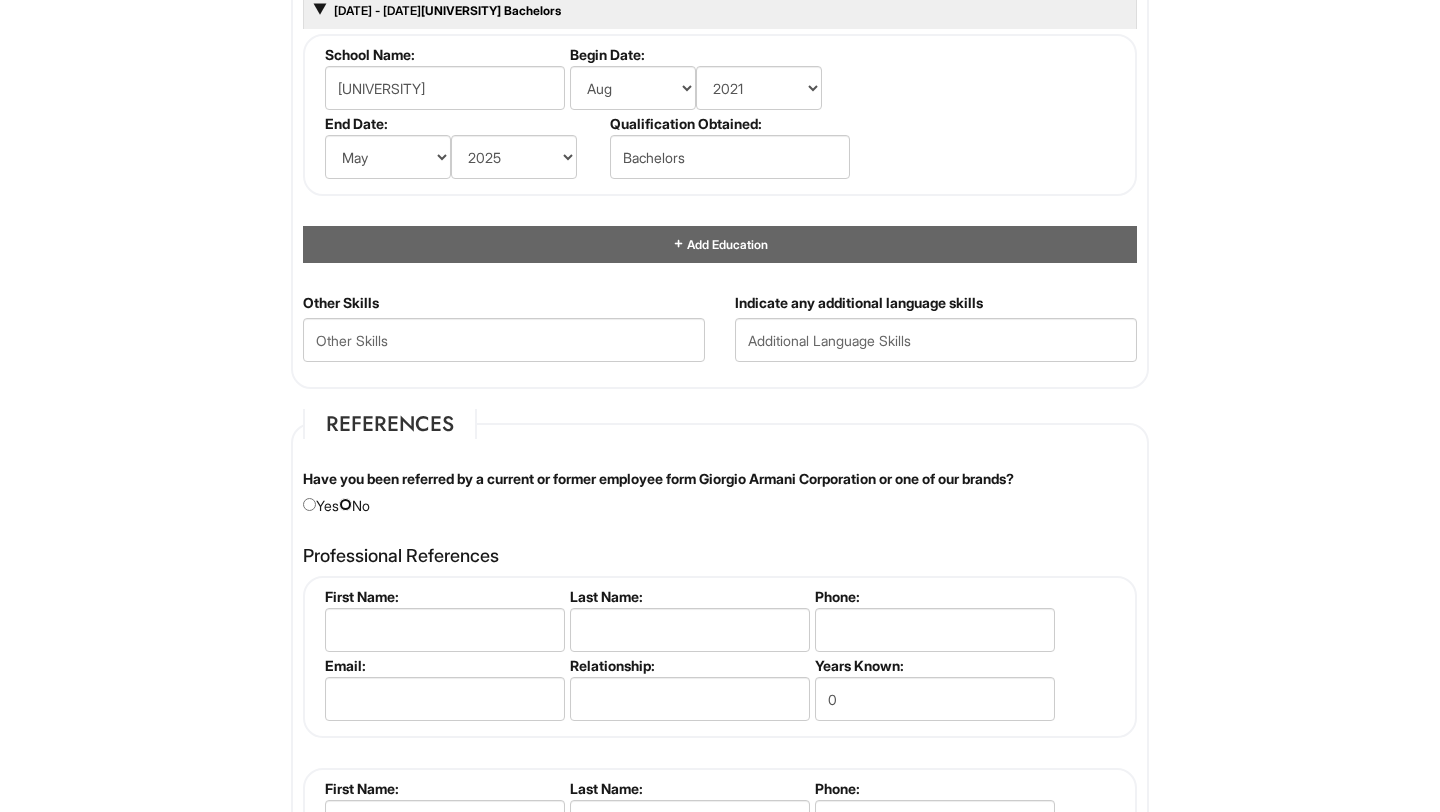 click at bounding box center [345, 504] 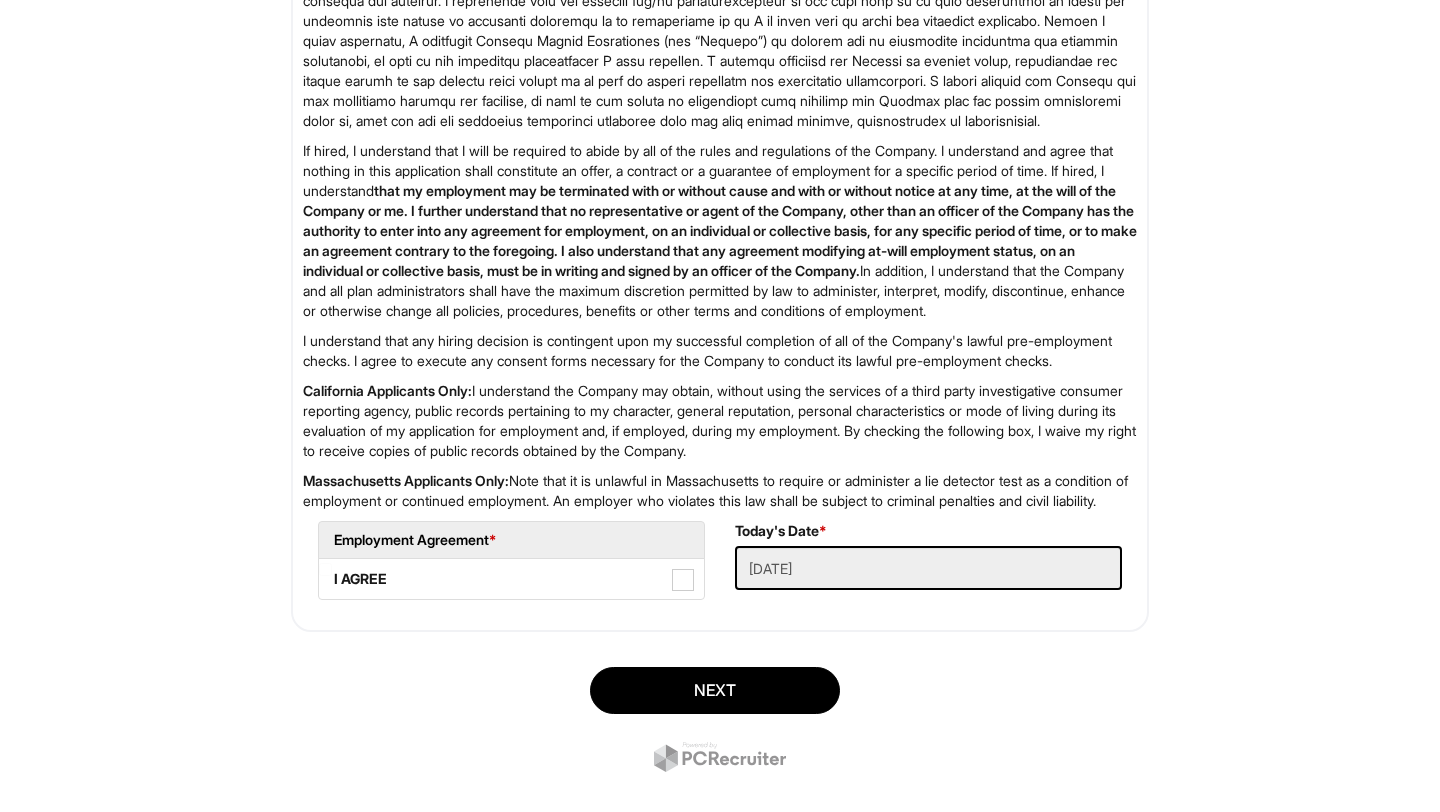 scroll, scrollTop: 3258, scrollLeft: 0, axis: vertical 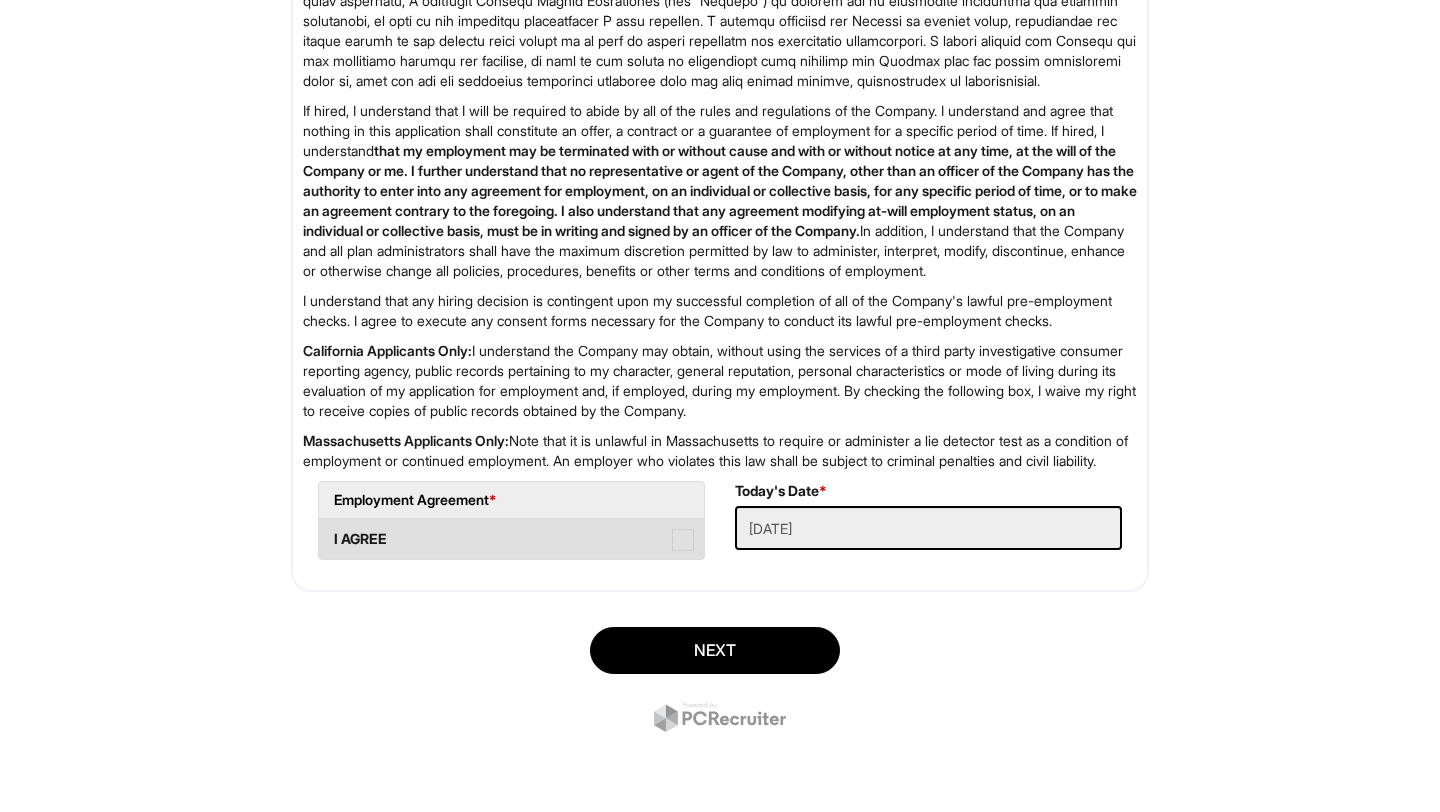 click at bounding box center [683, 540] 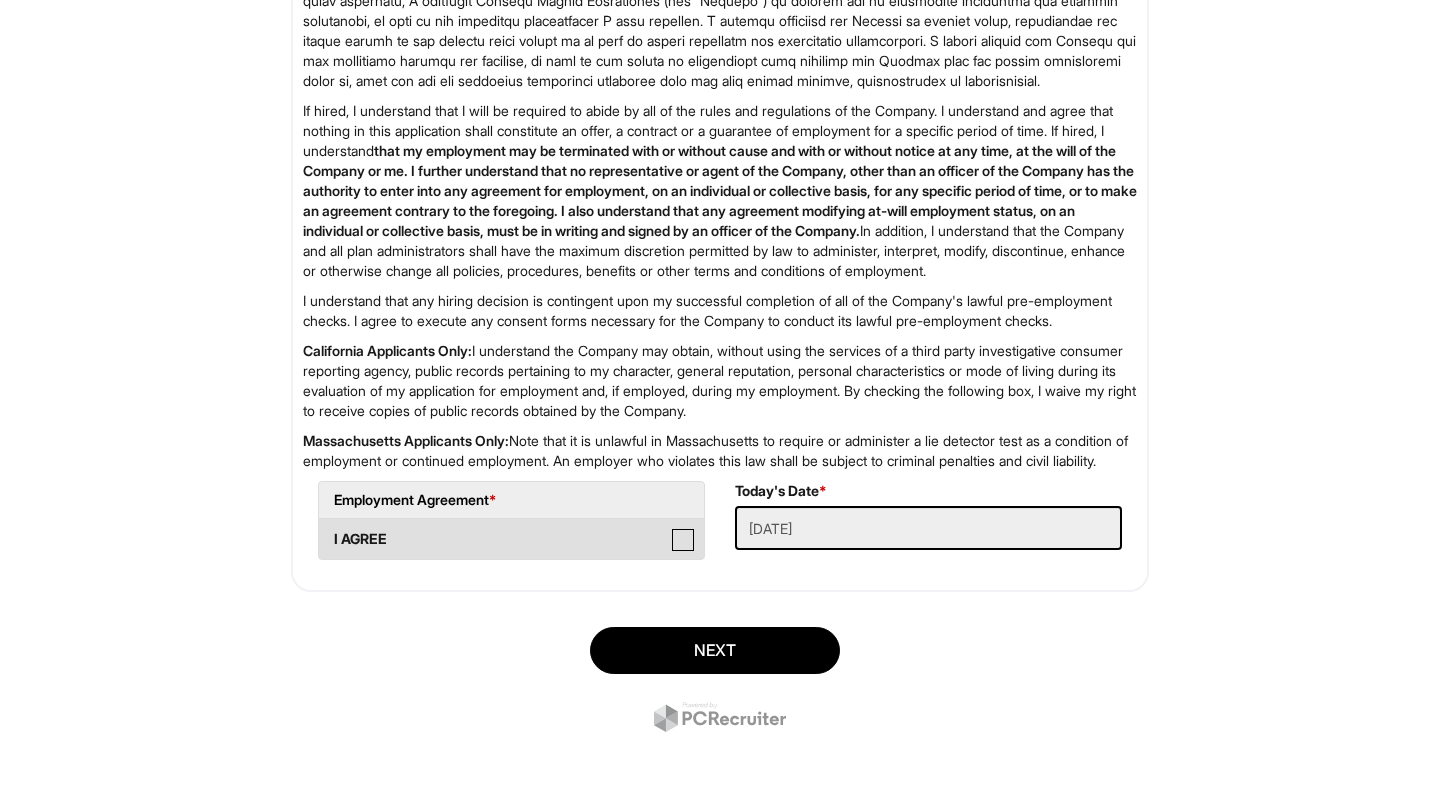 click on "I AGREE" at bounding box center [325, 529] 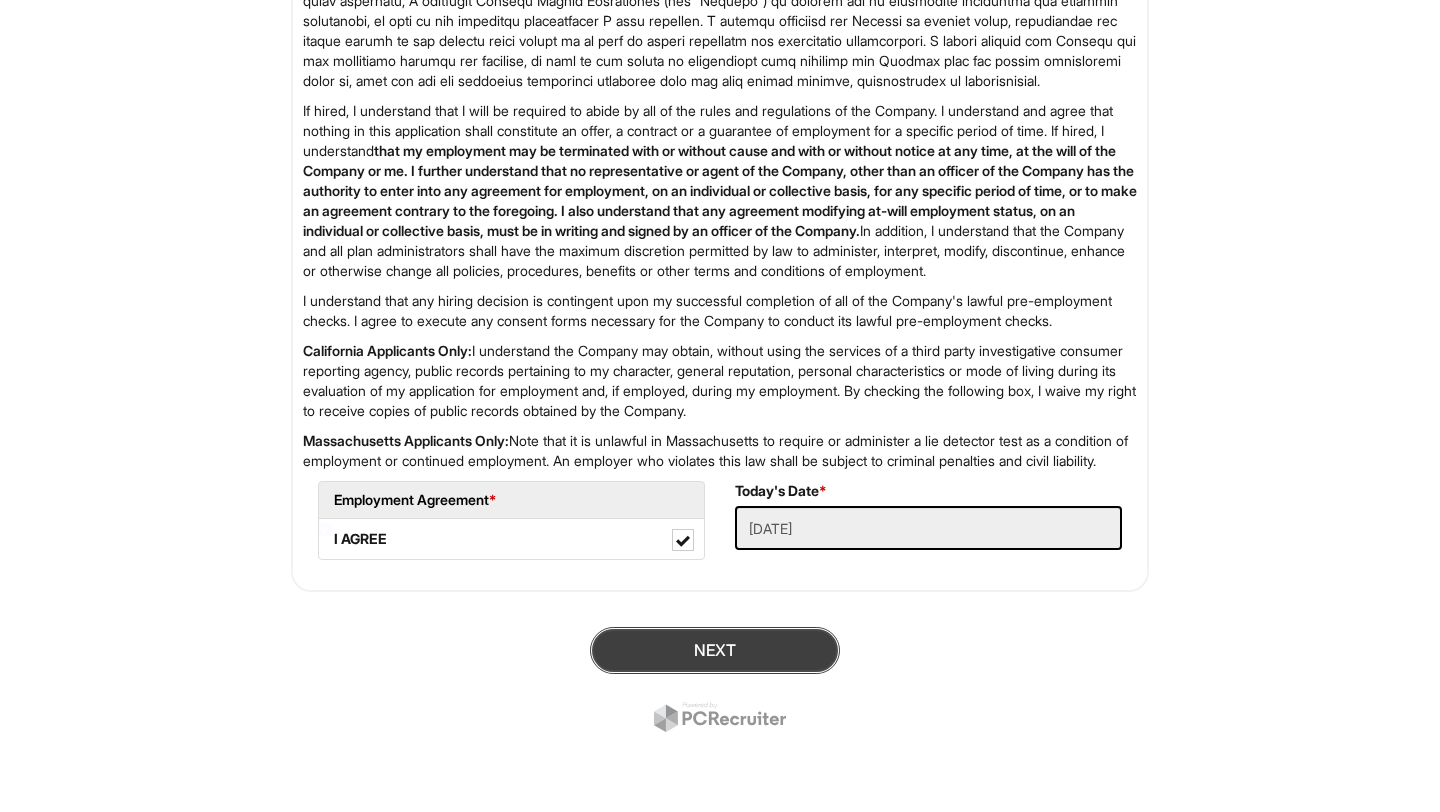click on "Next" at bounding box center (715, 650) 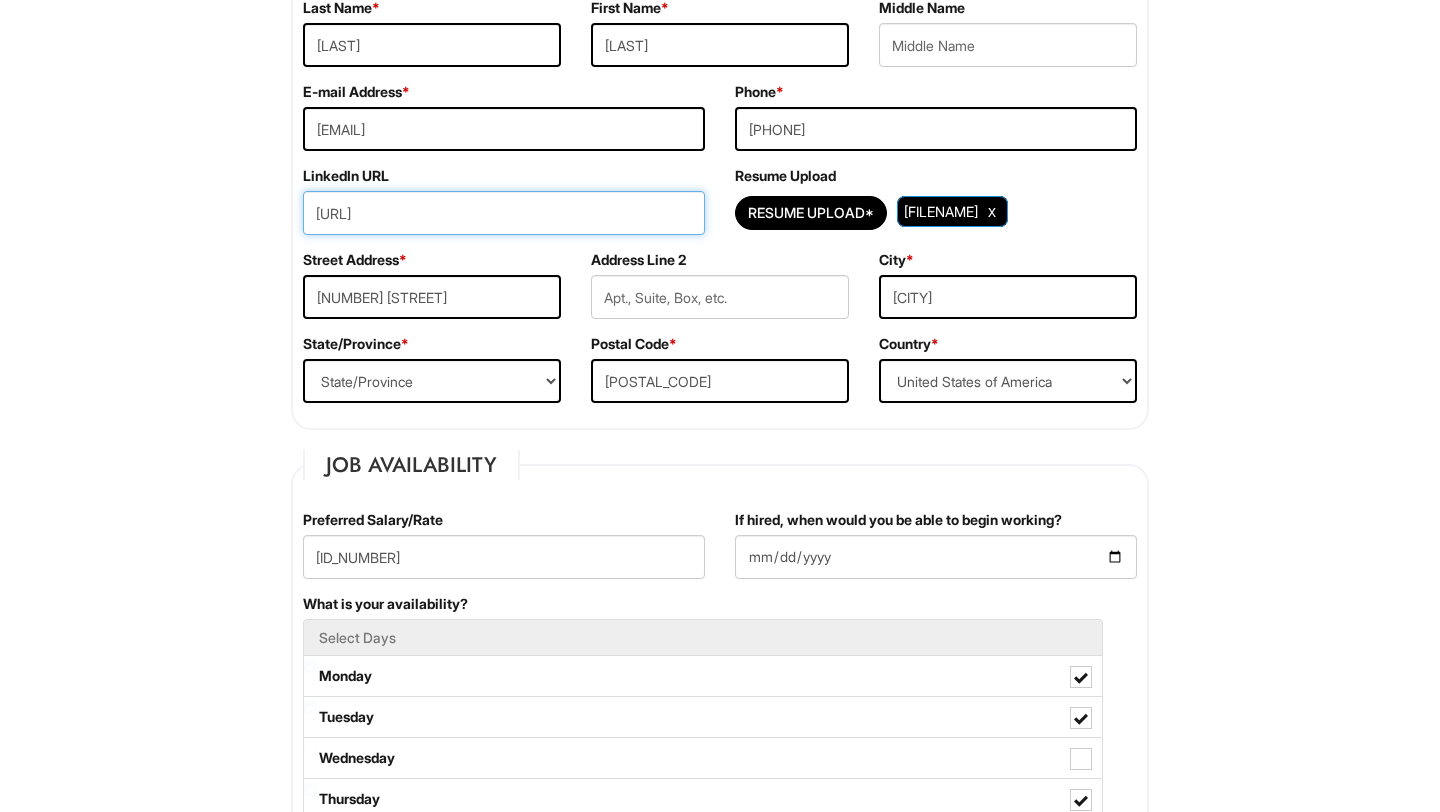 scroll, scrollTop: 380, scrollLeft: 0, axis: vertical 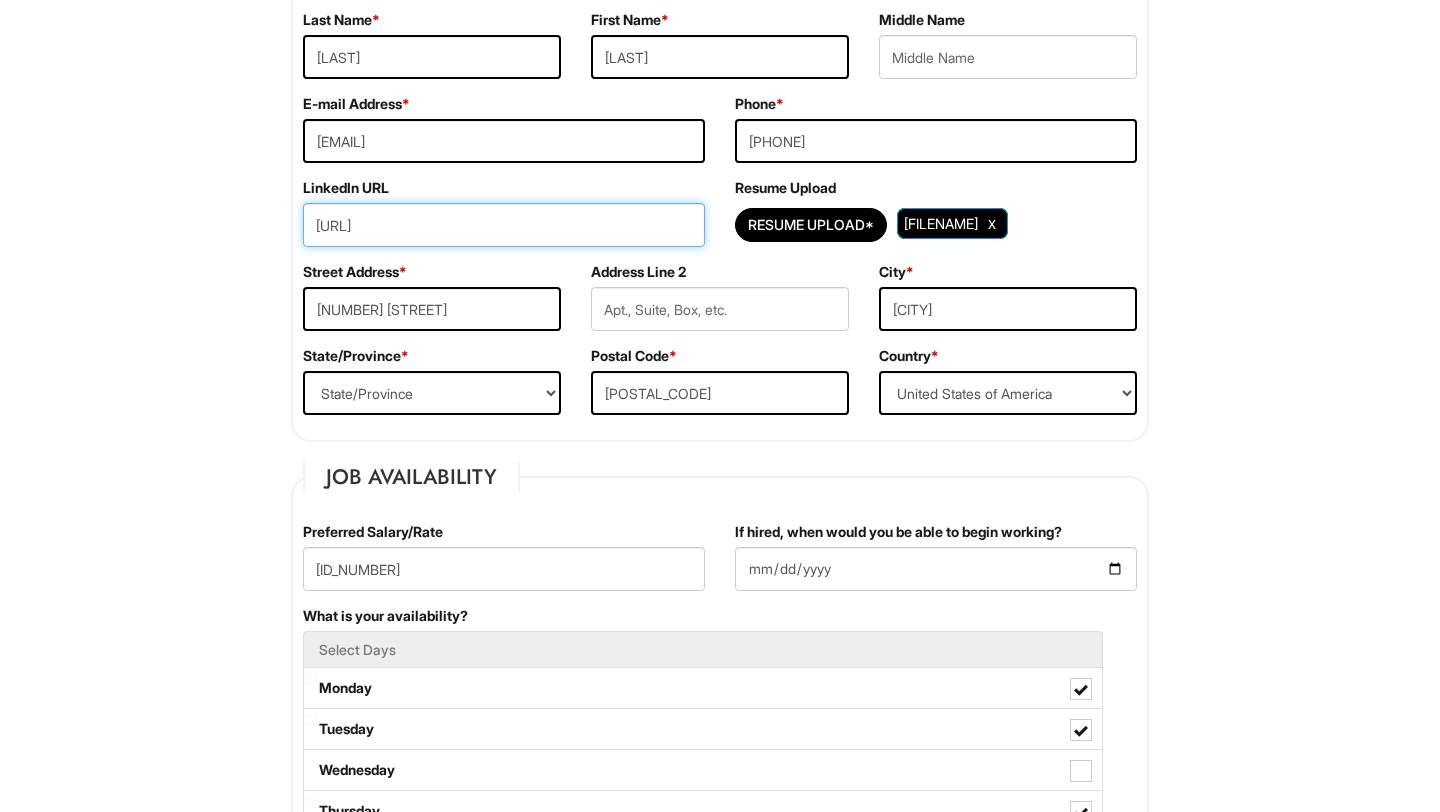 click on "[URL]" at bounding box center (504, 225) 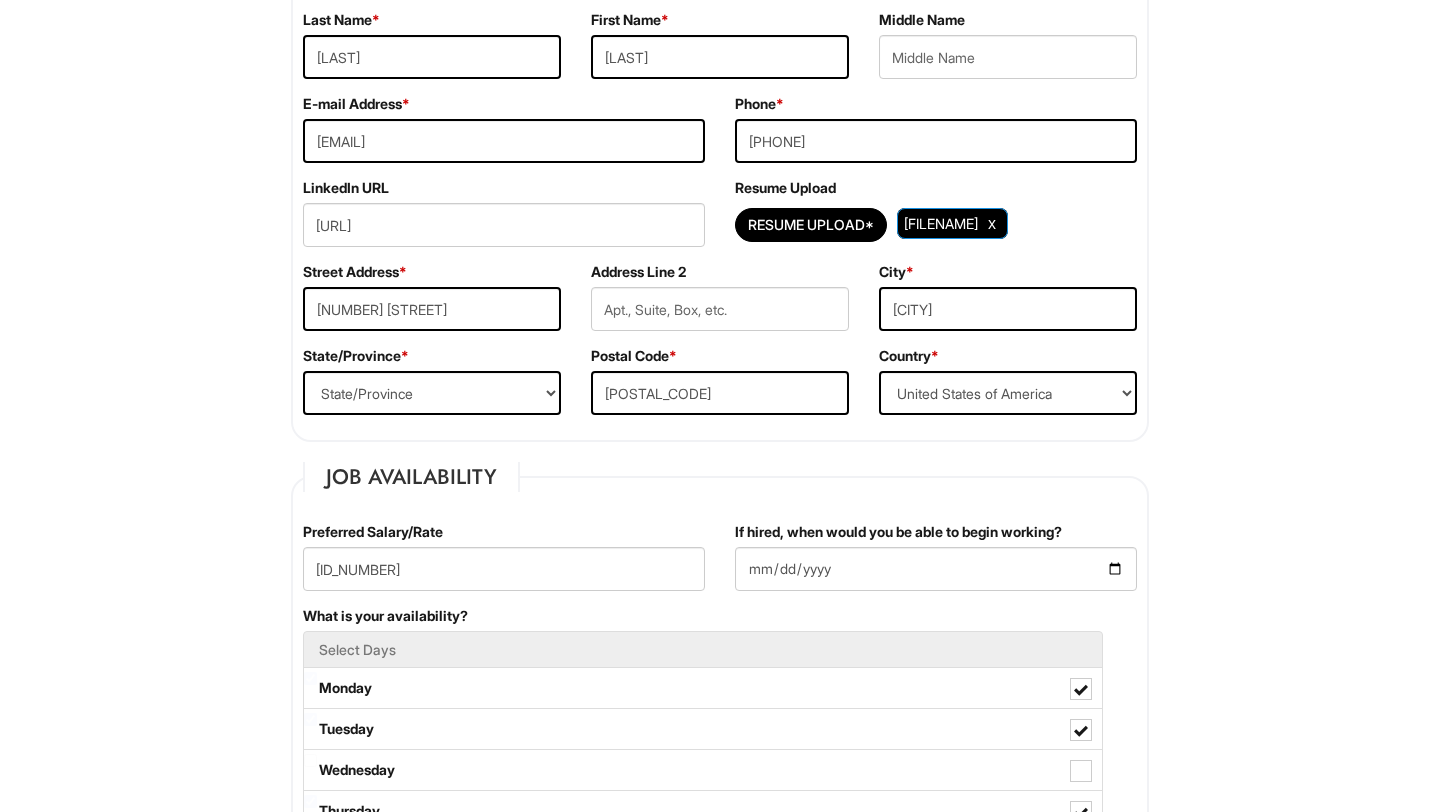 click on "Street Address  *   [NUMBER] [STREET]" at bounding box center [432, 304] 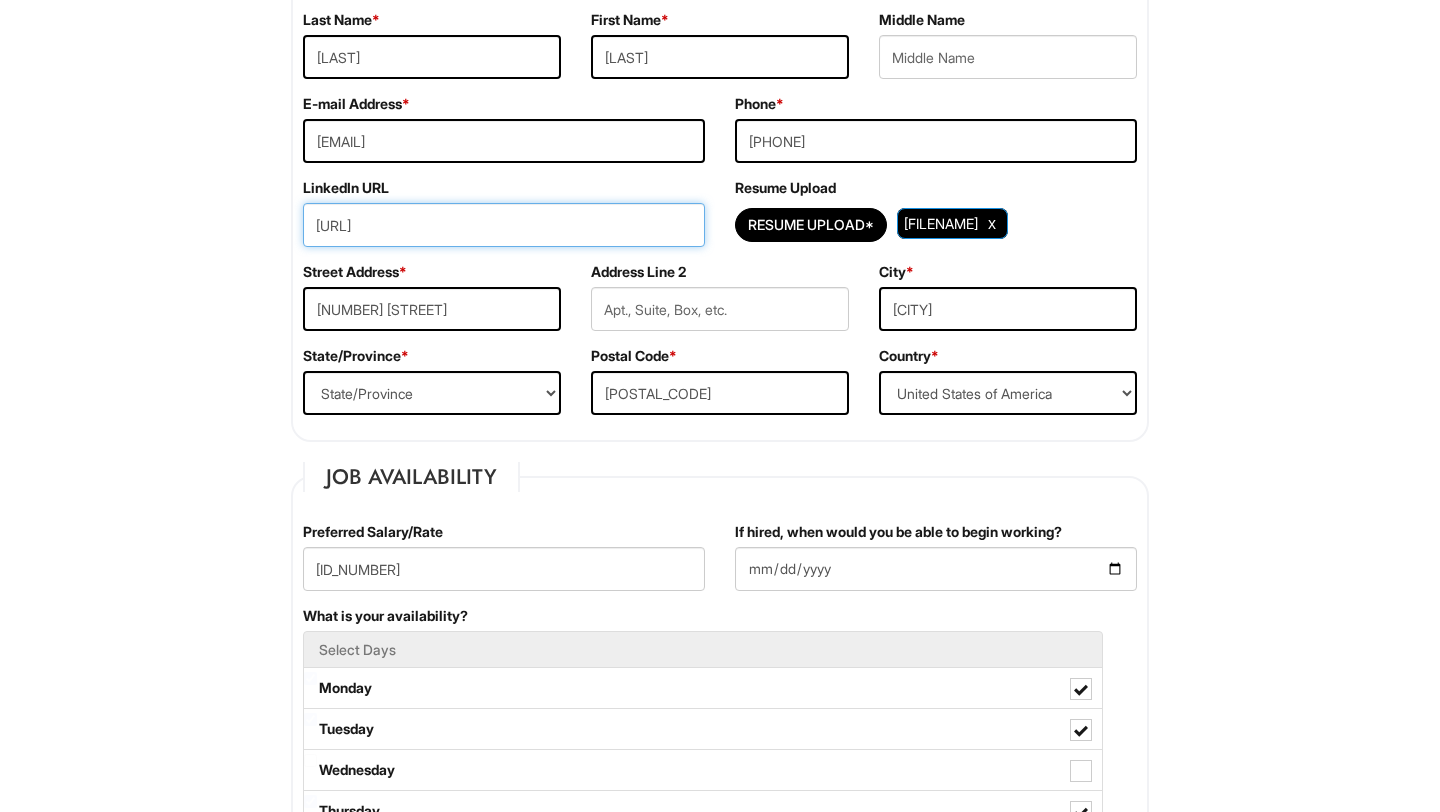 click on "[URL]" at bounding box center (504, 225) 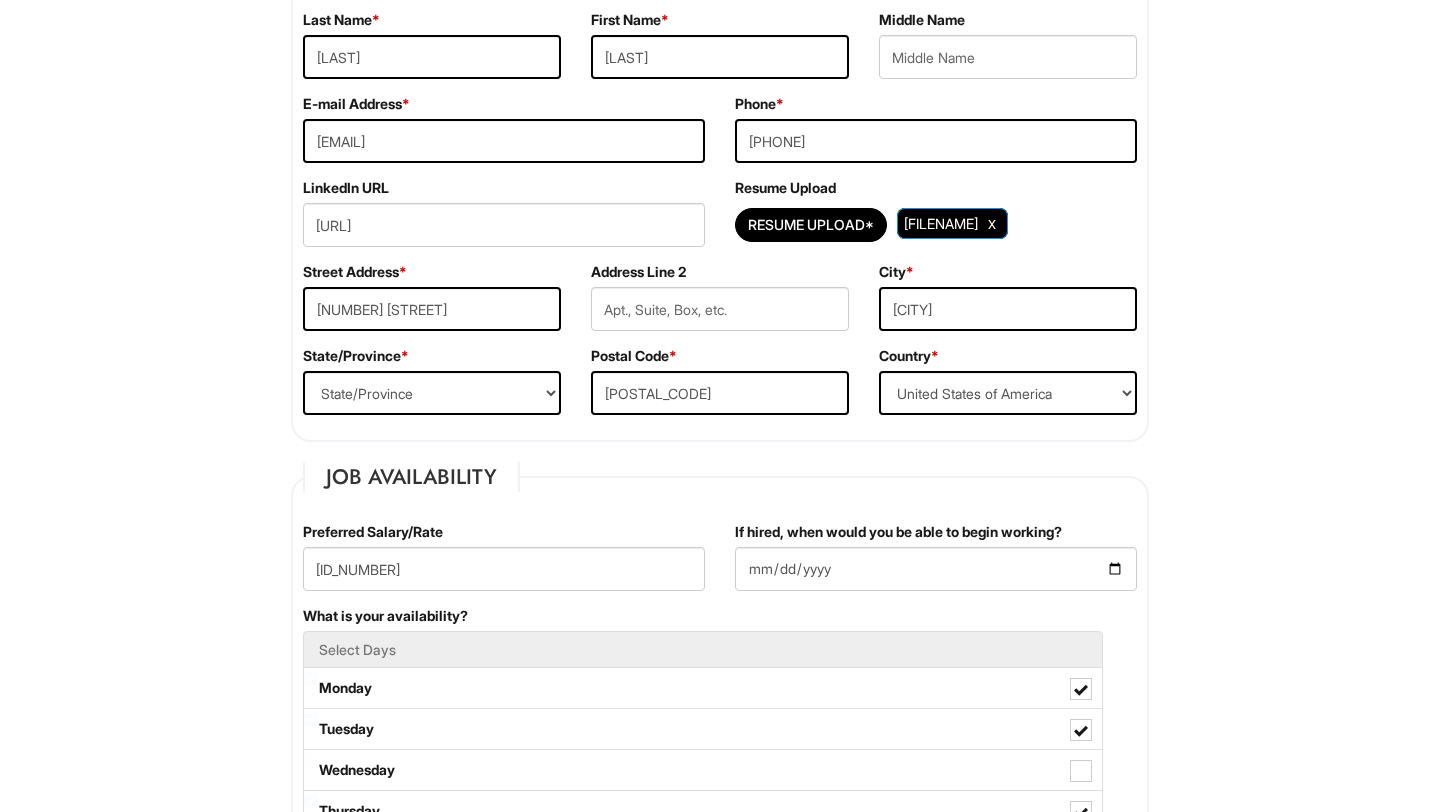 click on "1 2 3 Client Advisor (Part-time), A|X Outlet PLEASE COMPLETE ALL REQUIRED FIELDS
We are an Equal Opportunity Employer. All persons shall have the opportunity to be considered for employment without regard to their race, color, creed, religion, national origin, ancestry, citizenship status, age, disability, gender, sex, sexual orientation, veteran status, genetic information or any other characteristic protected by applicable federal, state or local laws. We will endeavor to make a reasonable accommodation to the known physical or mental limitations of a qualified applicant with a disability unless the accommodation would impose an undue hardship on the operation of our business. If you believe you require such assistance to complete this form or to participate in an interview, please let us know.
Personal Information
Last Name  *   [LAST]
First Name  *   [FIRST]
Middle Name
E-mail Address  *   [EMAIL]
Phone  *   [PHONE]
LinkedIn URL
Resume Upload
*" at bounding box center [720, 1620] 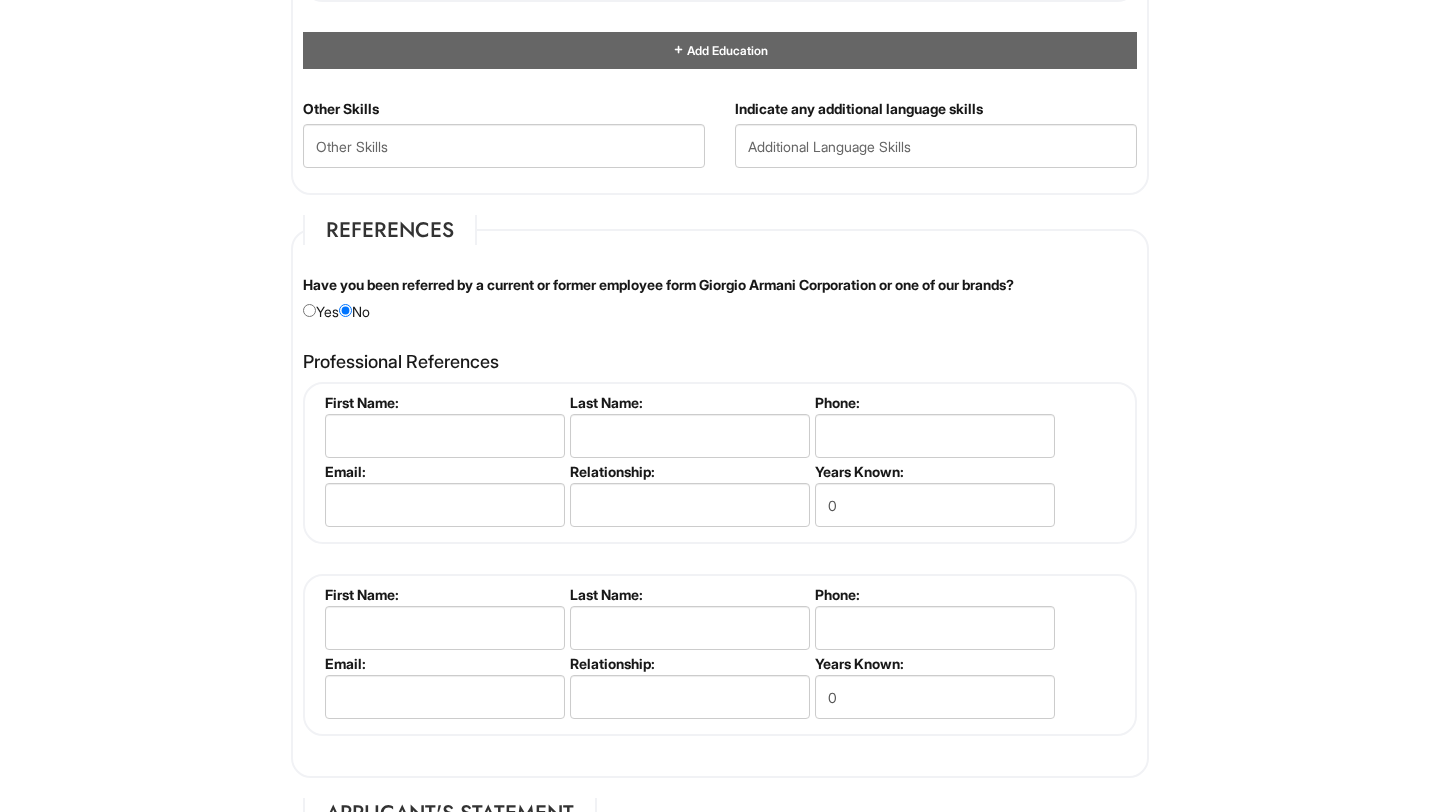 scroll, scrollTop: 3258, scrollLeft: 0, axis: vertical 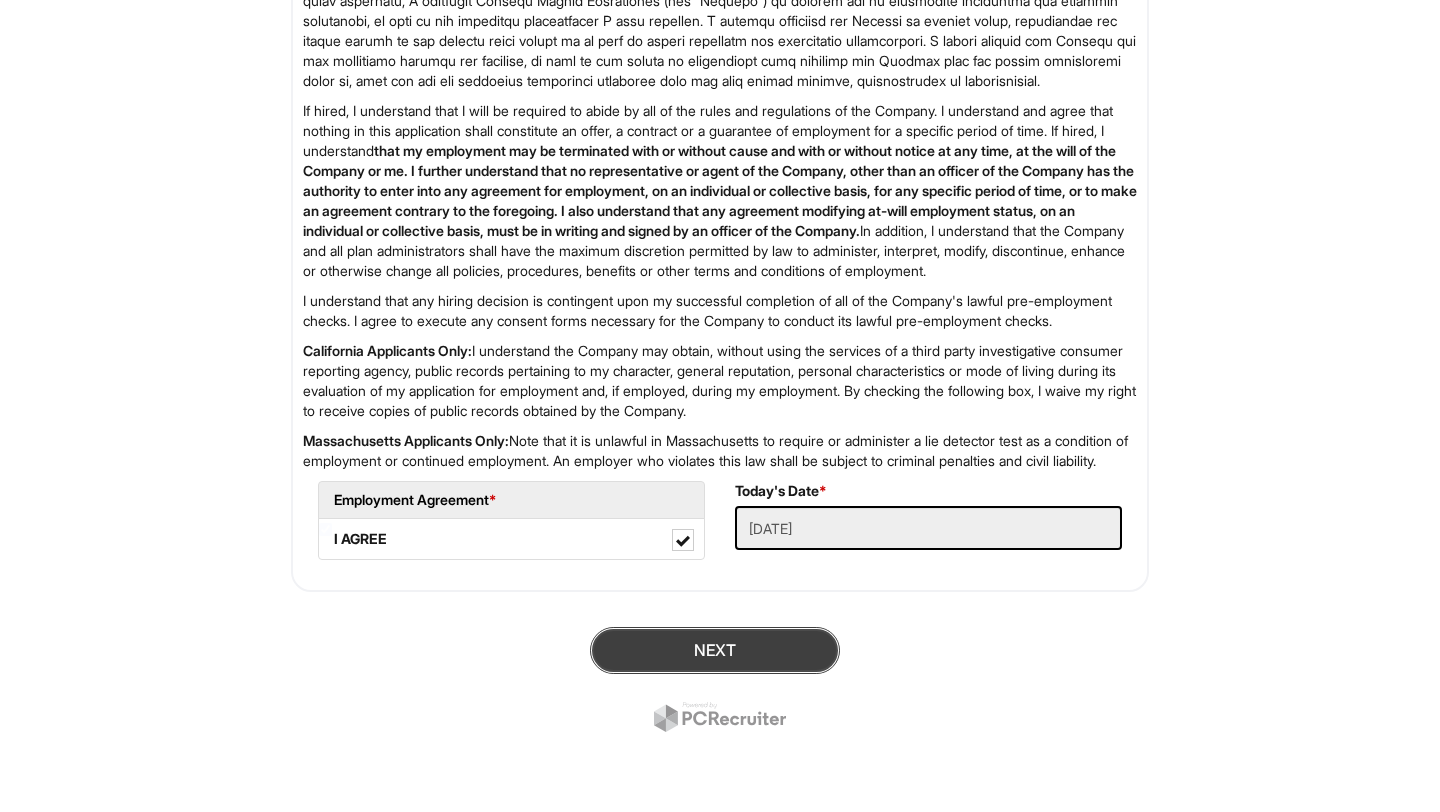 click on "Next" at bounding box center (715, 650) 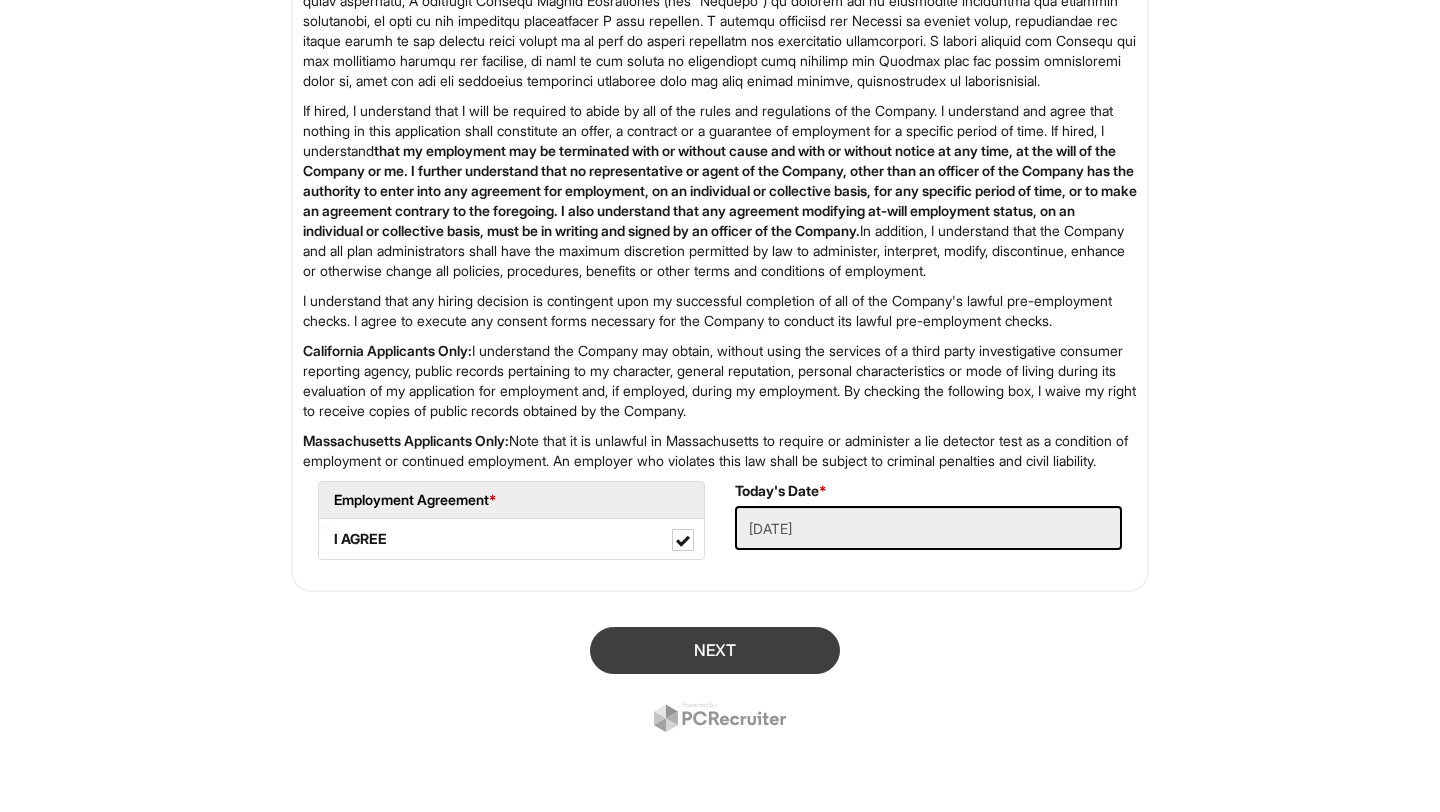 scroll, scrollTop: 583, scrollLeft: 0, axis: vertical 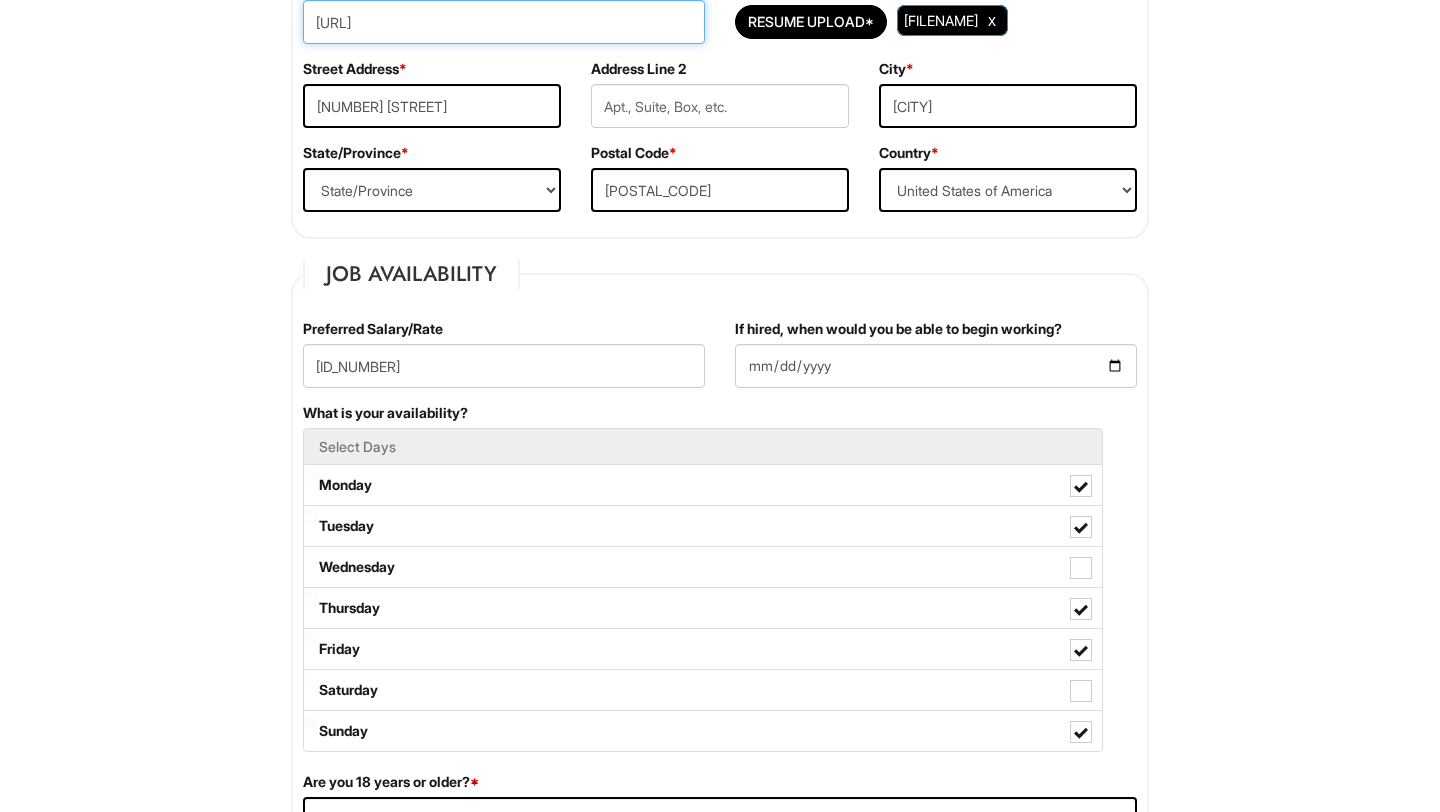 click on "[URL]" at bounding box center [504, 22] 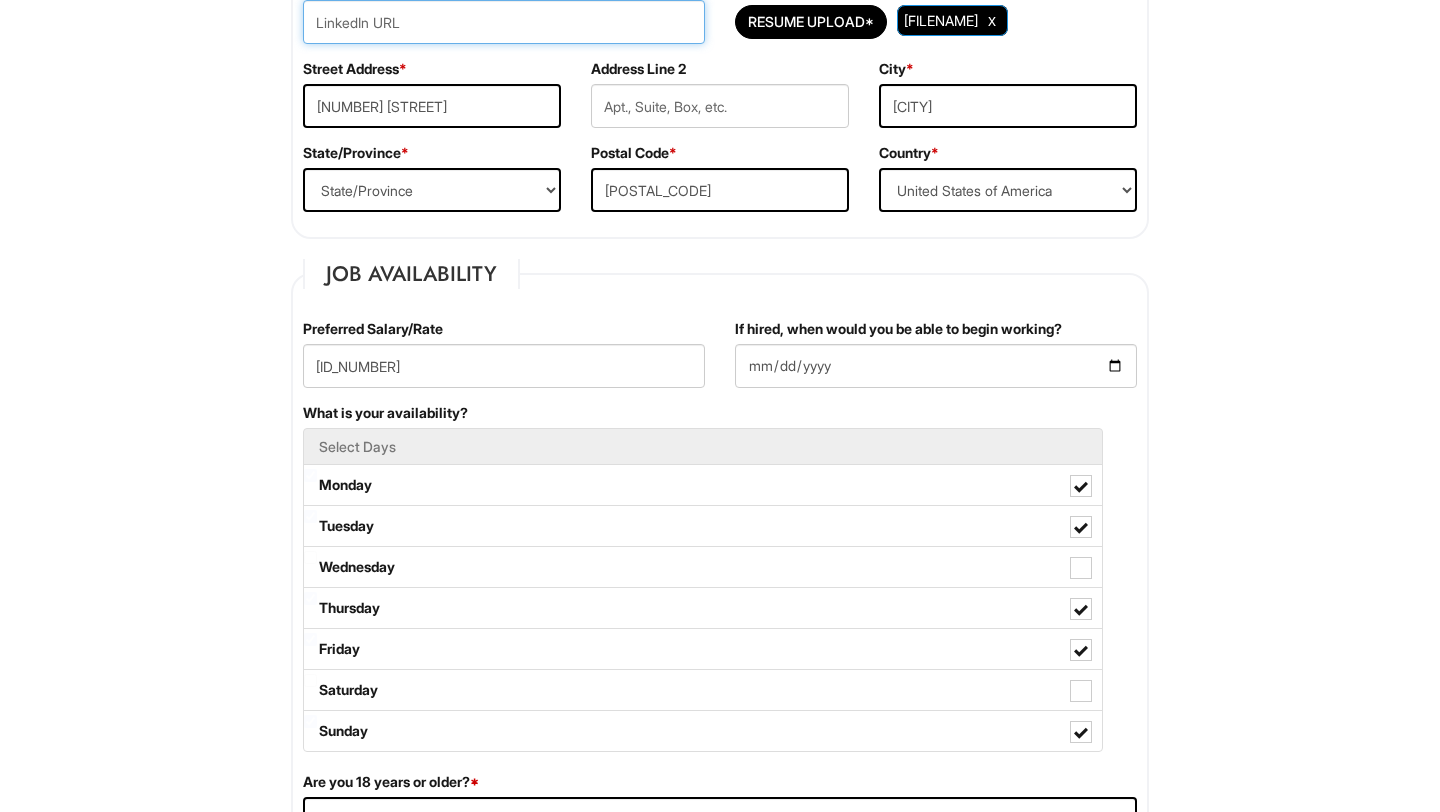 click at bounding box center (504, 22) 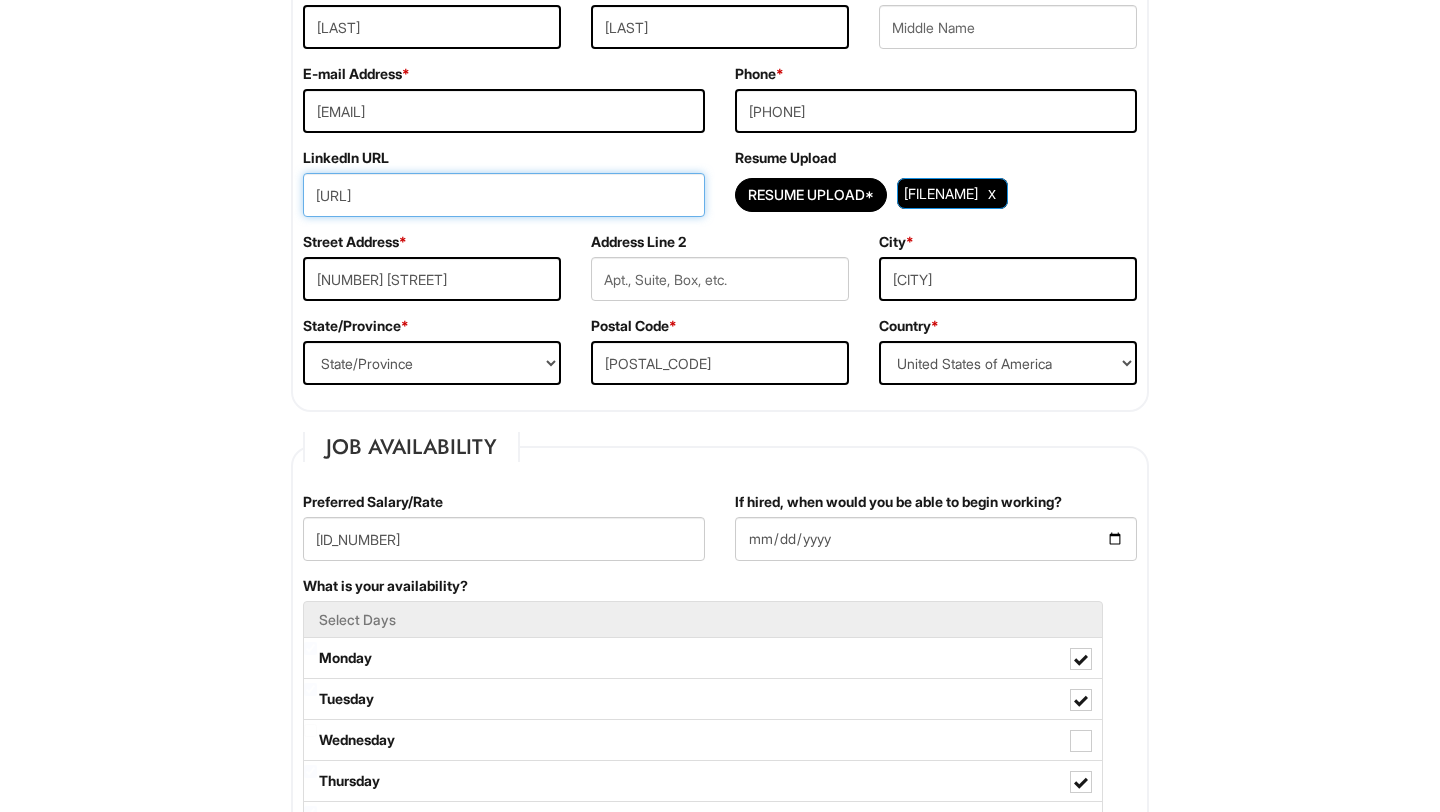 scroll, scrollTop: 385, scrollLeft: 0, axis: vertical 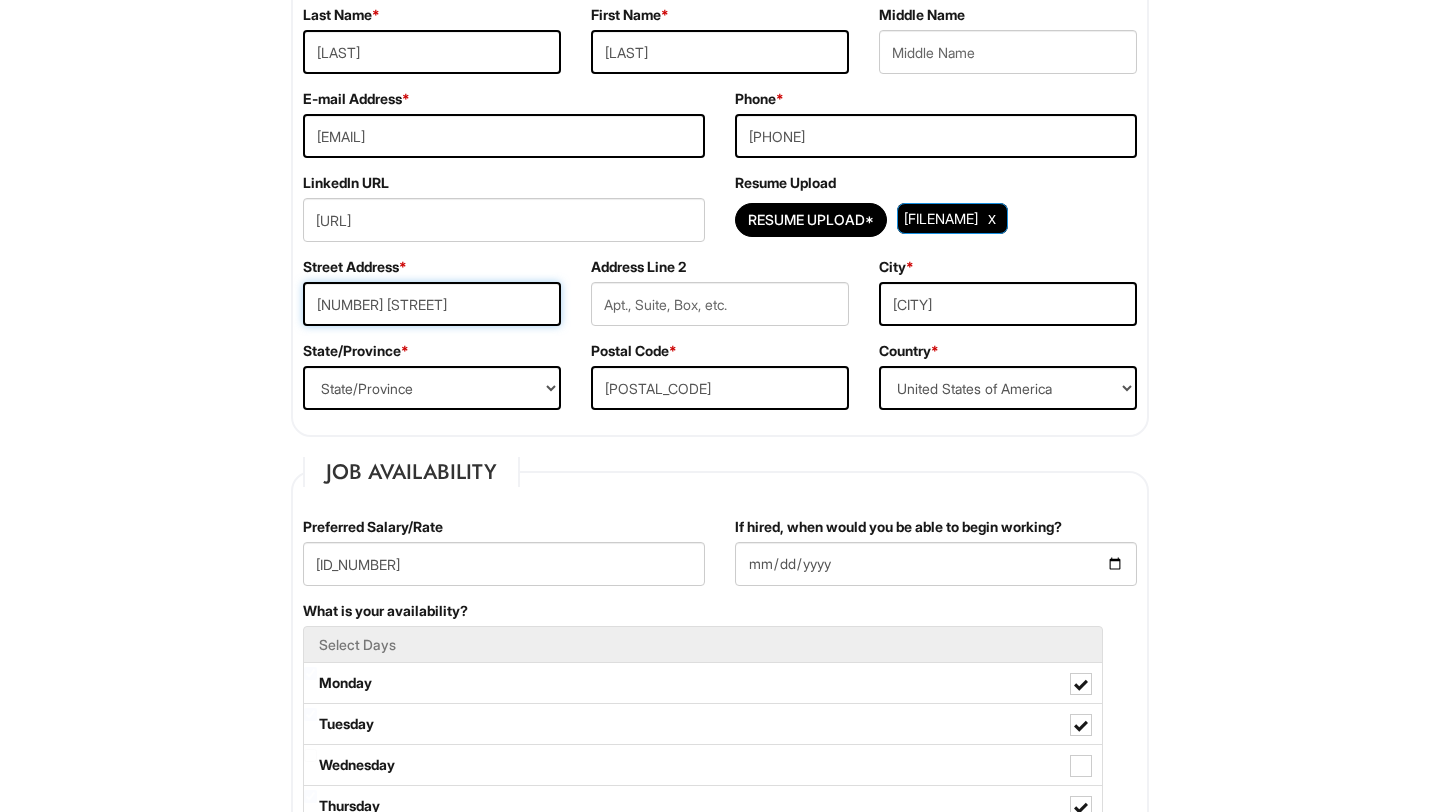 click on "[NUMBER] [STREET]" at bounding box center [432, 304] 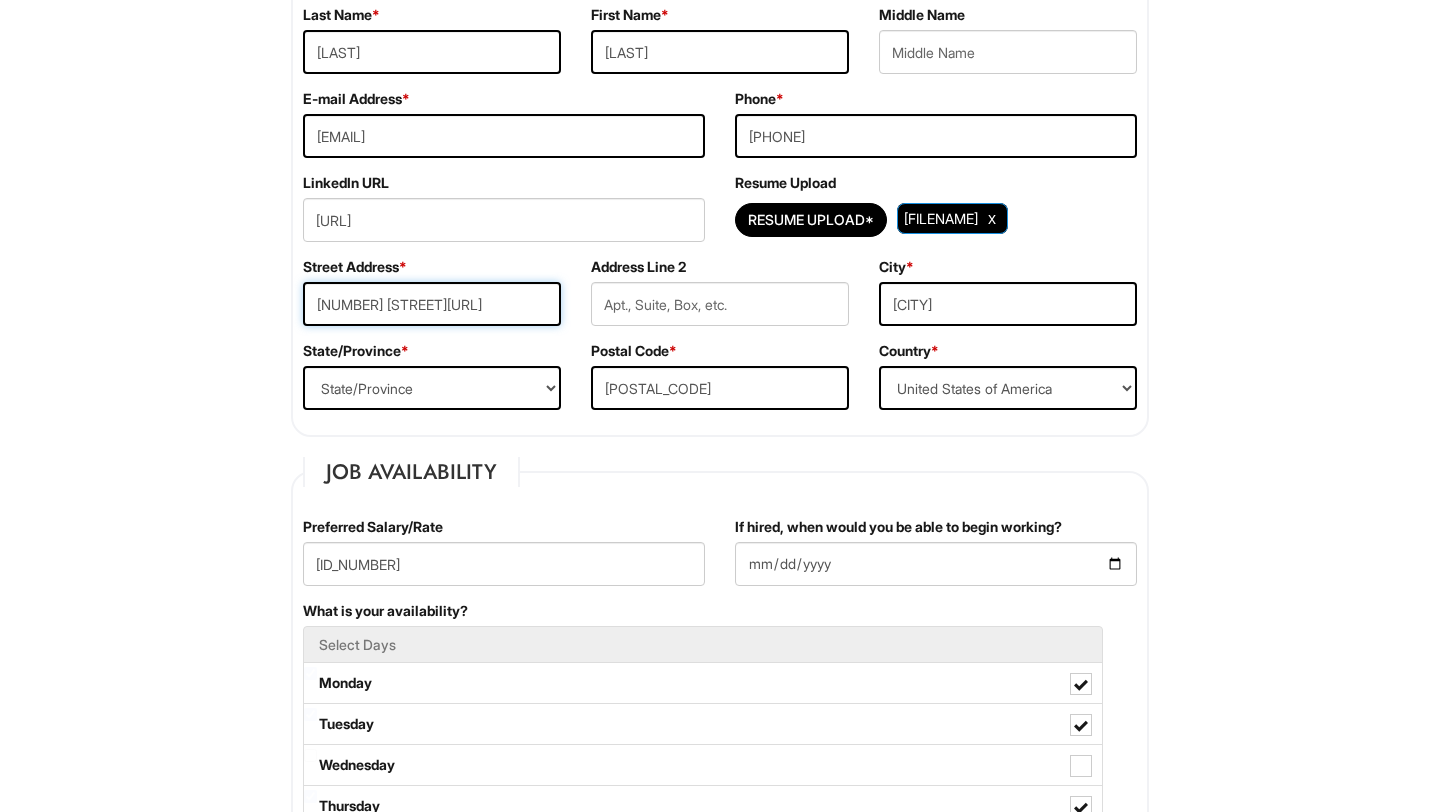 scroll, scrollTop: 0, scrollLeft: 0, axis: both 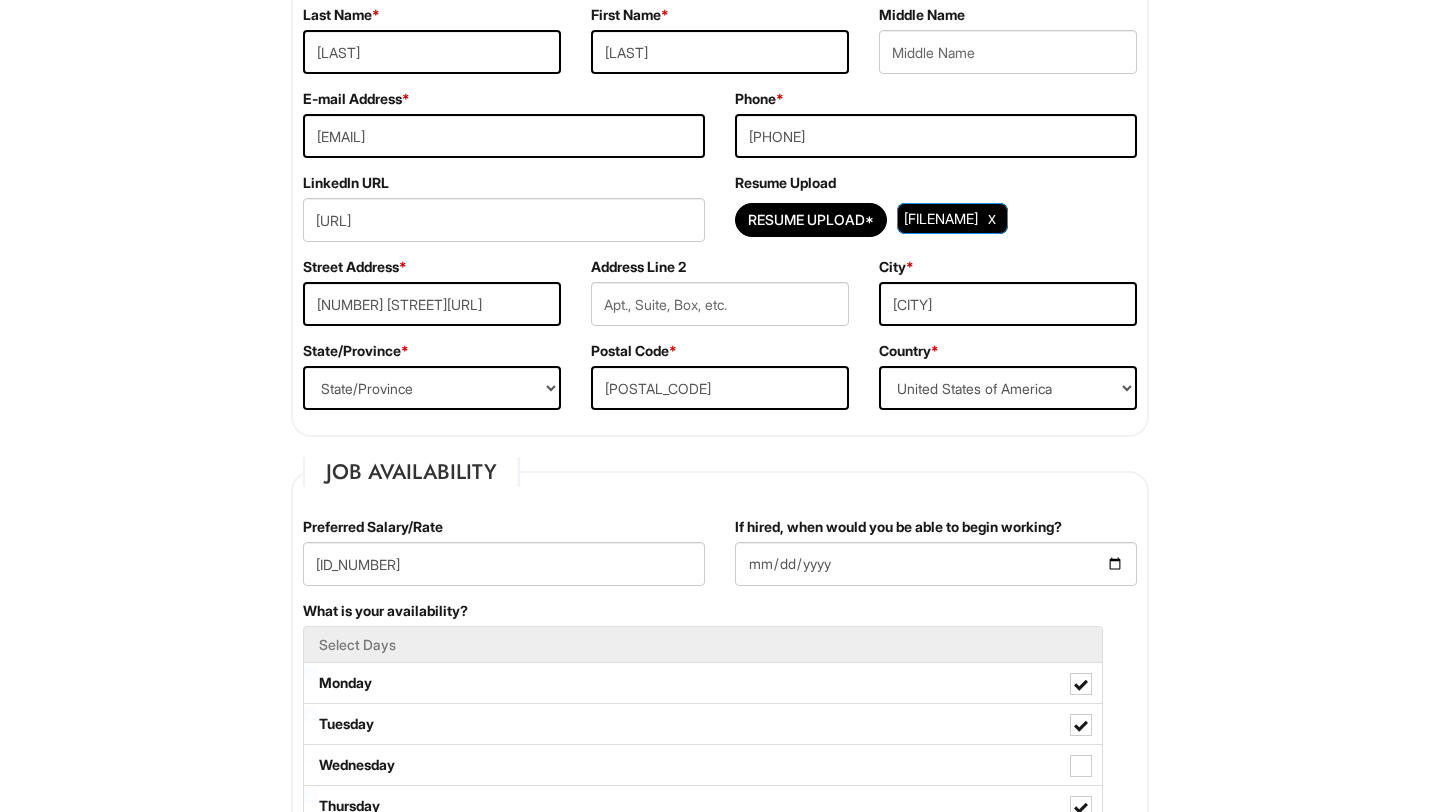 click on "Street Address  *   [NUMBER] [STREET][URL]" at bounding box center [432, 299] 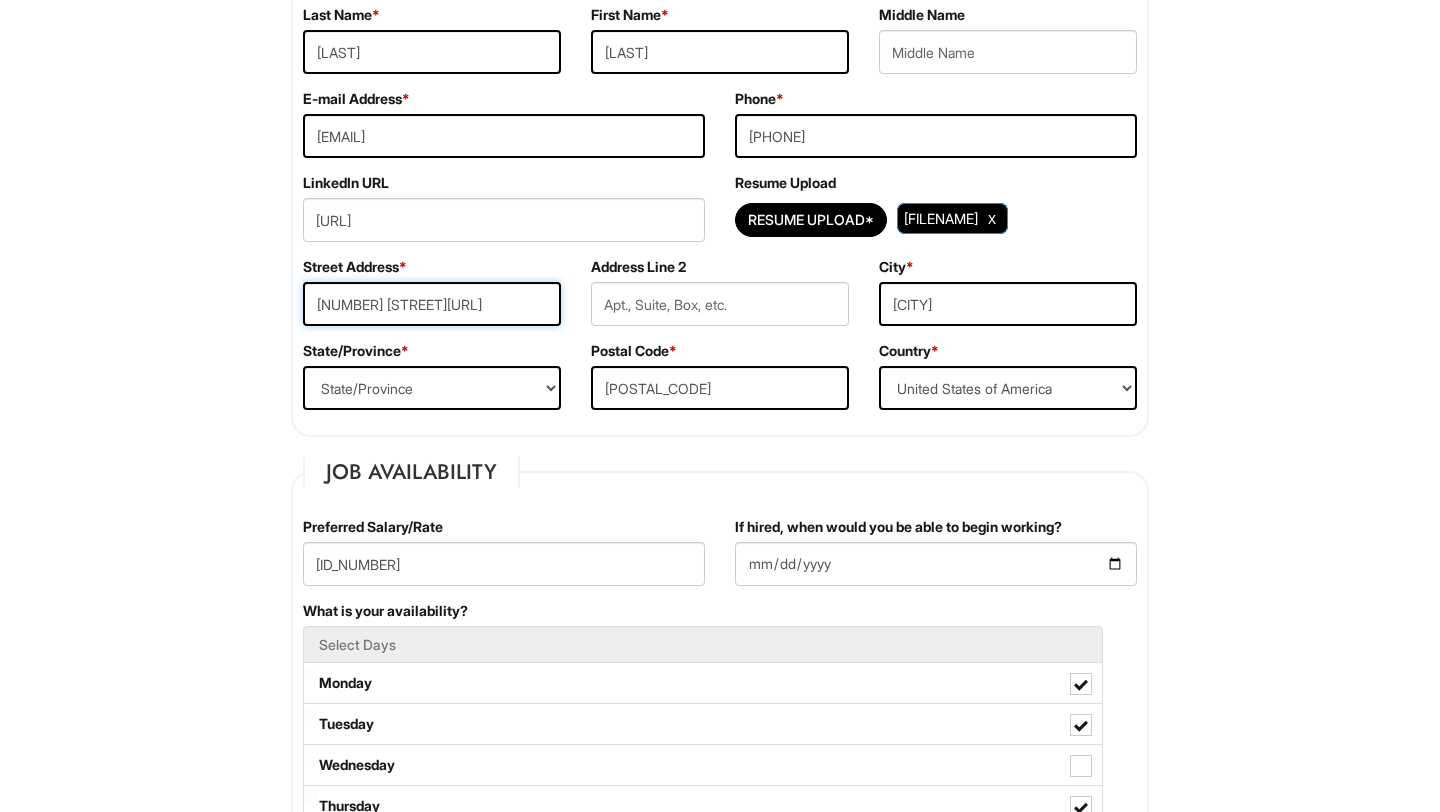 scroll, scrollTop: 0, scrollLeft: 216, axis: horizontal 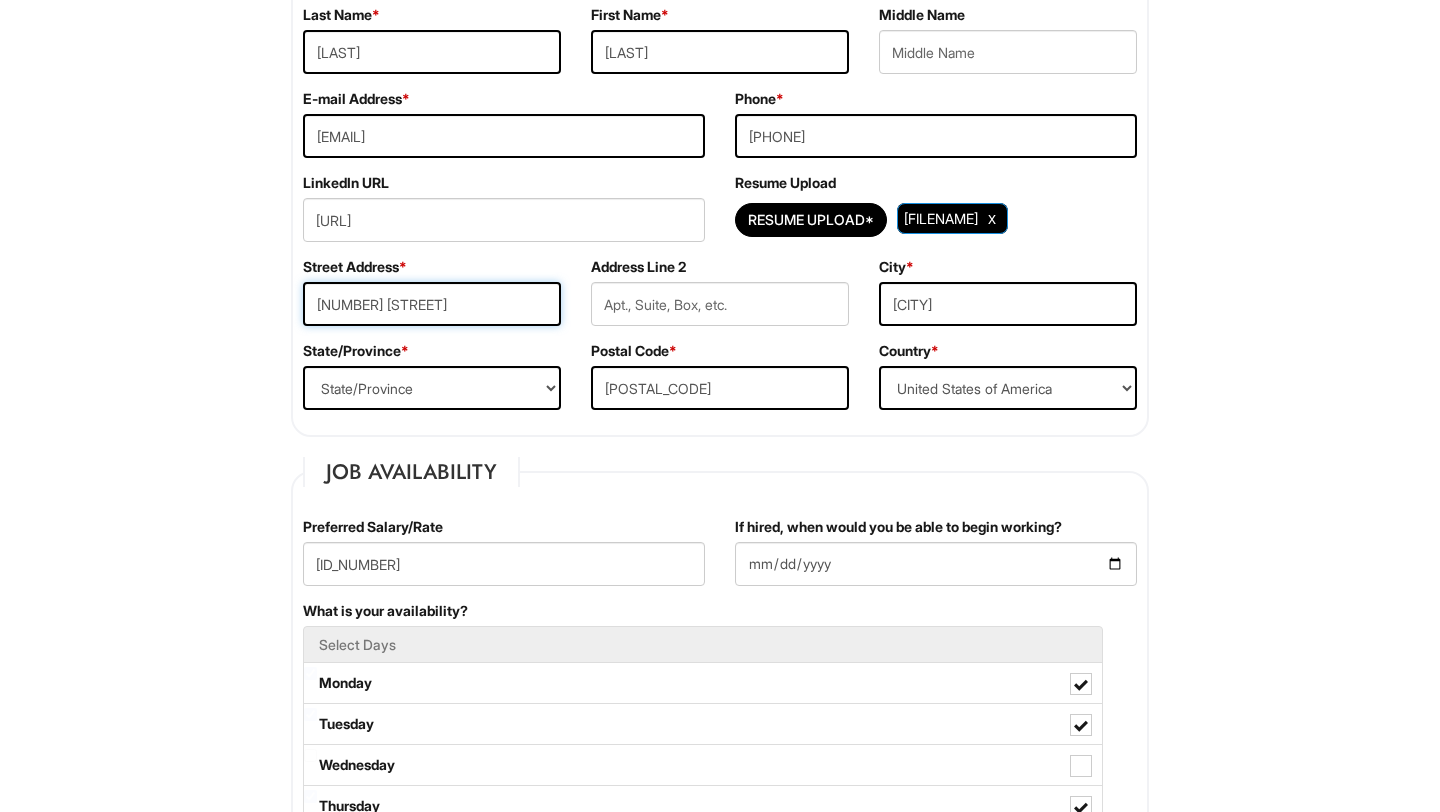 type on "[NUMBER] [STREET]" 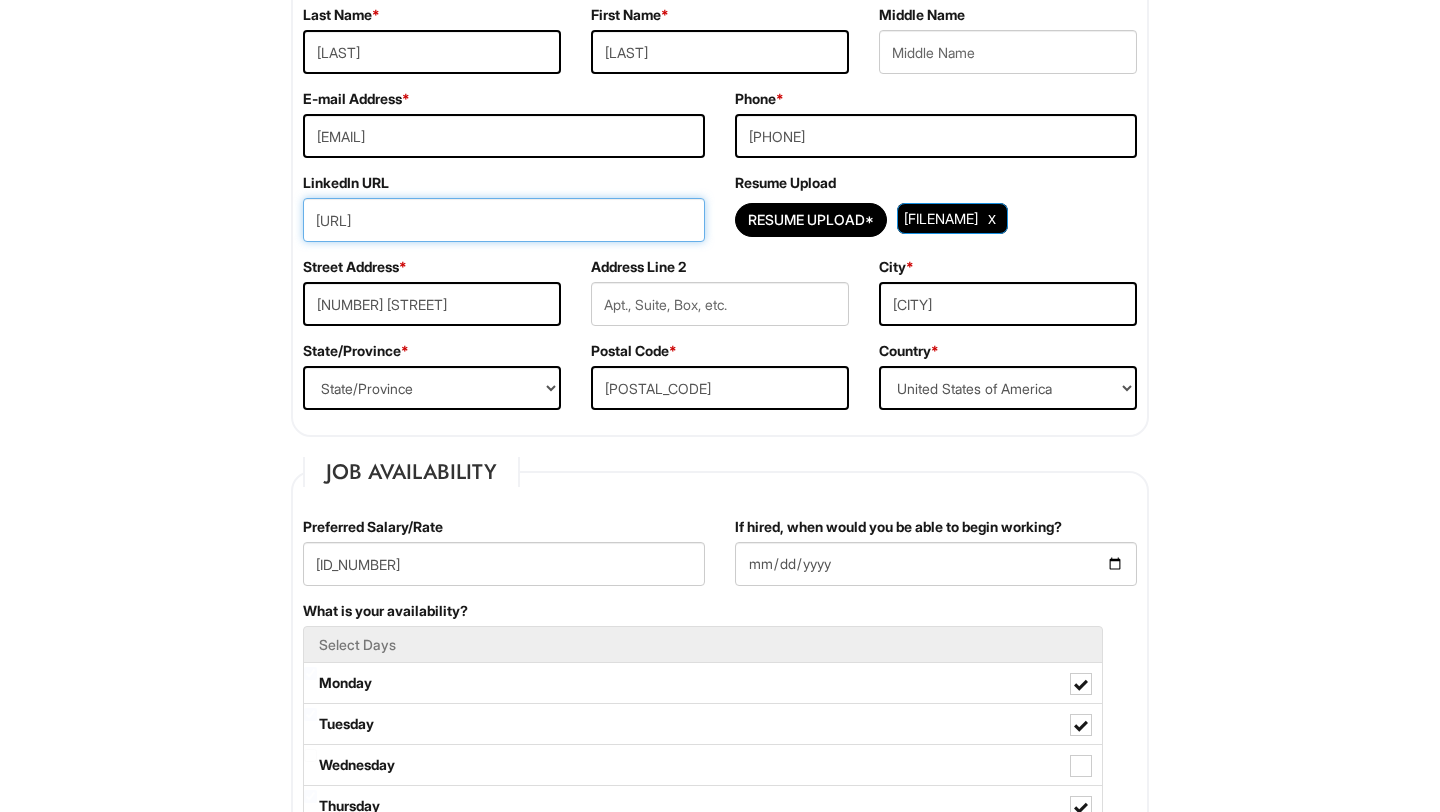 drag, startPoint x: 638, startPoint y: 220, endPoint x: 220, endPoint y: 198, distance: 418.57855 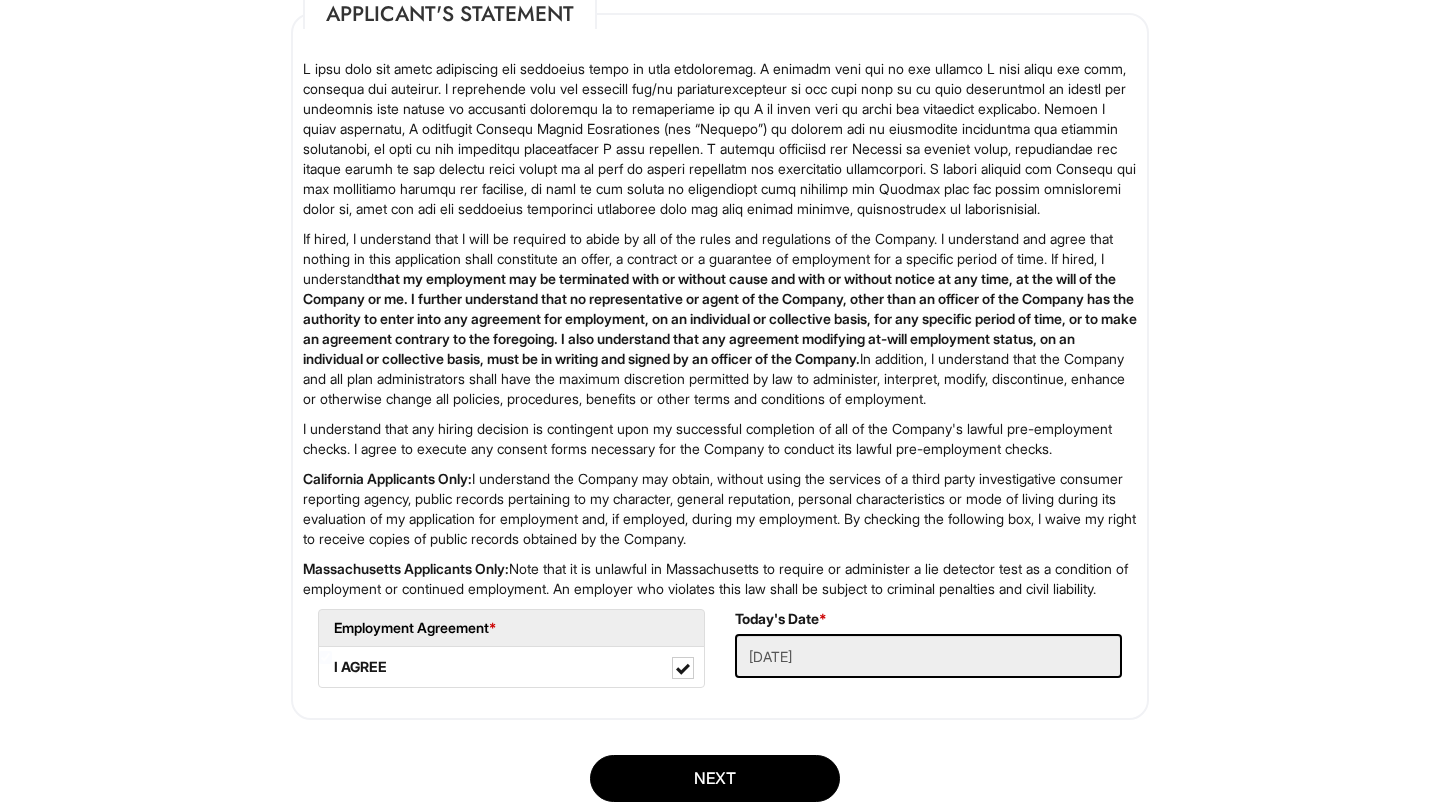 scroll, scrollTop: 3258, scrollLeft: 0, axis: vertical 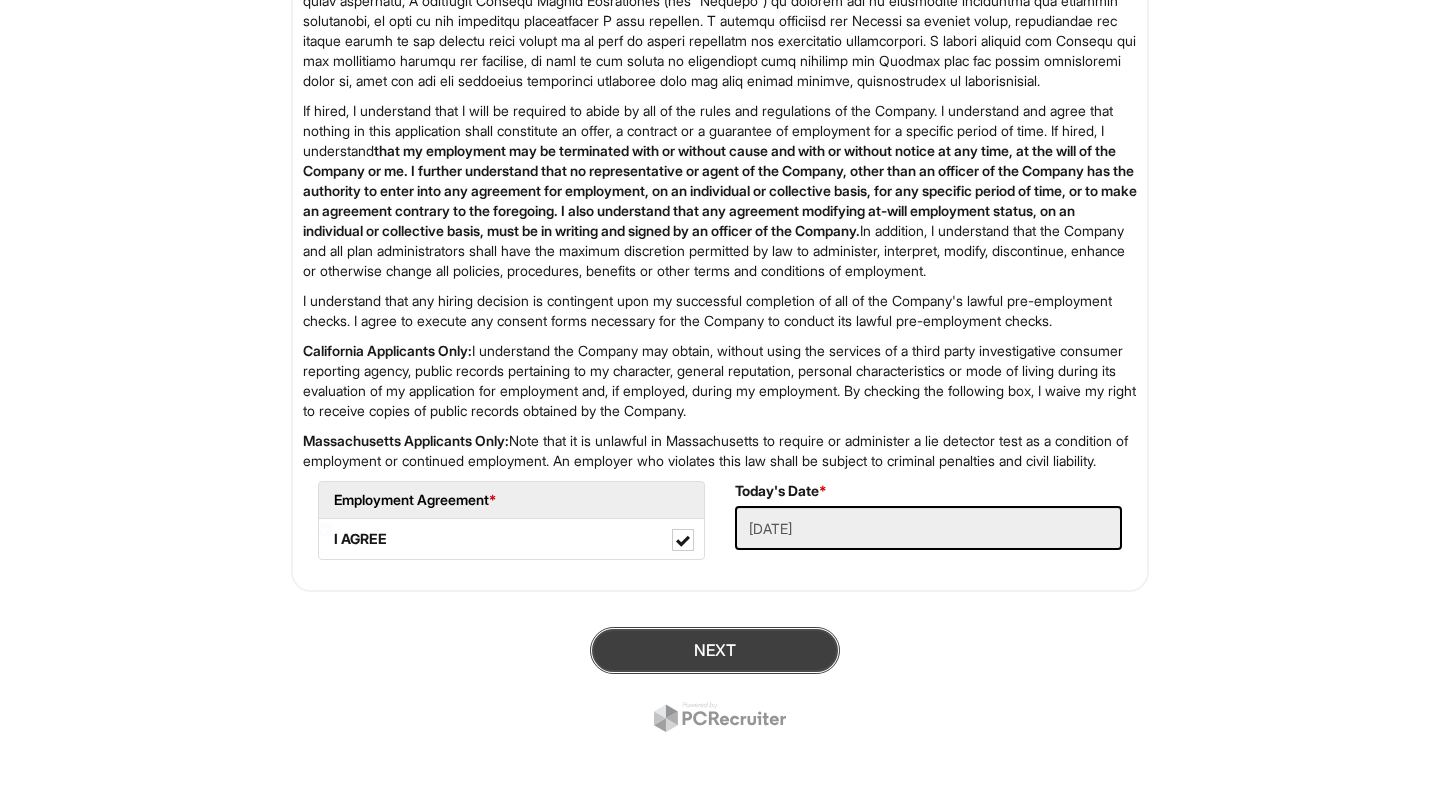 click on "Next" at bounding box center (715, 650) 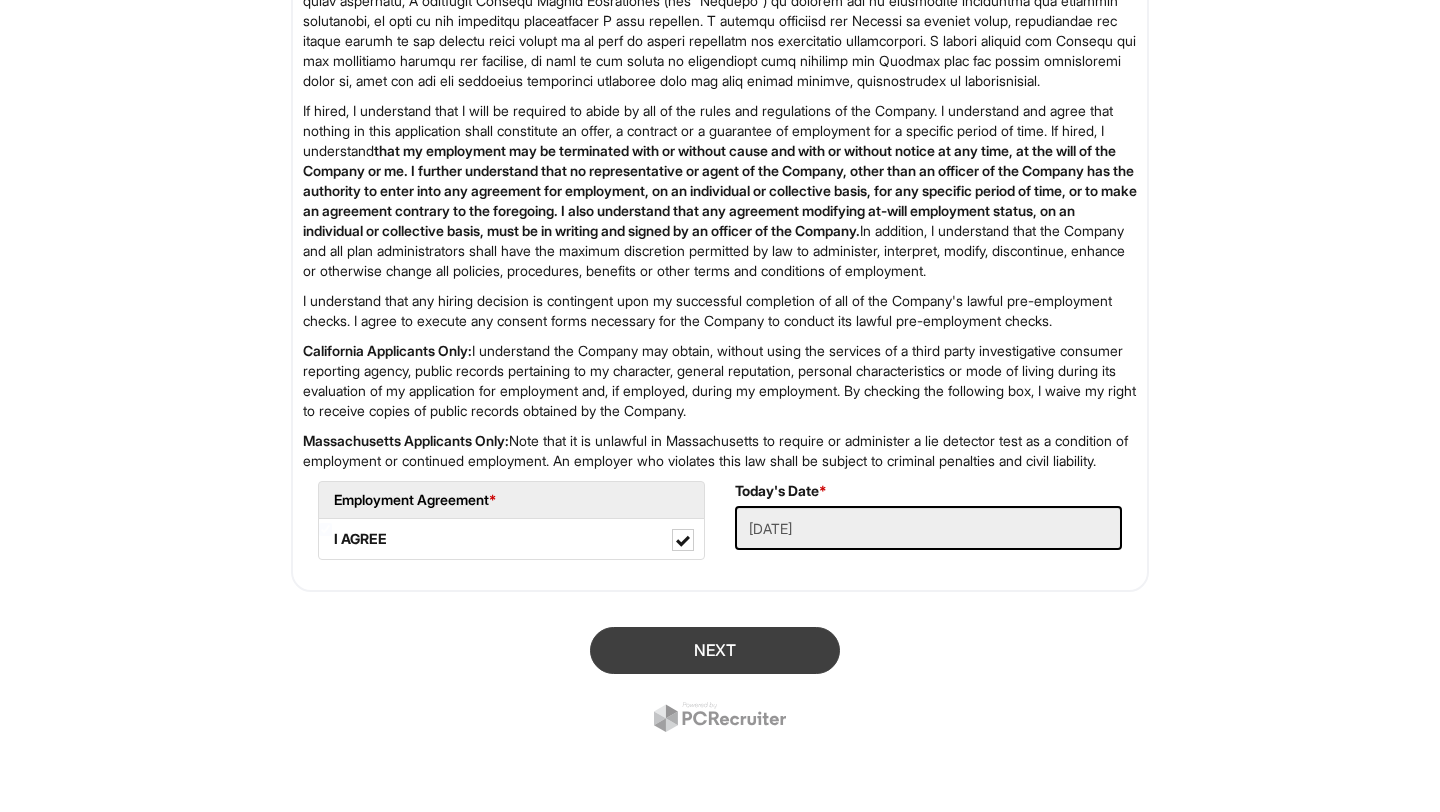 scroll, scrollTop: 583, scrollLeft: 0, axis: vertical 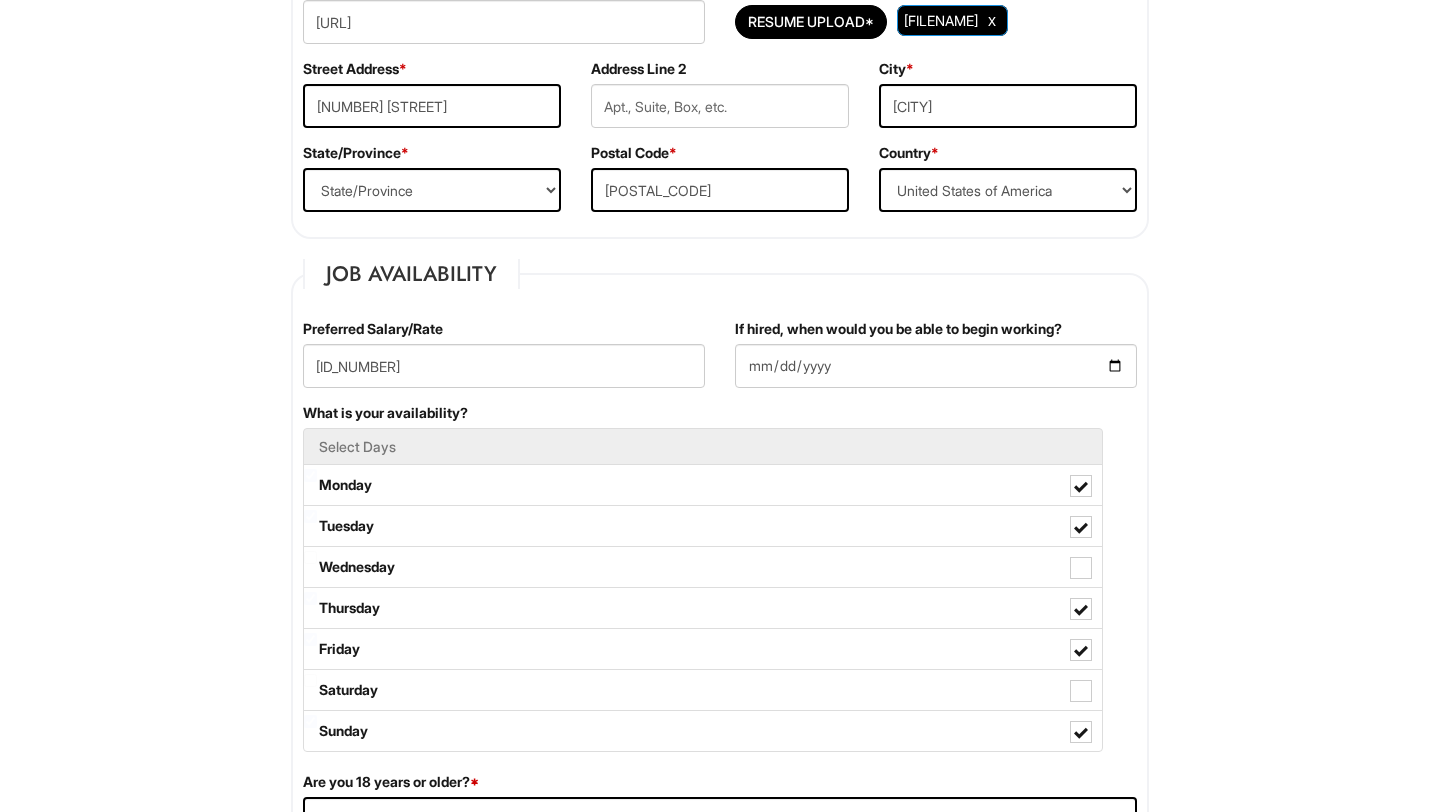 click on "Street Address  *   [NUMBER] [STREET]" at bounding box center [432, 101] 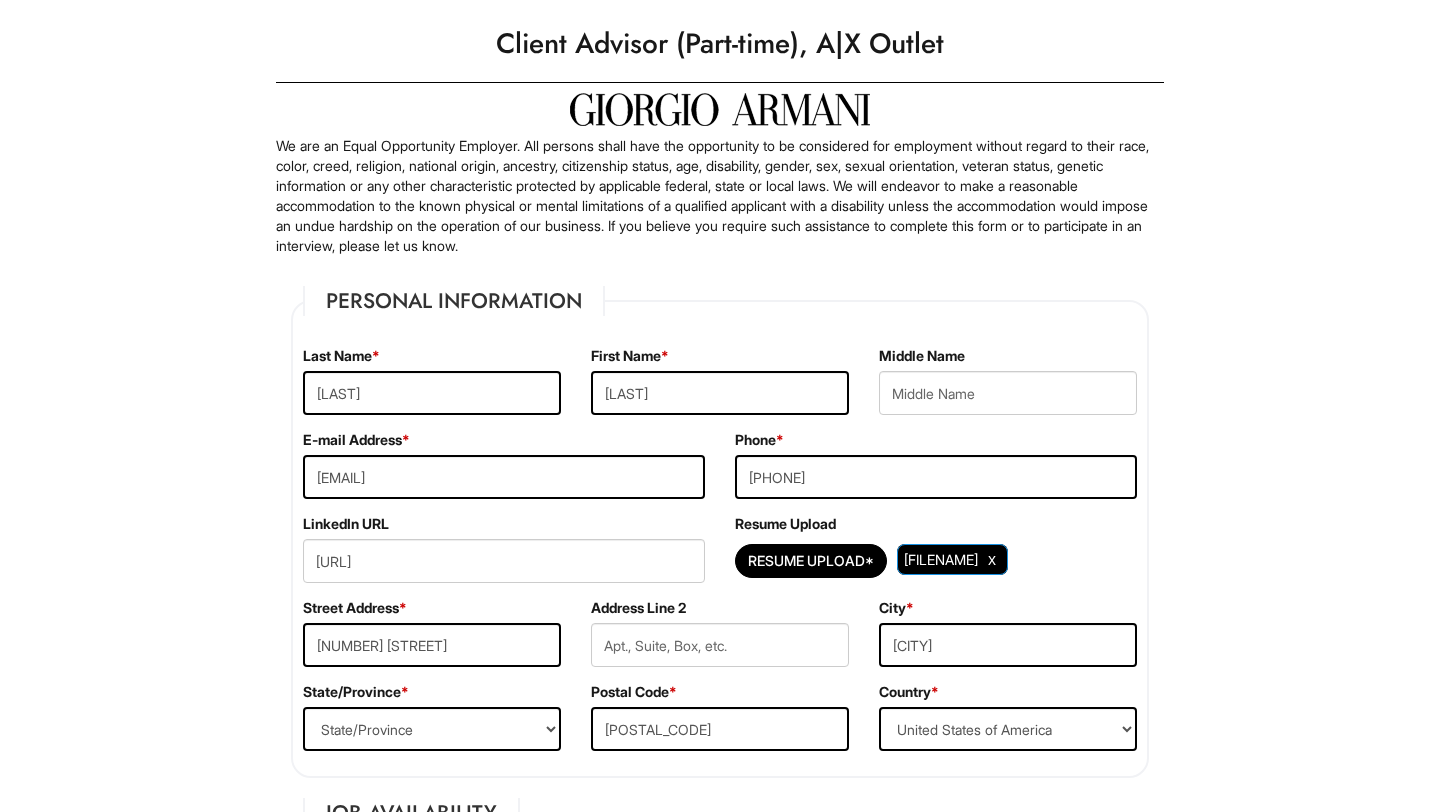 scroll, scrollTop: 45, scrollLeft: 0, axis: vertical 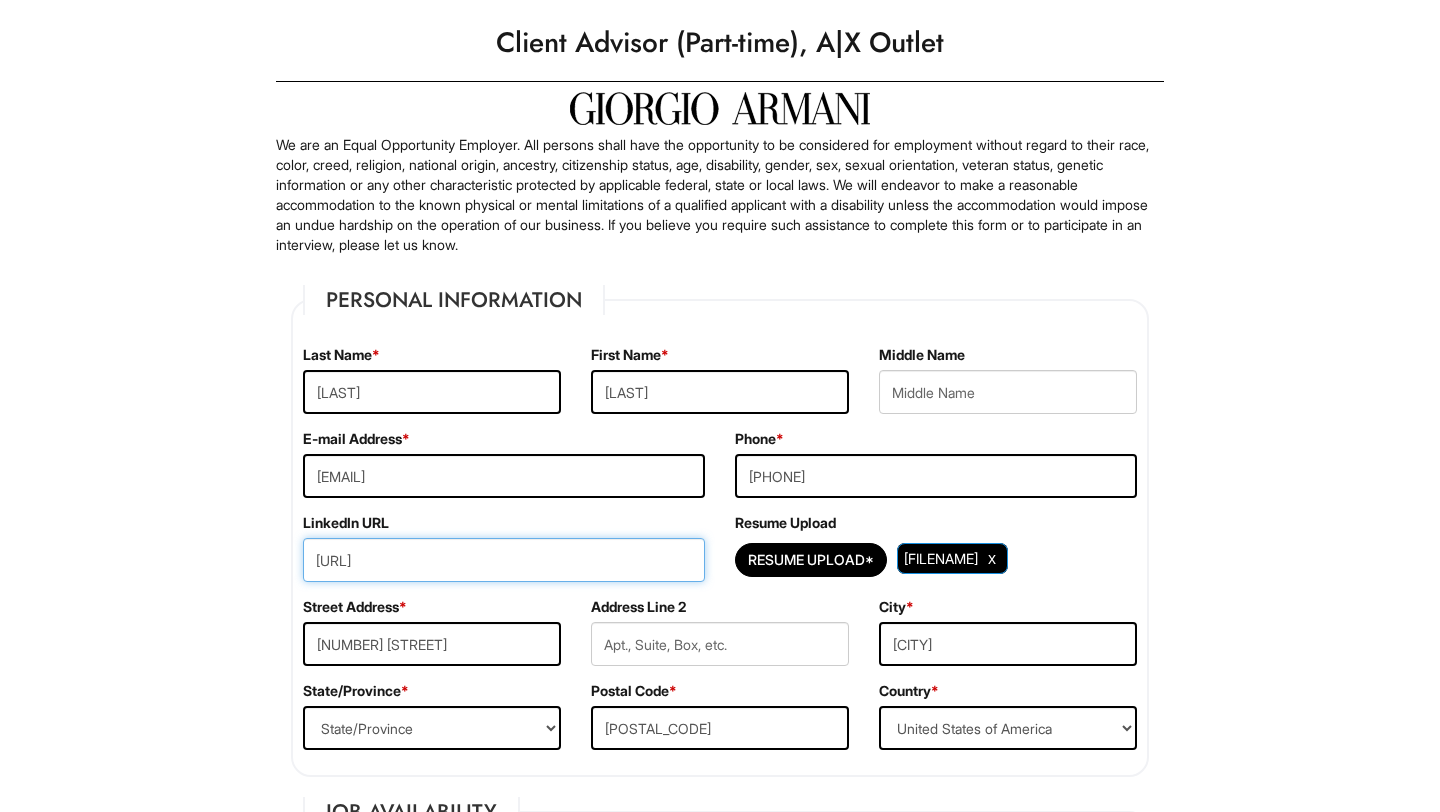drag, startPoint x: 659, startPoint y: 557, endPoint x: 202, endPoint y: 549, distance: 457.07 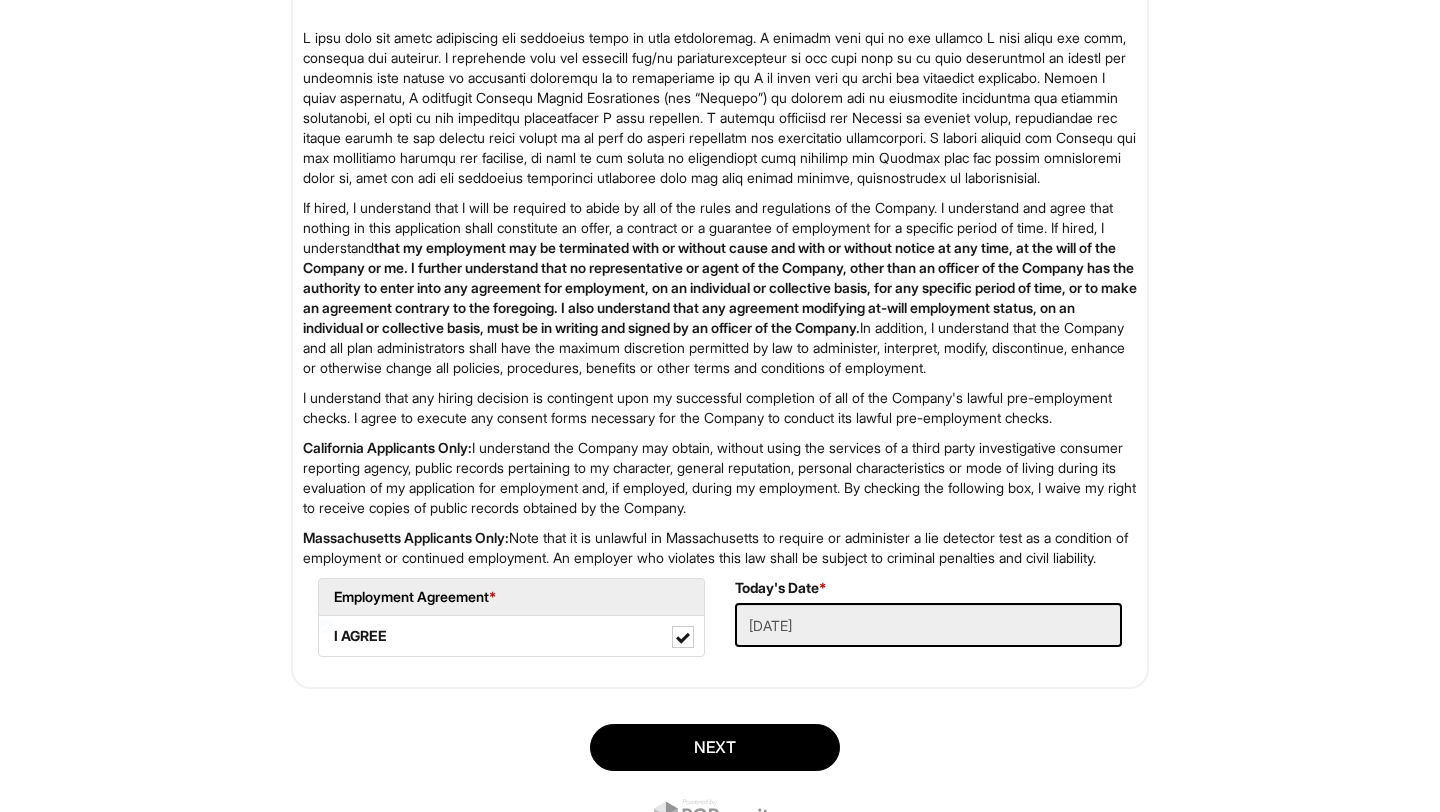 scroll, scrollTop: 3258, scrollLeft: 0, axis: vertical 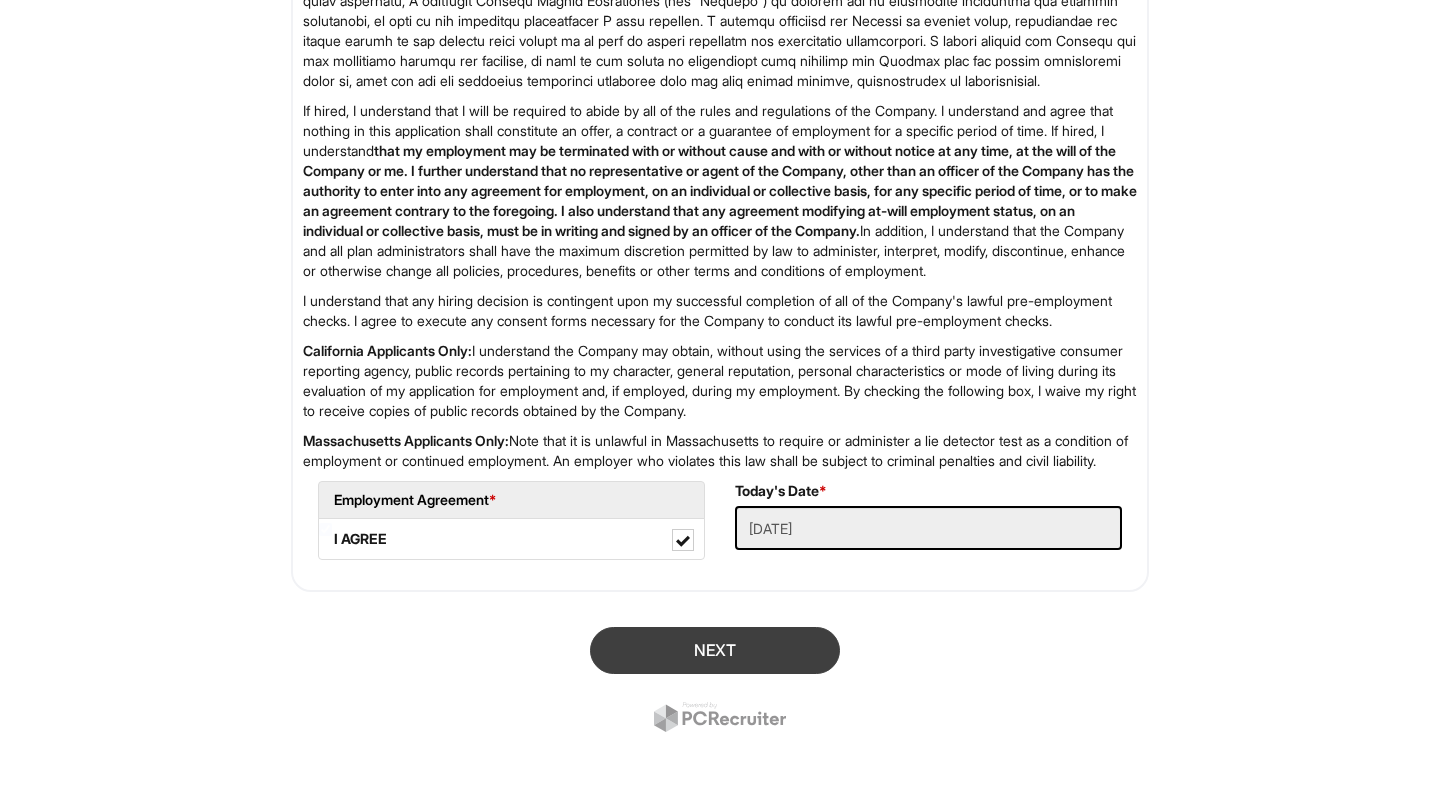 type on "https://www.linkedin.com/in/[FIRST]-[LAST]-[ID]" 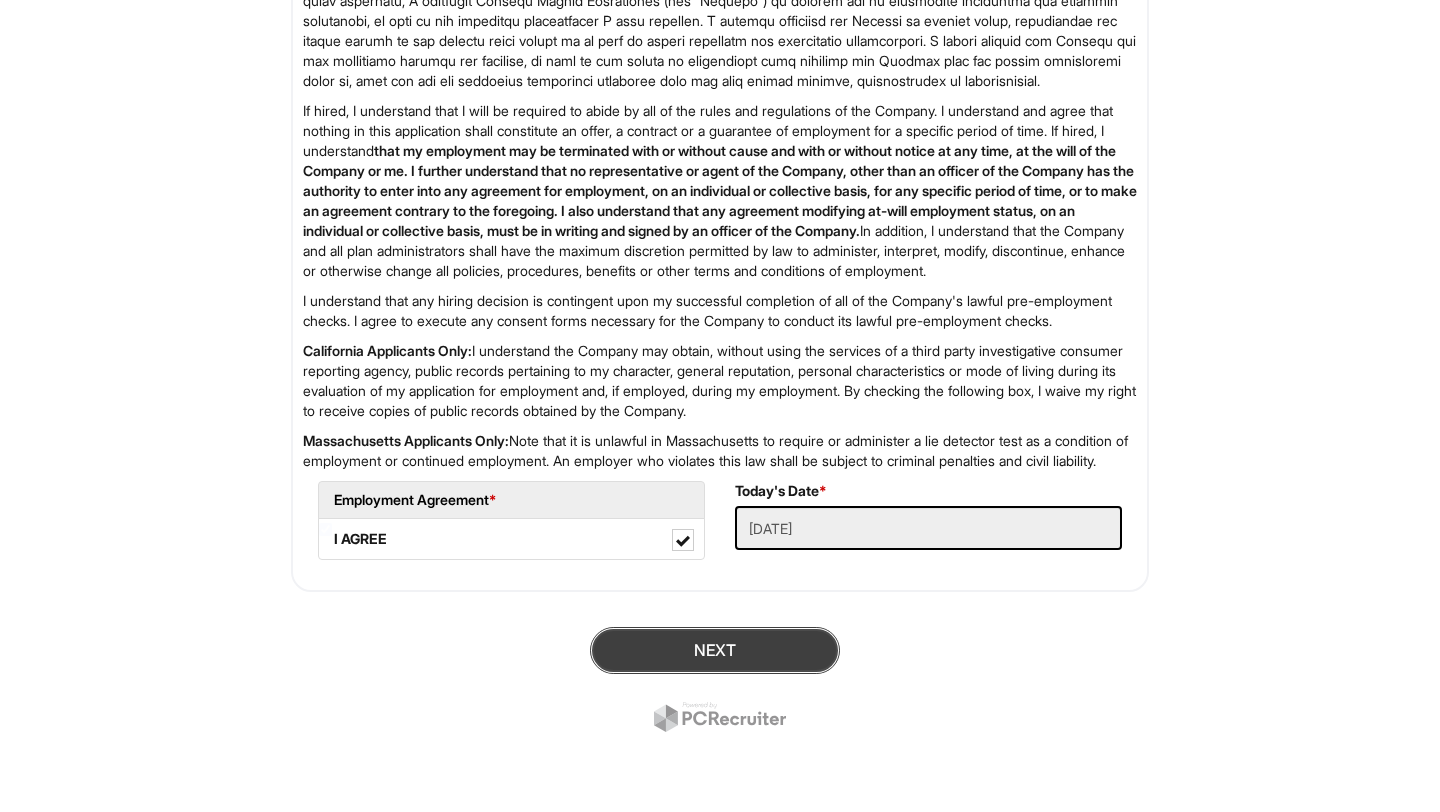 click on "Next" at bounding box center (715, 650) 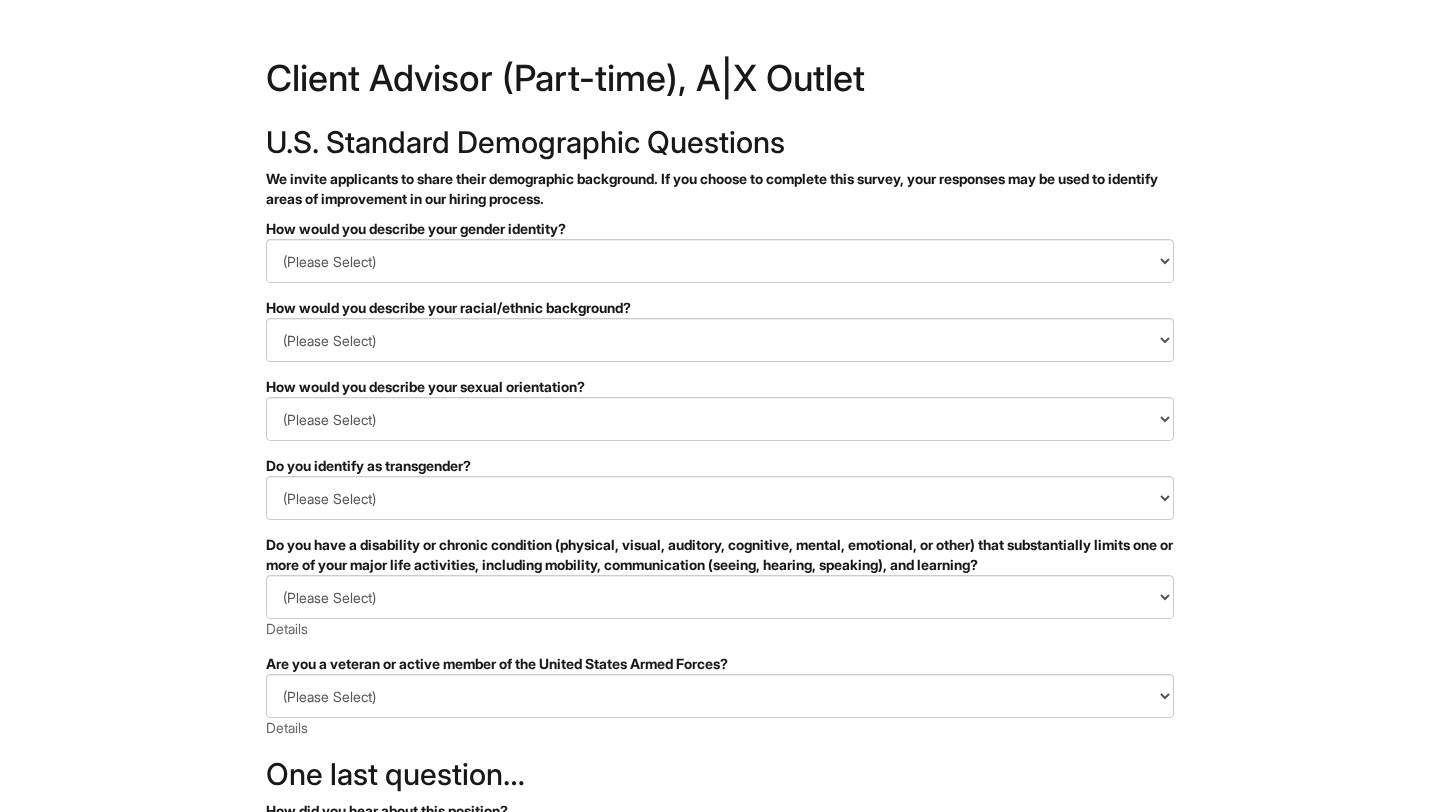 scroll, scrollTop: 0, scrollLeft: 0, axis: both 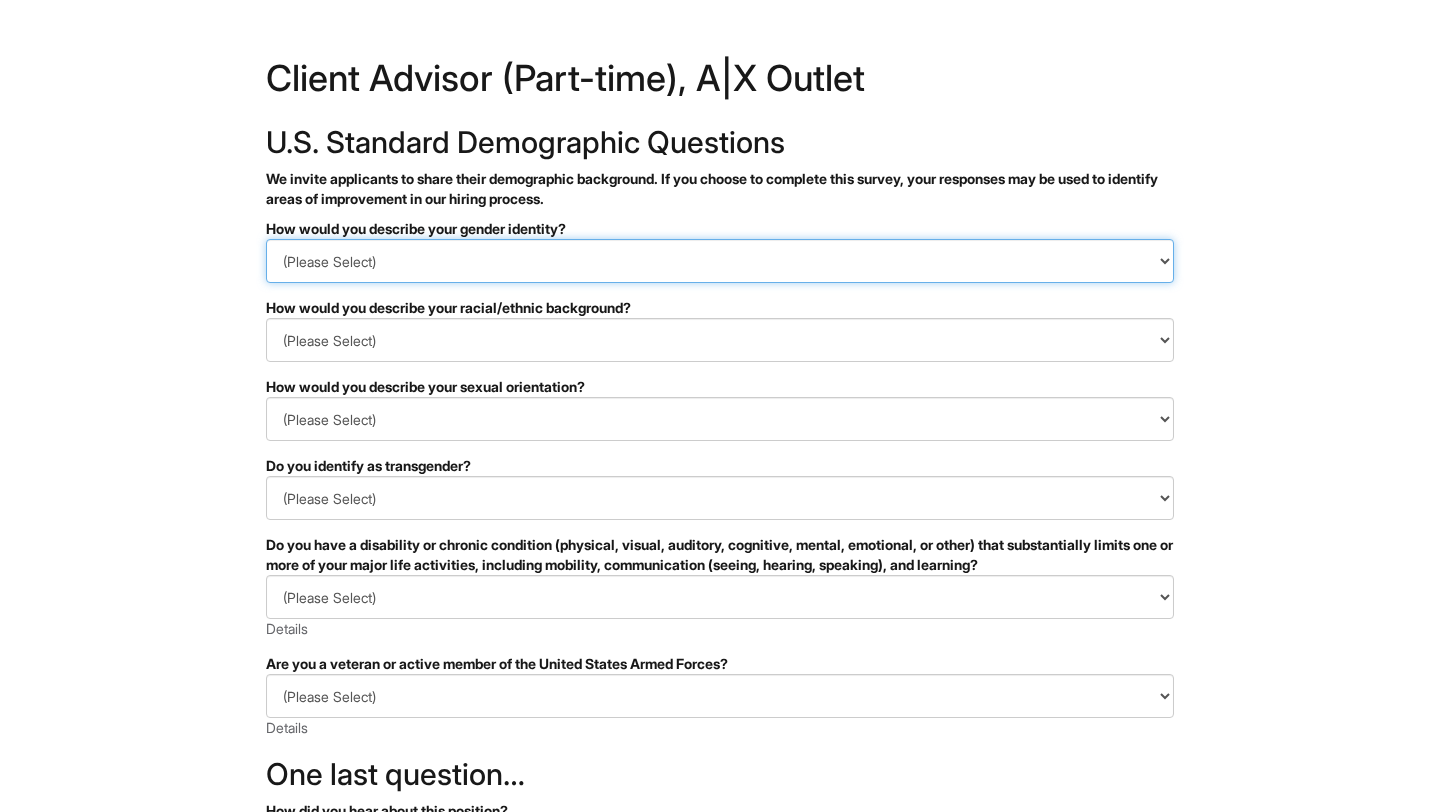 click on "(Please Select) Man Woman Non-binary I prefer to self-describe I don't wish to answer" at bounding box center (720, 261) 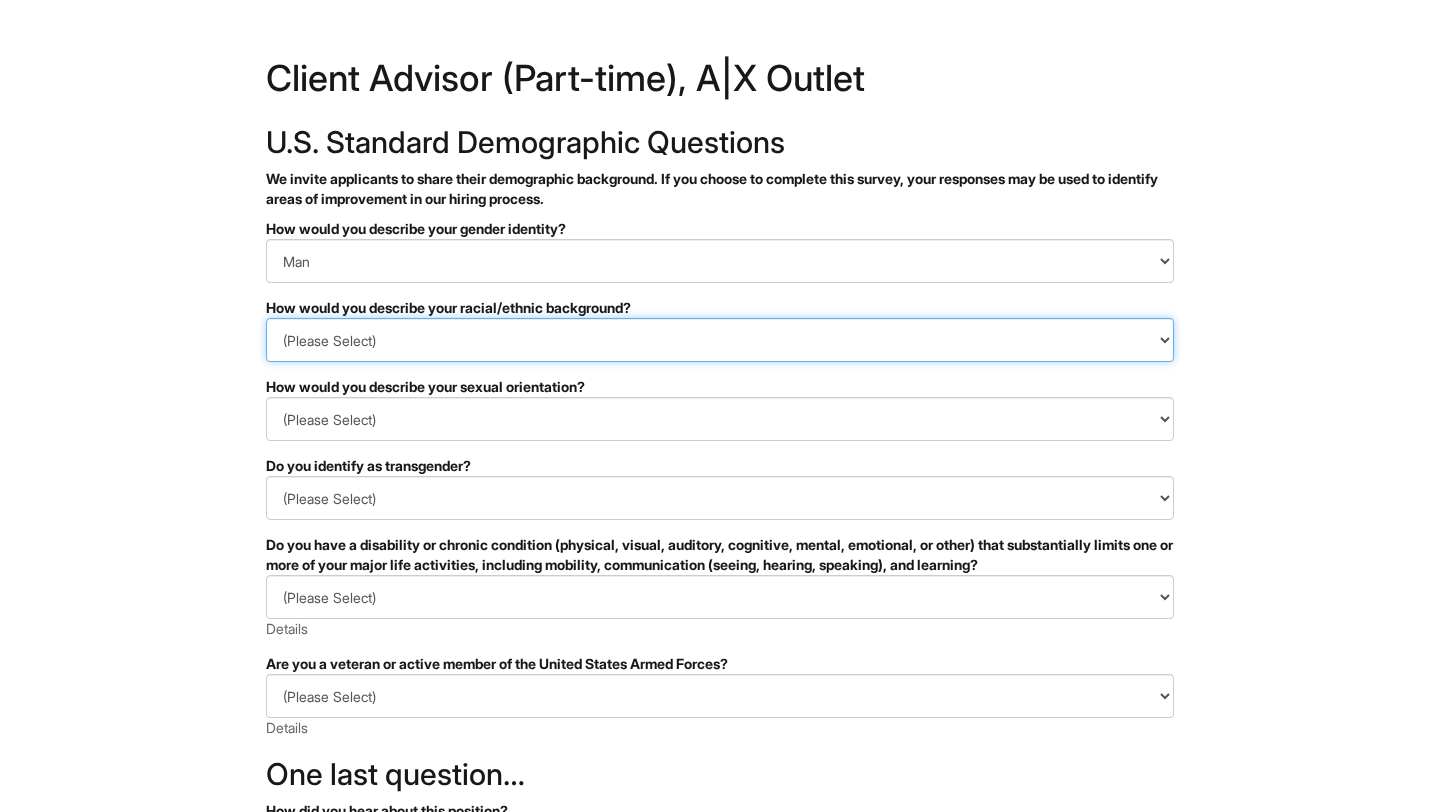 click on "(Please Select) Black or of African descent    East Asian    Hispanic, Latinx or of Spanish Origin    Indigenous, American Indian or Alaska Native    Middle Eastern or North African    Native Hawaiian or Pacific Islander    South Asian    Southeast Asian    White or European    I prefer to self-describe    I don't wish to answer" at bounding box center [720, 340] 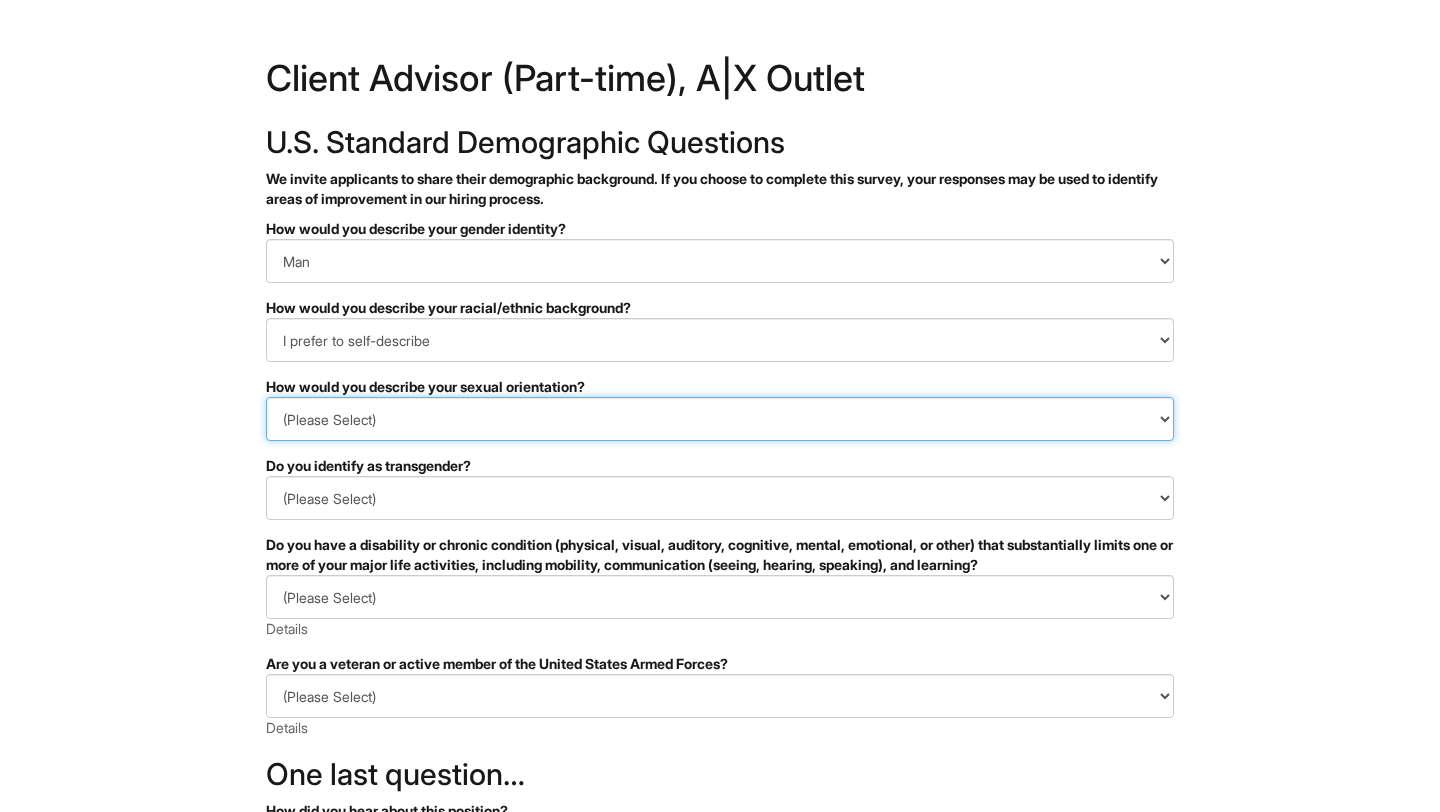 click on "(Please Select) Asexual Bisexual and/or pansexual Gay Heterosexual Lesbian Queer I prefer to self-describe I don't wish to answer" at bounding box center (720, 419) 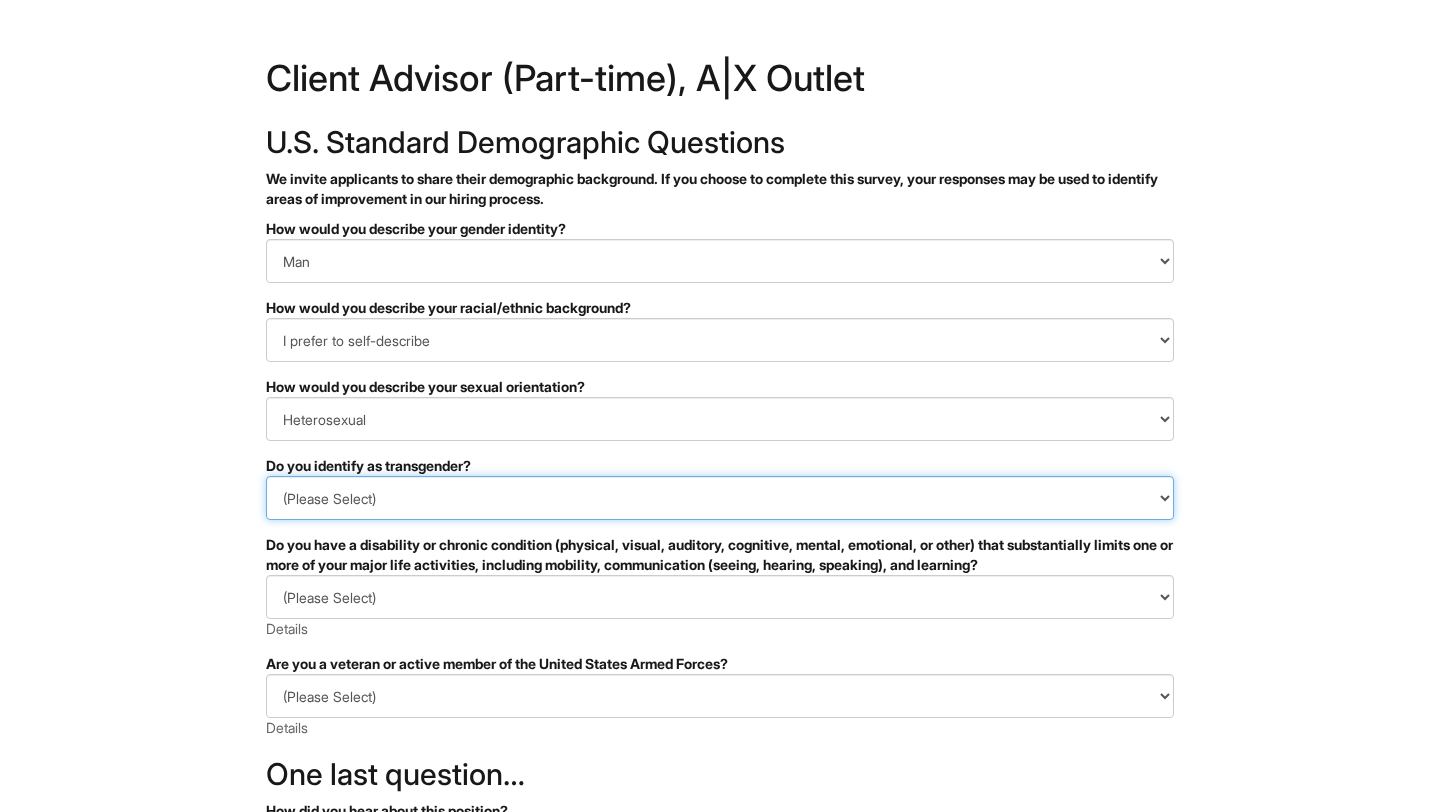 click on "(Please Select) Yes No I prefer to self-describe I don't wish to answer" at bounding box center [720, 498] 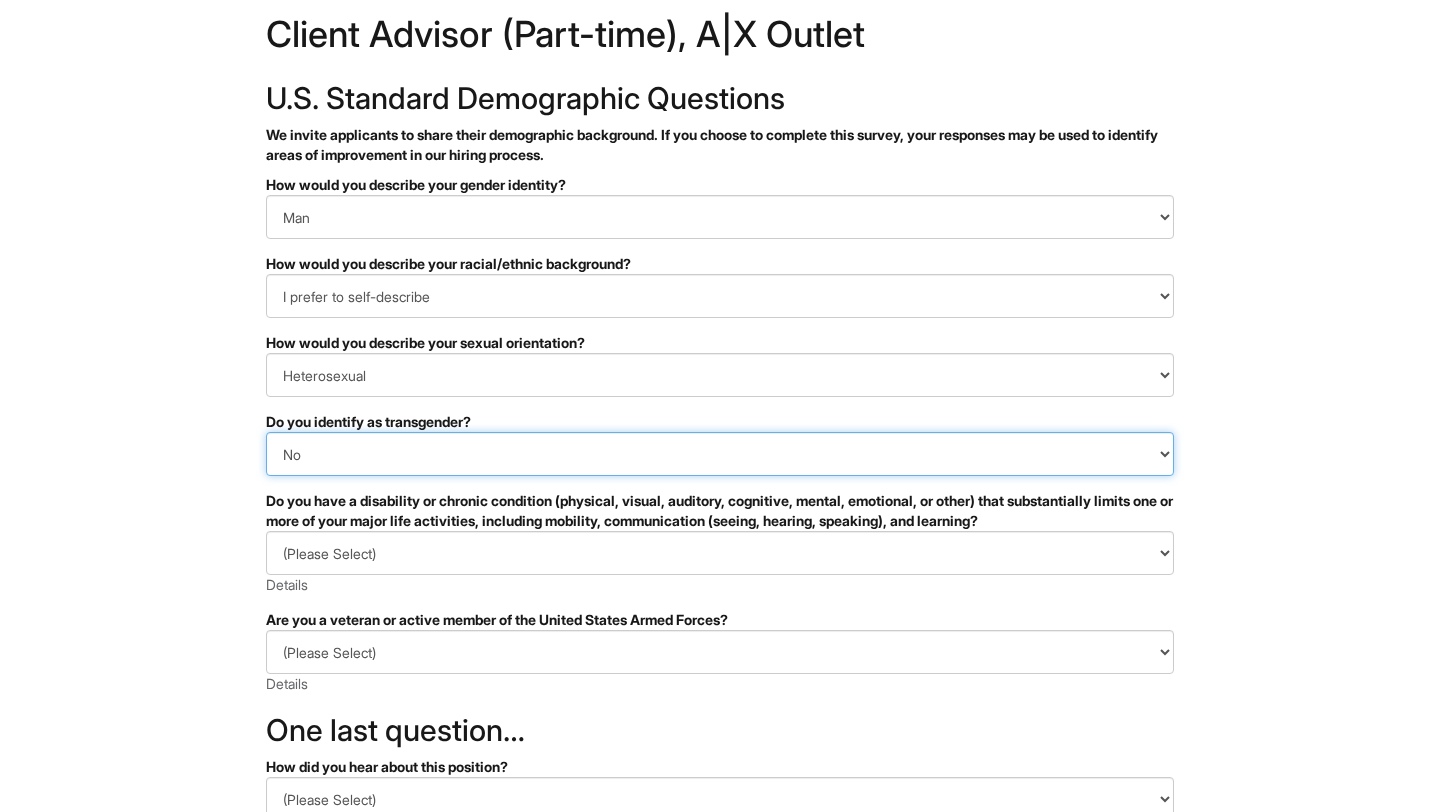 scroll, scrollTop: 53, scrollLeft: 0, axis: vertical 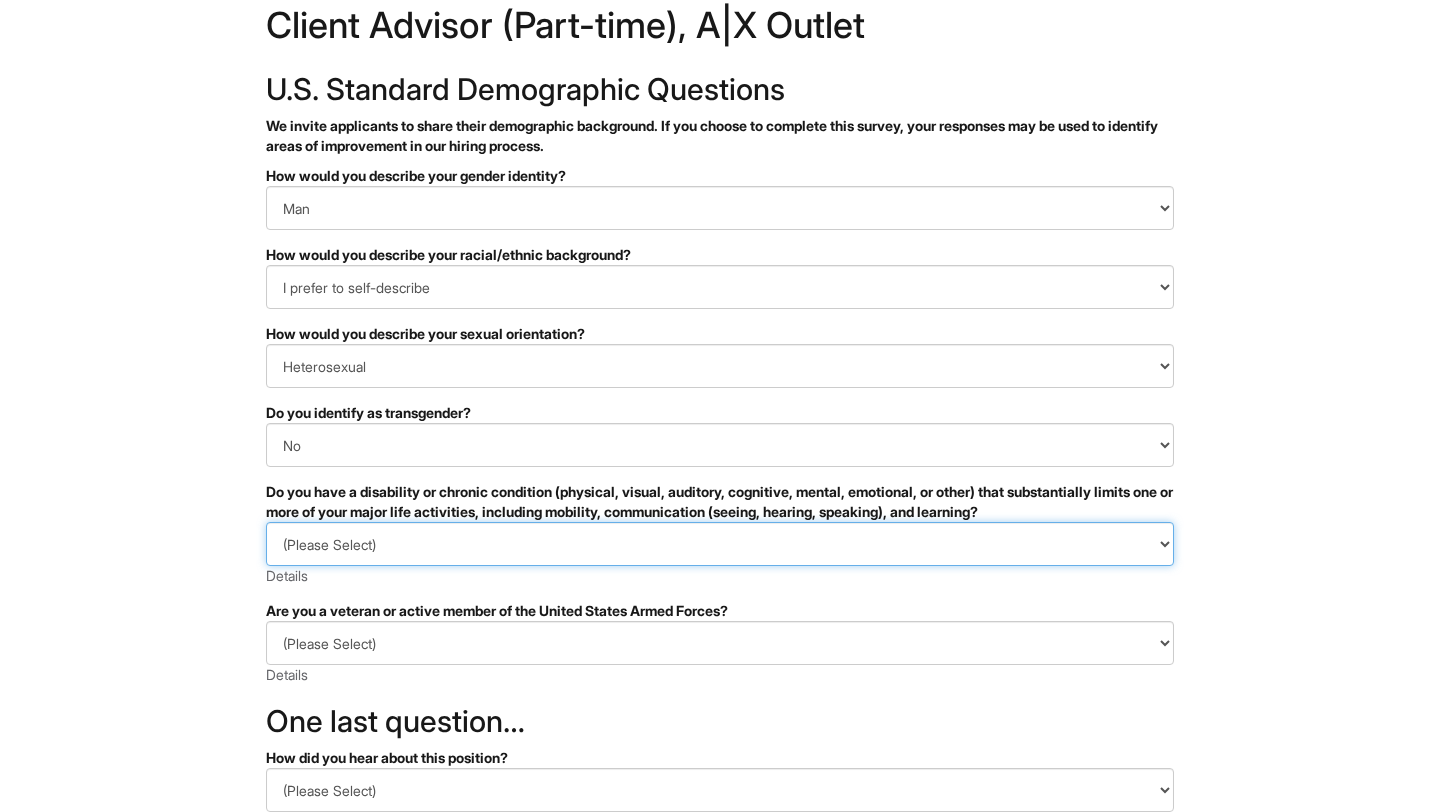 click on "(Please Select) YES, I HAVE A DISABILITY (or previously had a disability) NO, I DON'T HAVE A DISABILITY I DON'T WISH TO ANSWER" at bounding box center [720, 544] 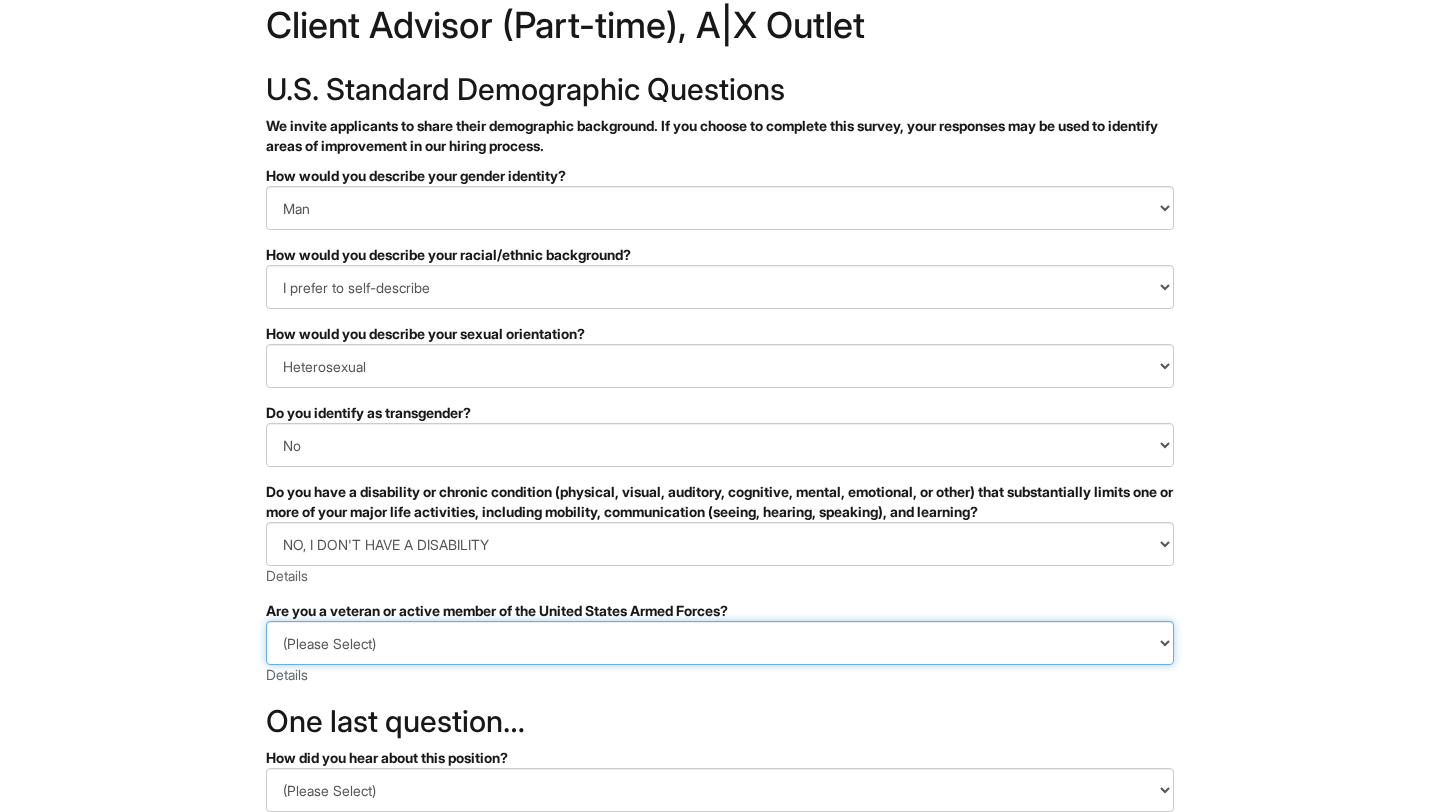 click on "(Please Select) I IDENTIFY AS ONE OR MORE OF THE CLASSIFICATIONS OF PROTECTED VETERANS LISTED I AM NOT A PROTECTED VETERAN I PREFER NOT TO ANSWER" at bounding box center (720, 643) 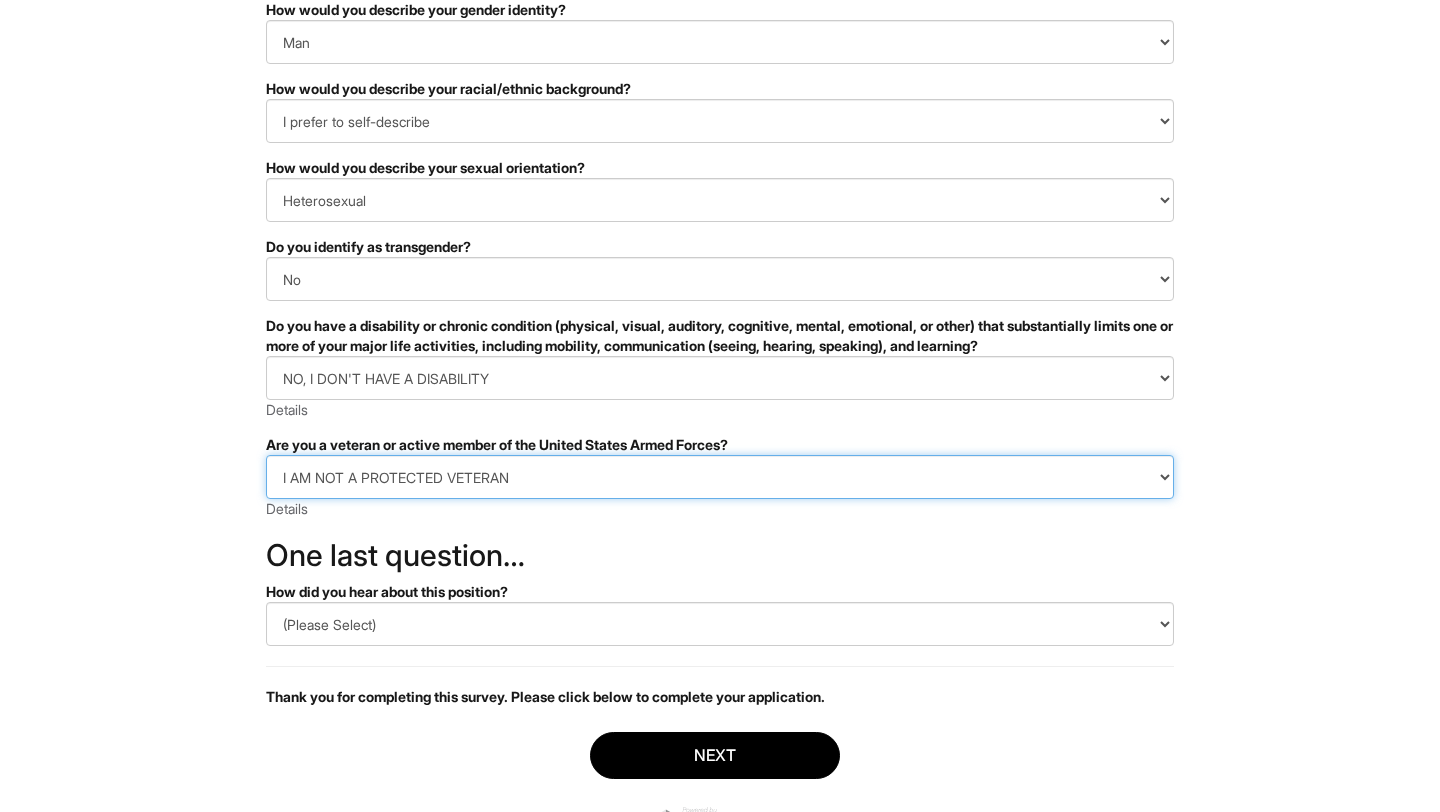scroll, scrollTop: 292, scrollLeft: 0, axis: vertical 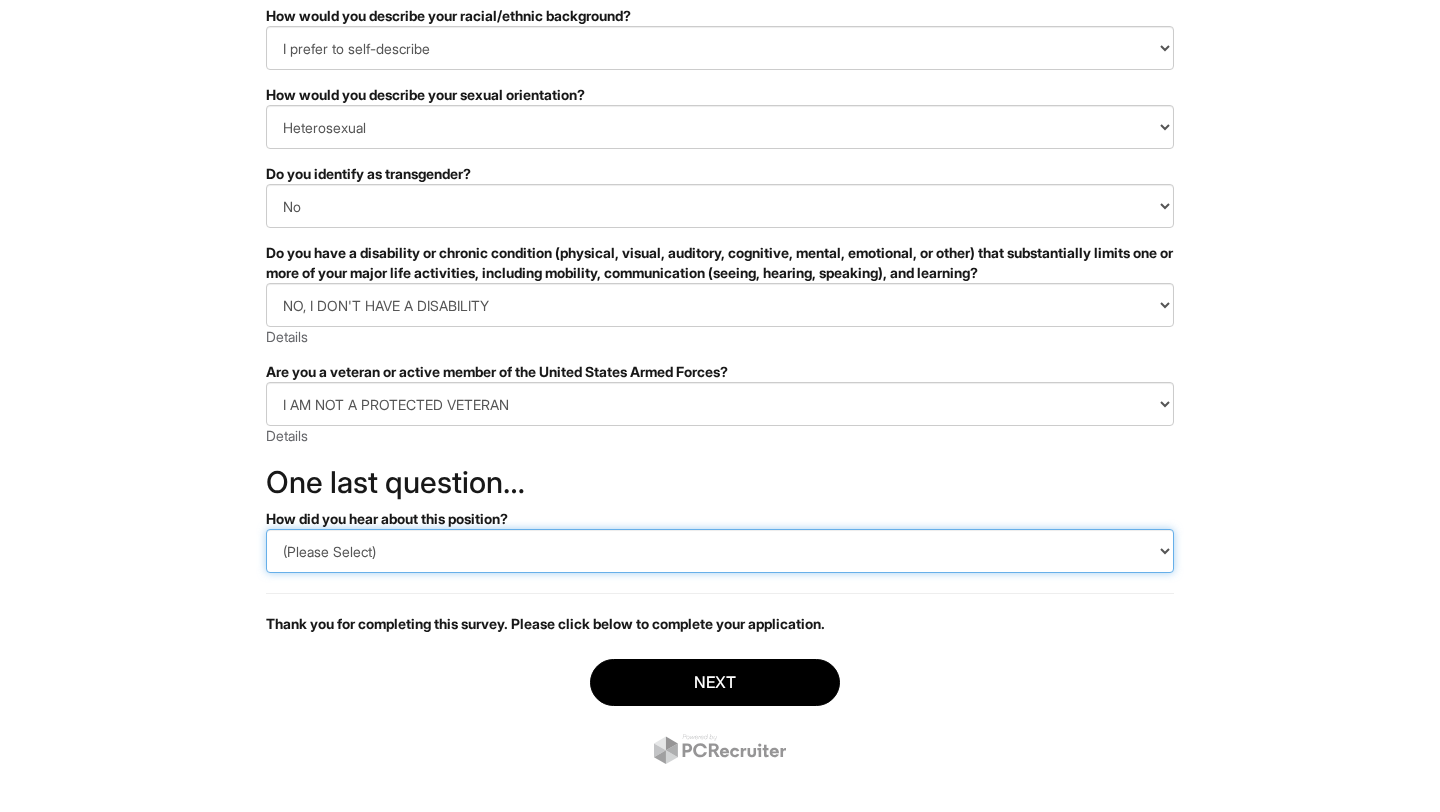 click on "(Please Select) CareerBuilder Indeed LinkedIn Monster Referral Other" at bounding box center [720, 551] 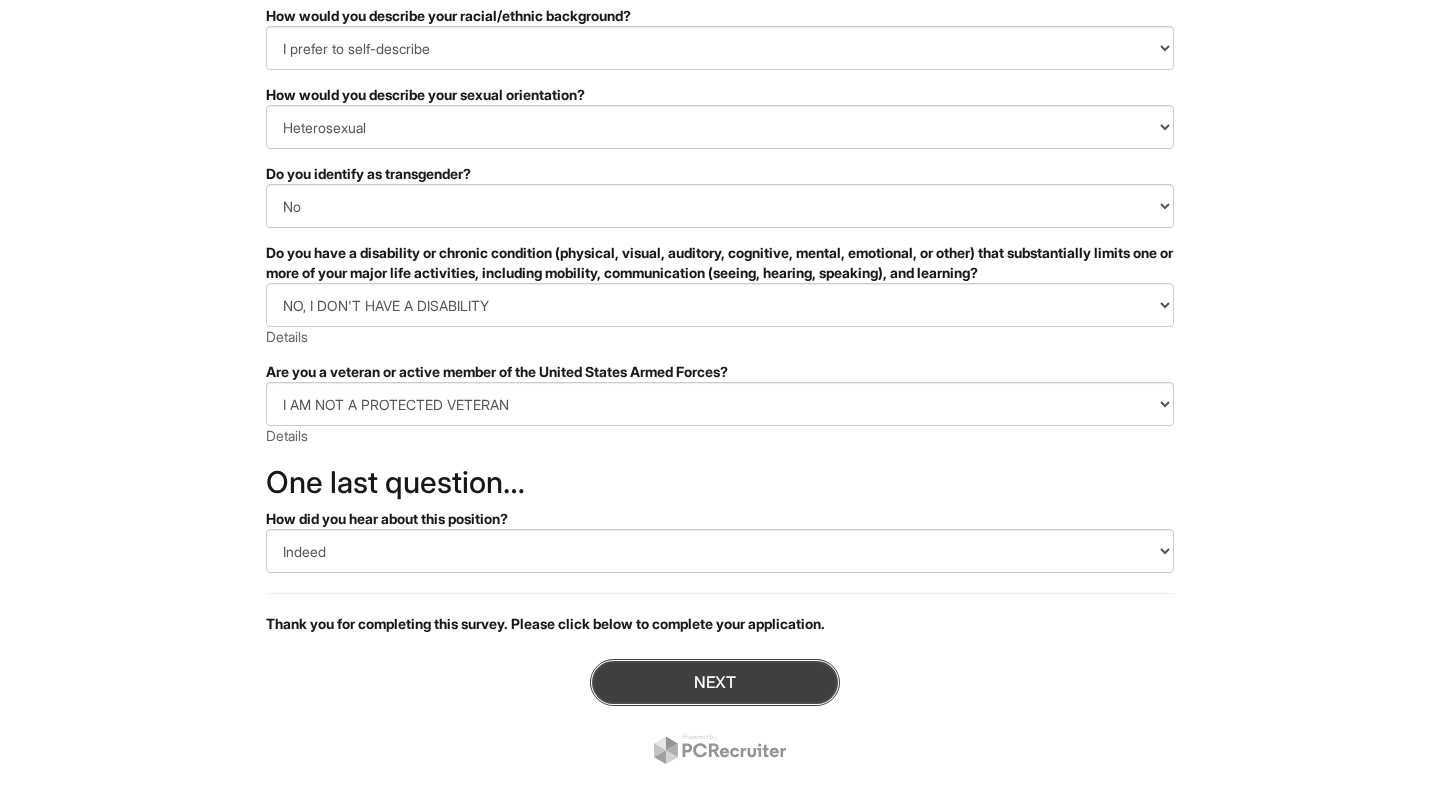 click on "Next" at bounding box center [715, 682] 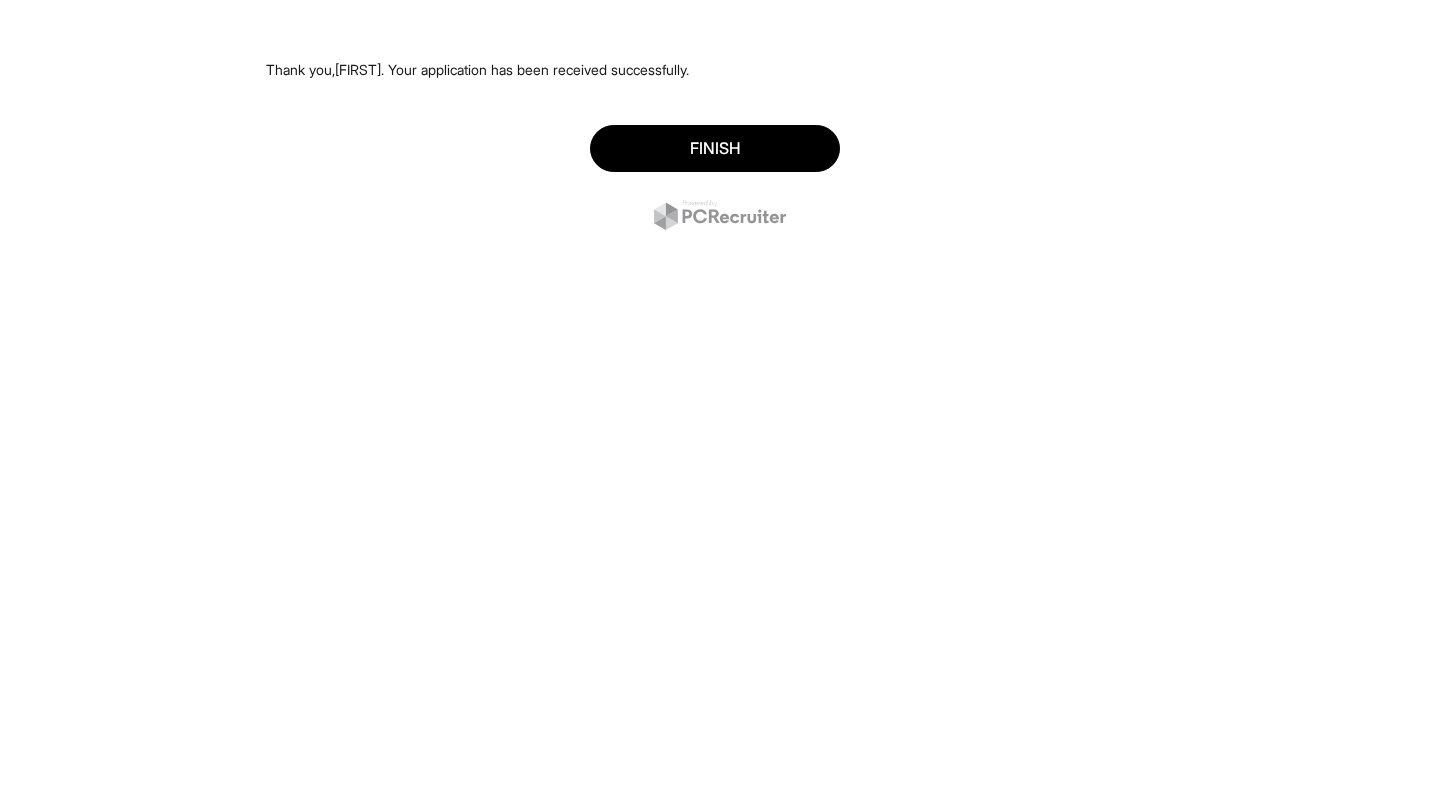 scroll, scrollTop: 0, scrollLeft: 0, axis: both 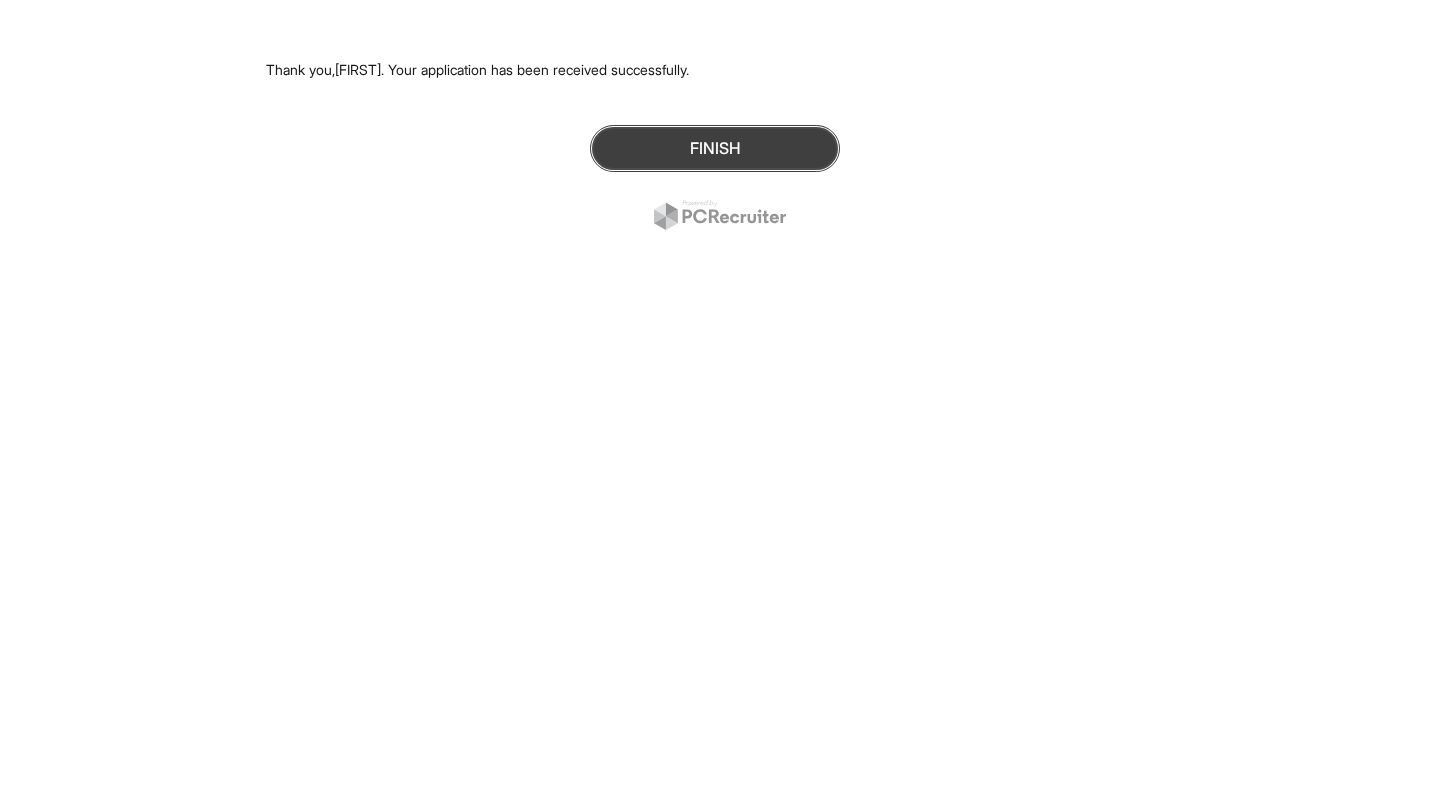 click on "Finish" at bounding box center [715, 148] 